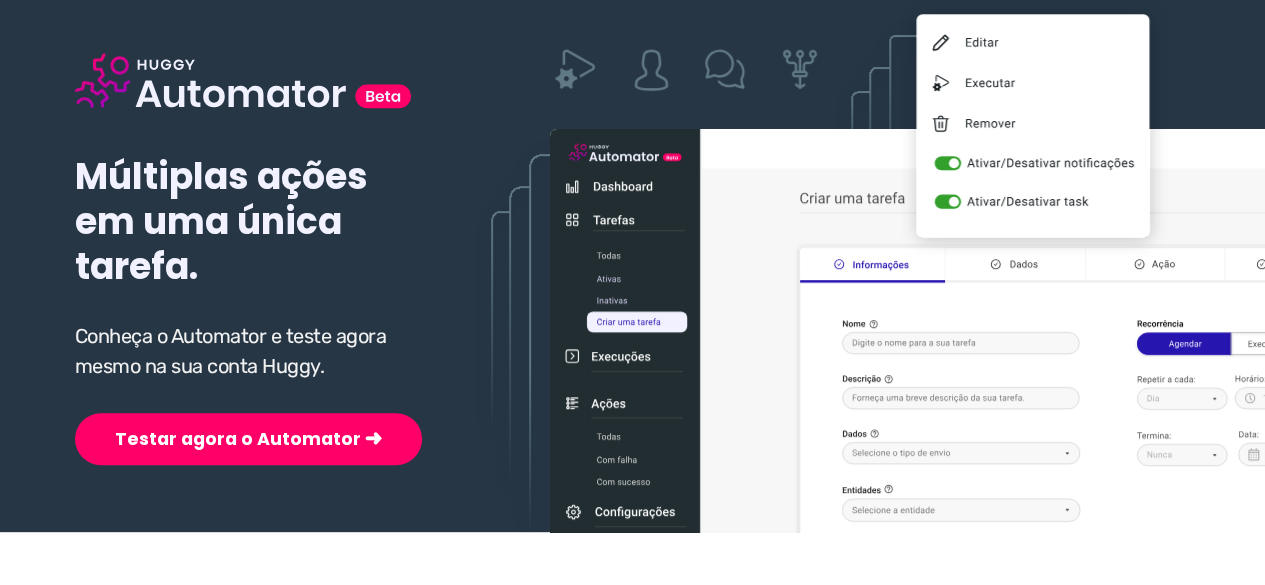 scroll, scrollTop: 300, scrollLeft: 0, axis: vertical 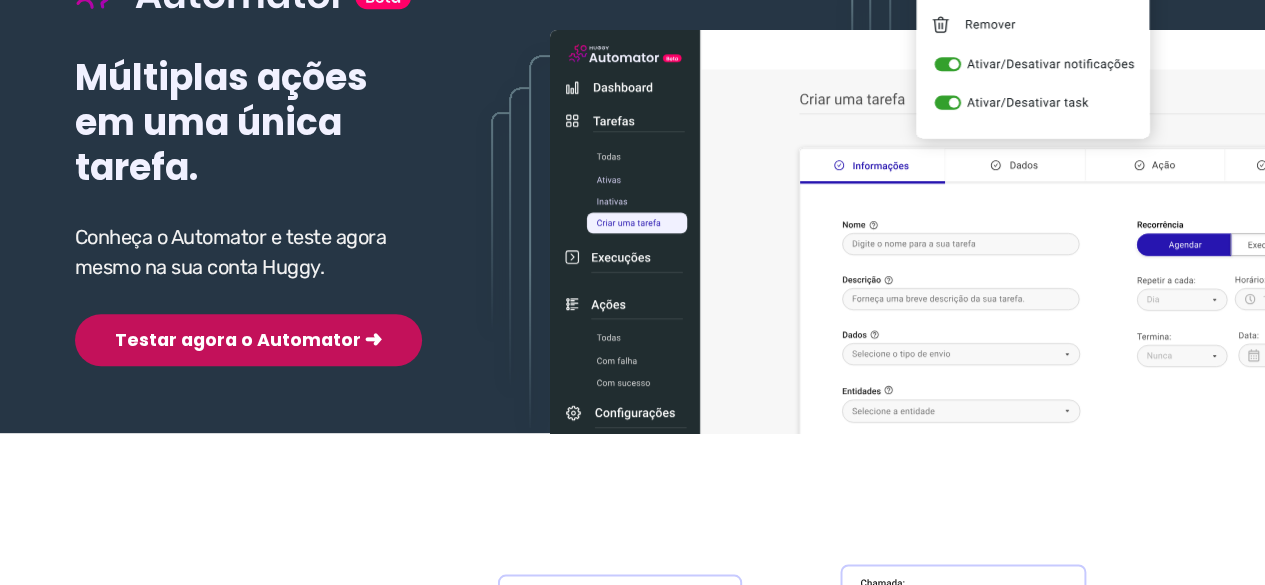 click on "Testar agora o Automator ➜" at bounding box center [248, 340] 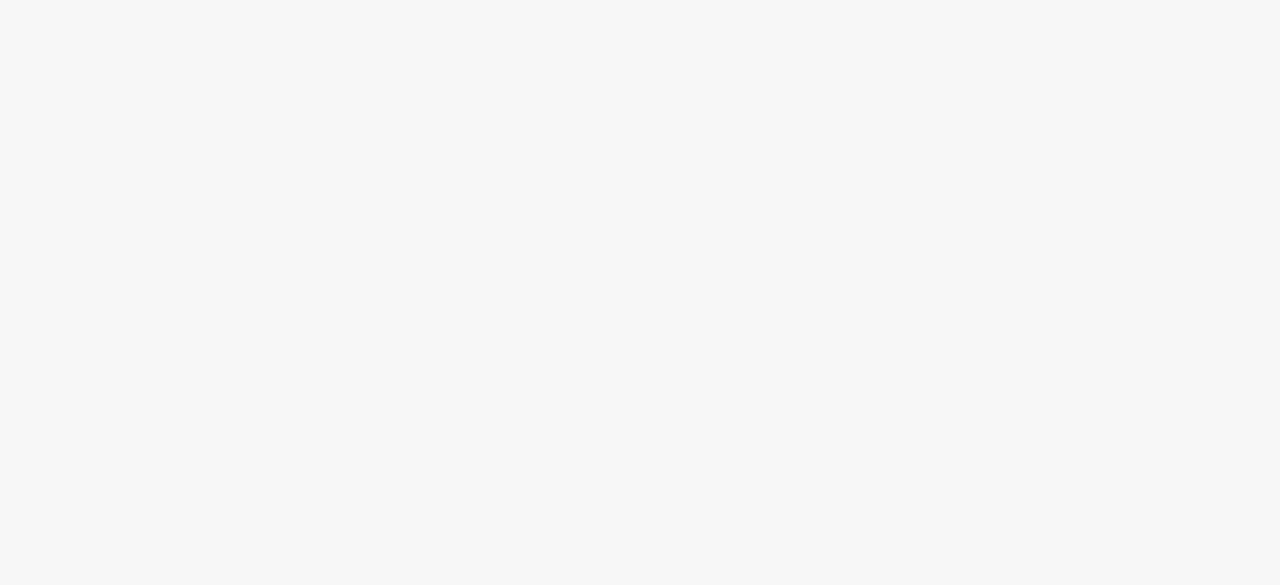scroll, scrollTop: 0, scrollLeft: 0, axis: both 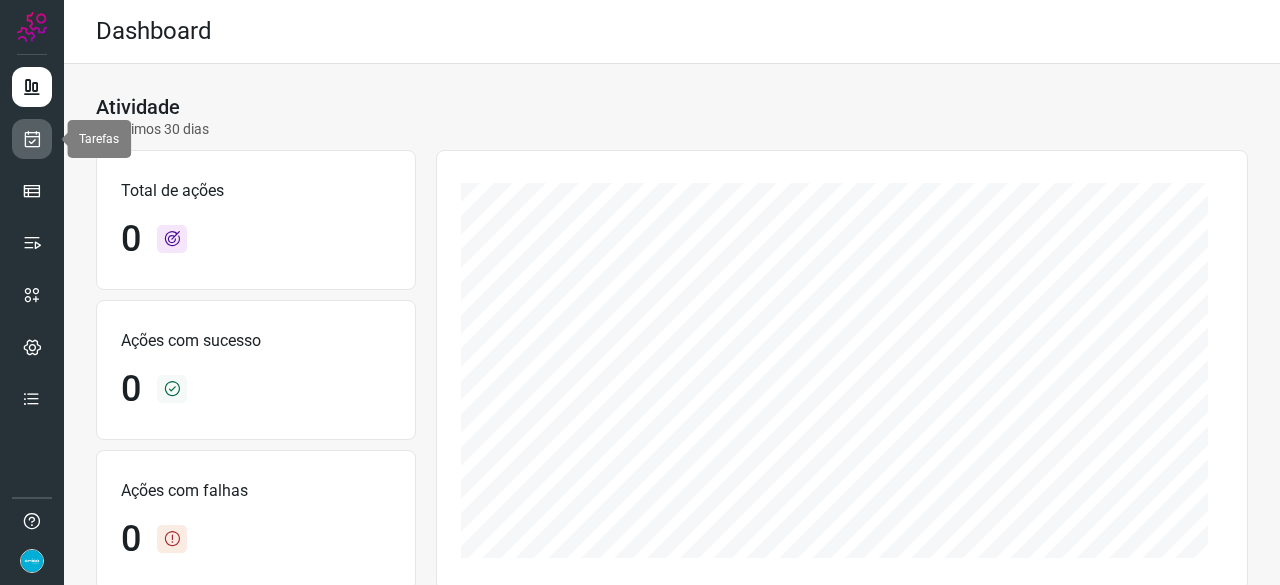 click at bounding box center (32, 139) 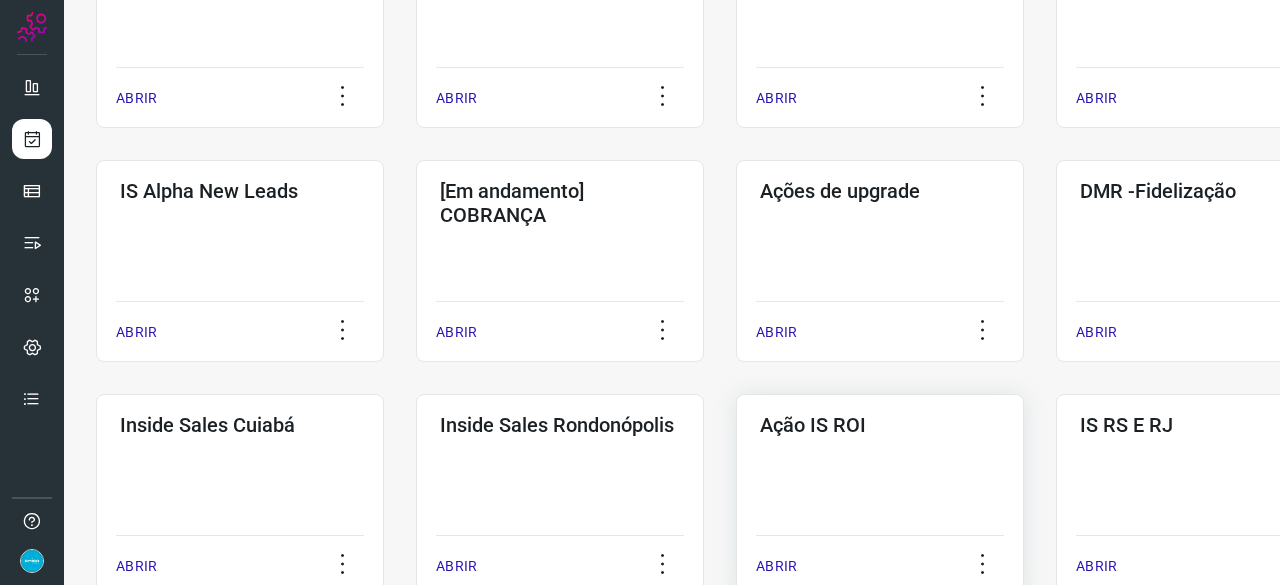 scroll, scrollTop: 800, scrollLeft: 0, axis: vertical 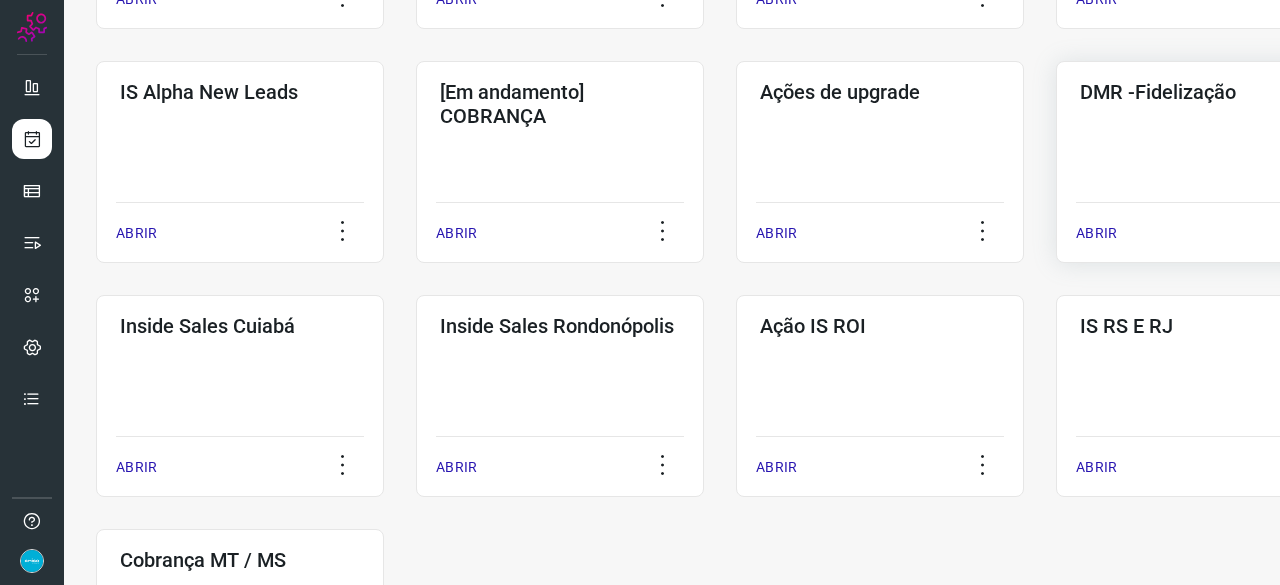 click on "ABRIR" at bounding box center (1096, 233) 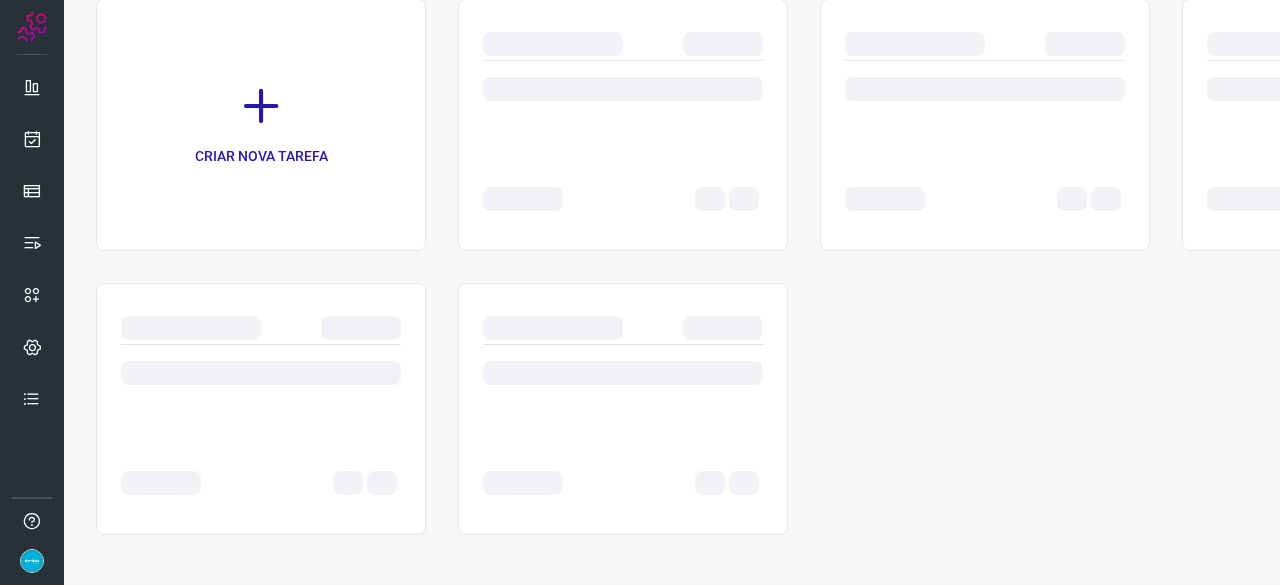scroll, scrollTop: 0, scrollLeft: 0, axis: both 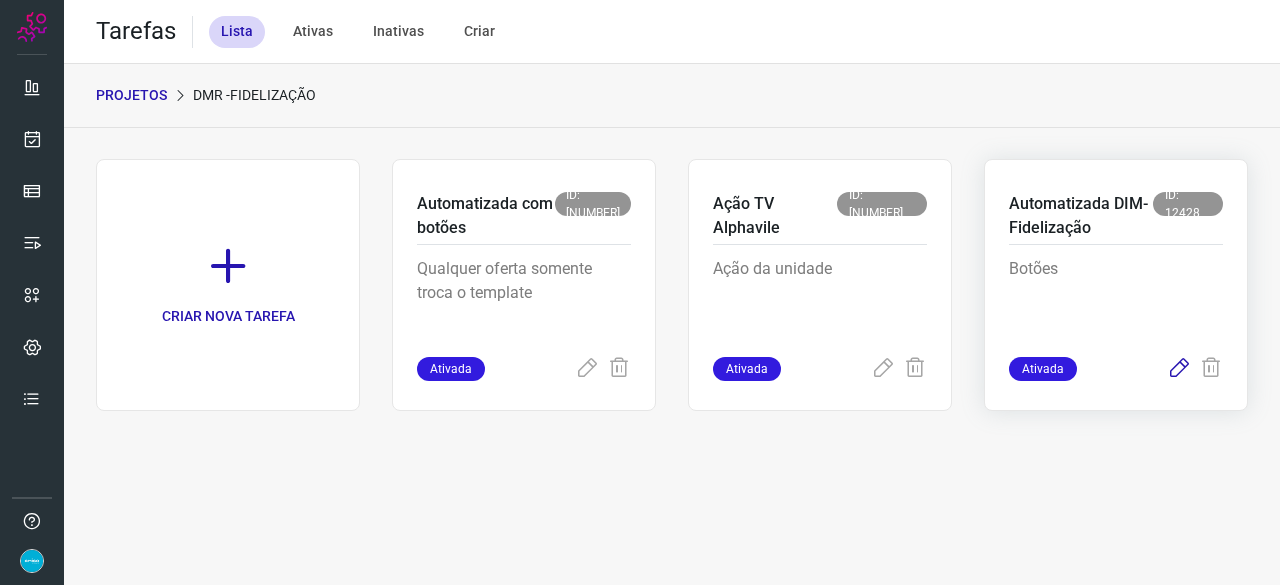 click at bounding box center [1179, 369] 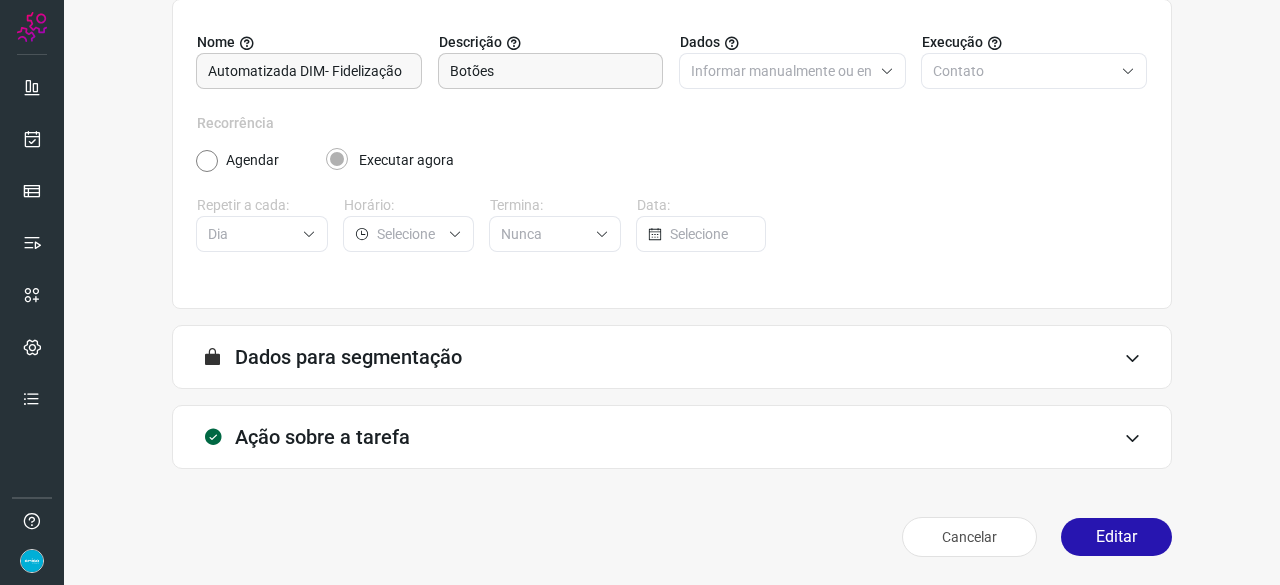 scroll, scrollTop: 195, scrollLeft: 0, axis: vertical 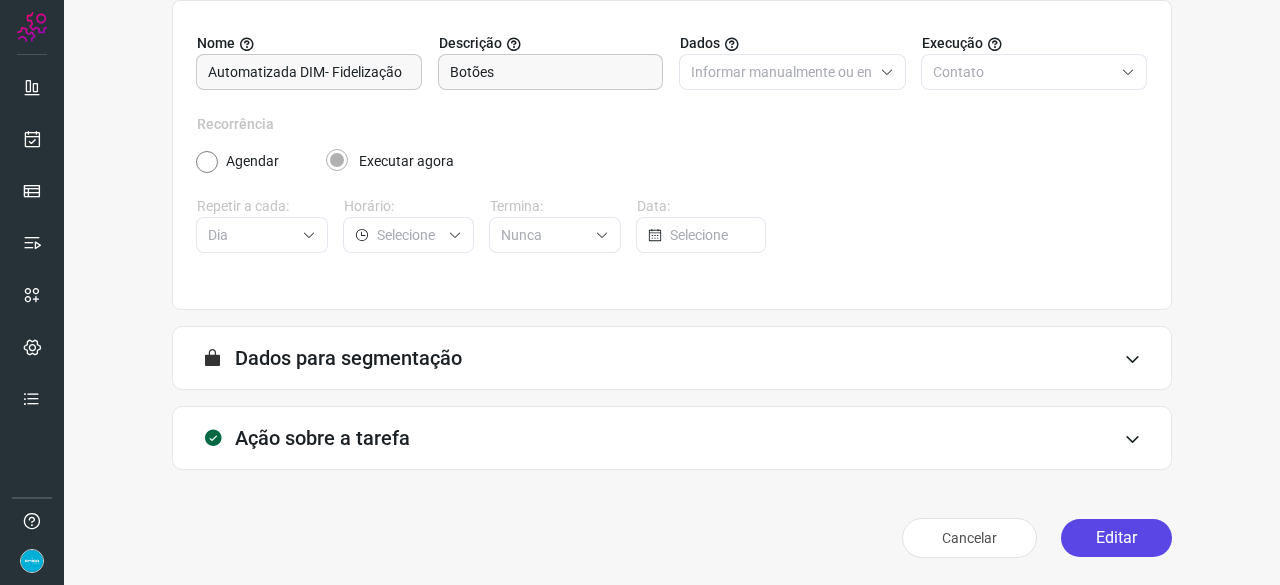 click on "Editar" at bounding box center (1116, 538) 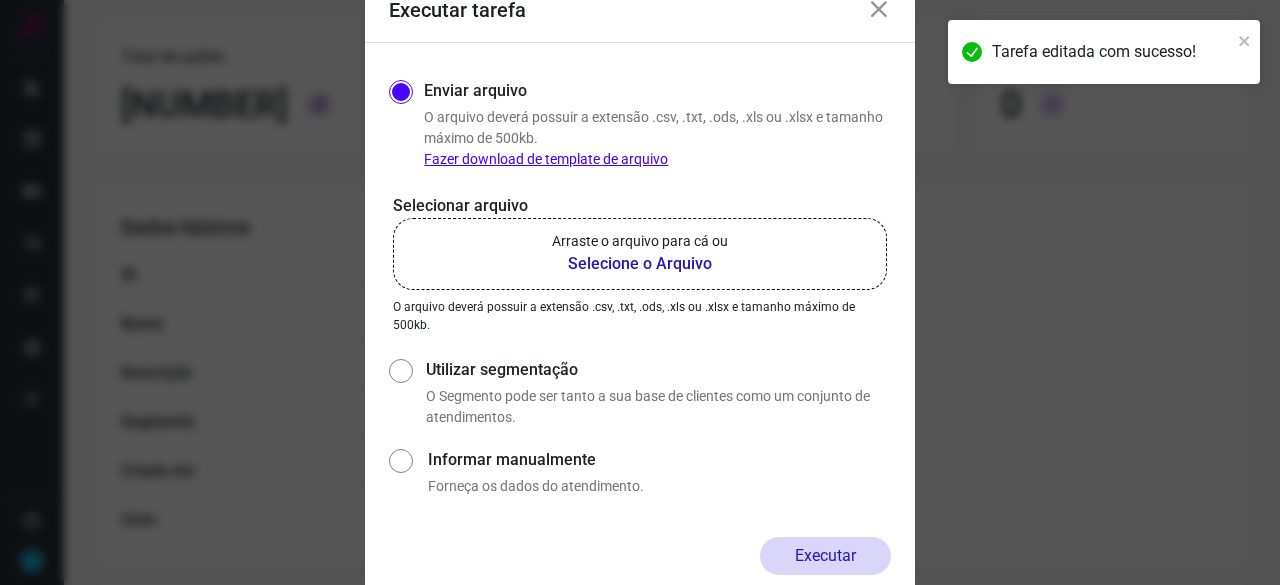 click on "Selecione o Arquivo" at bounding box center [640, 264] 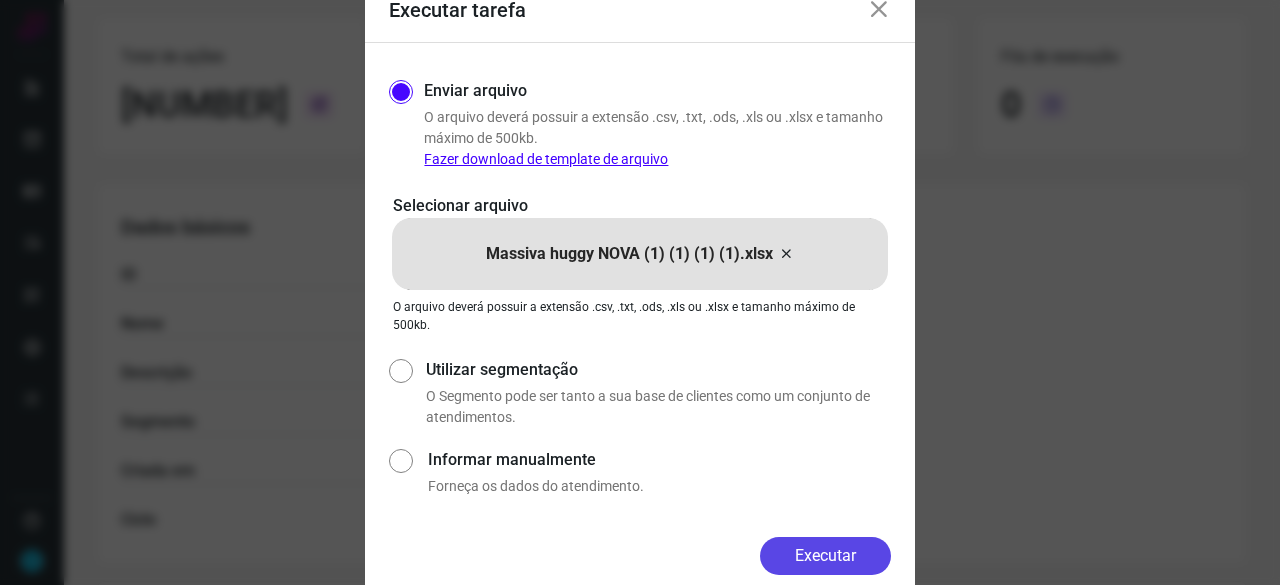 click on "Executar" at bounding box center (825, 556) 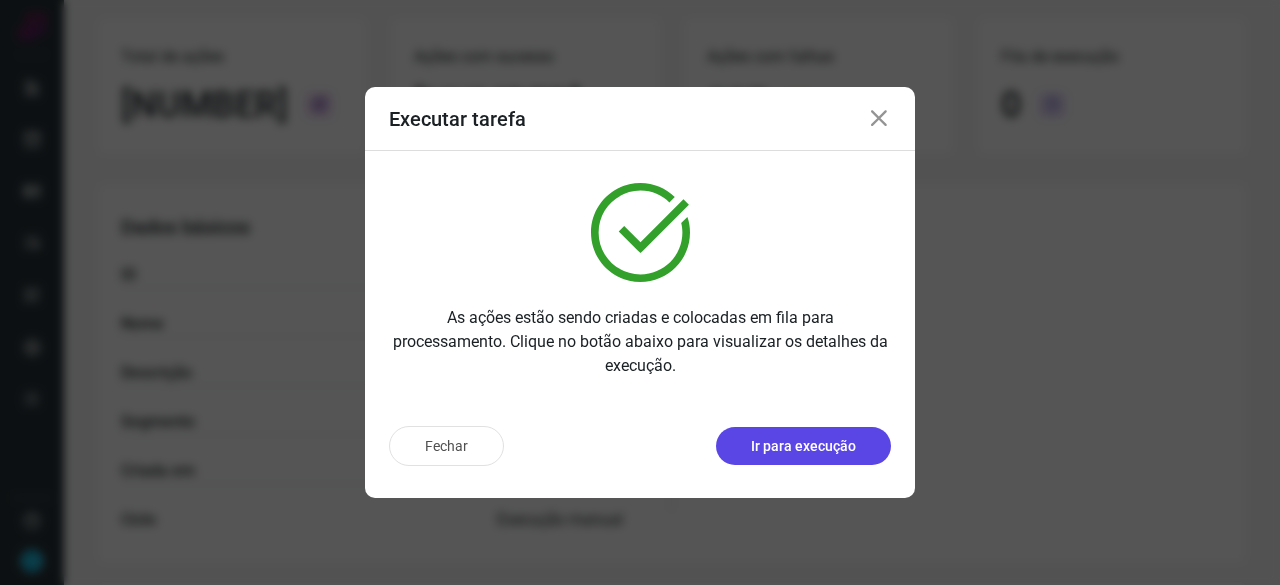 click on "Ir para execução" at bounding box center (803, 446) 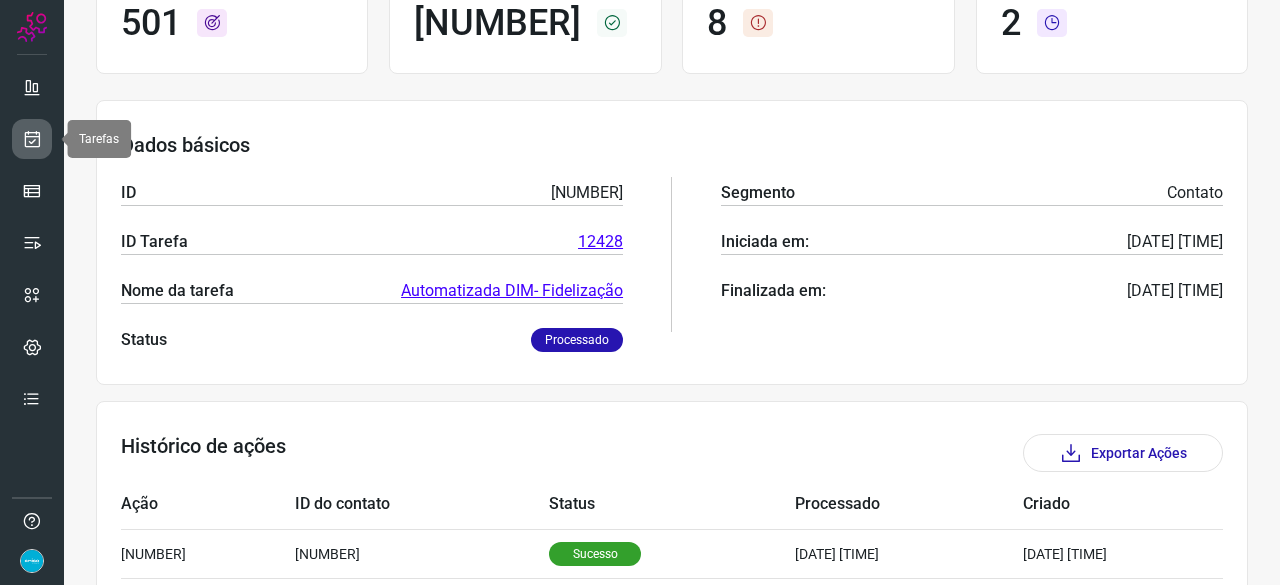 click at bounding box center [32, 139] 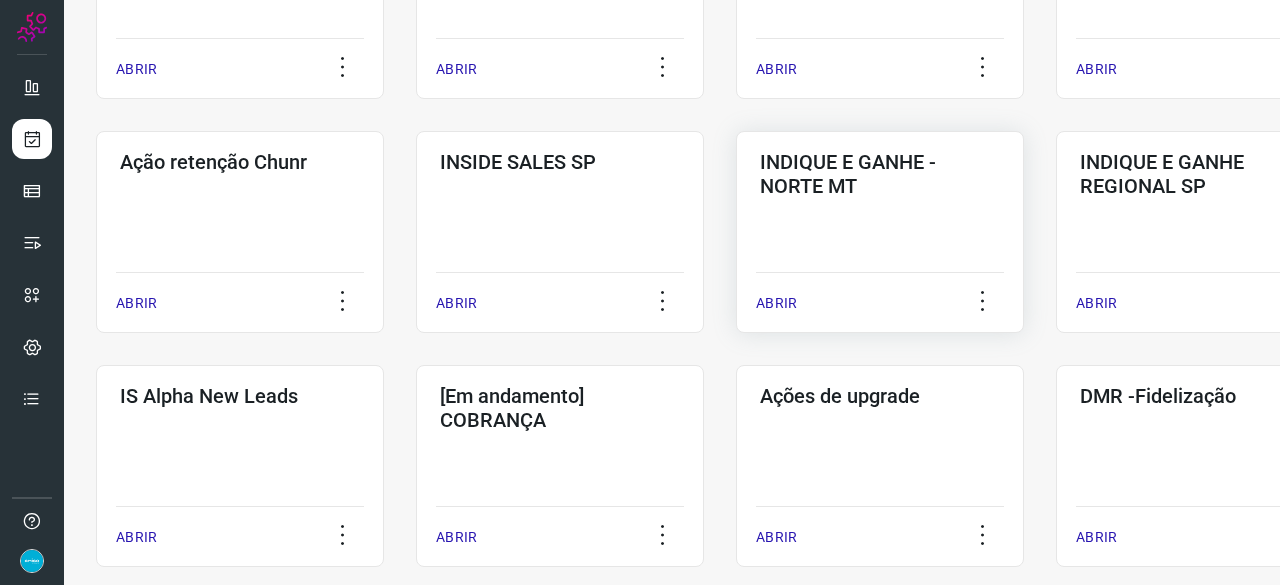scroll, scrollTop: 560, scrollLeft: 0, axis: vertical 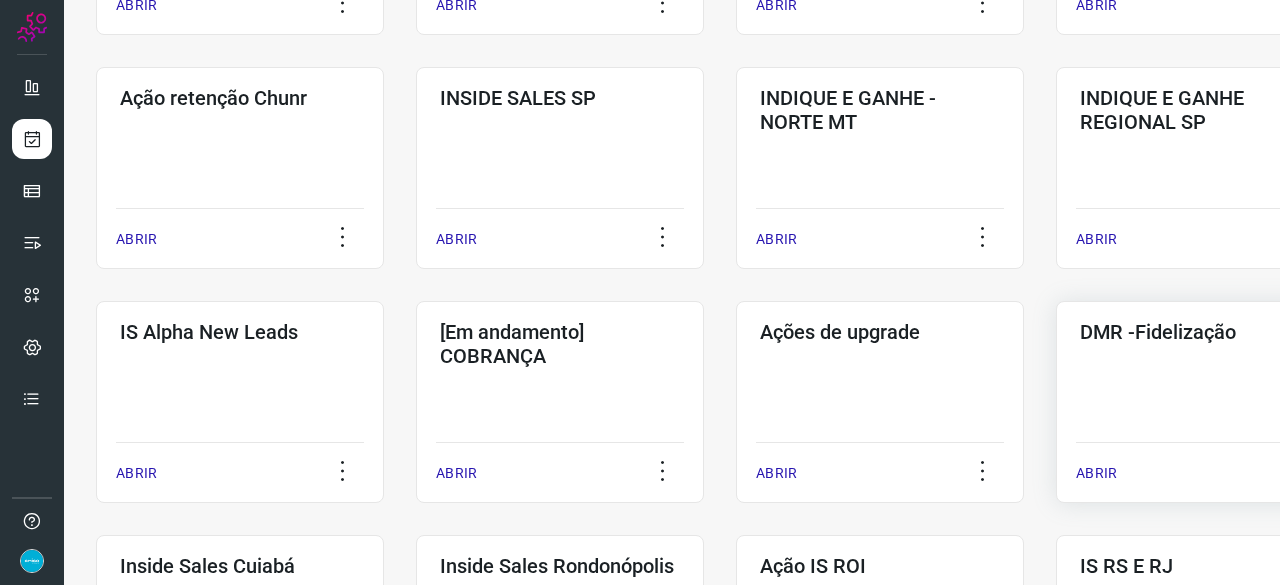 click on "ABRIR" at bounding box center [1096, 473] 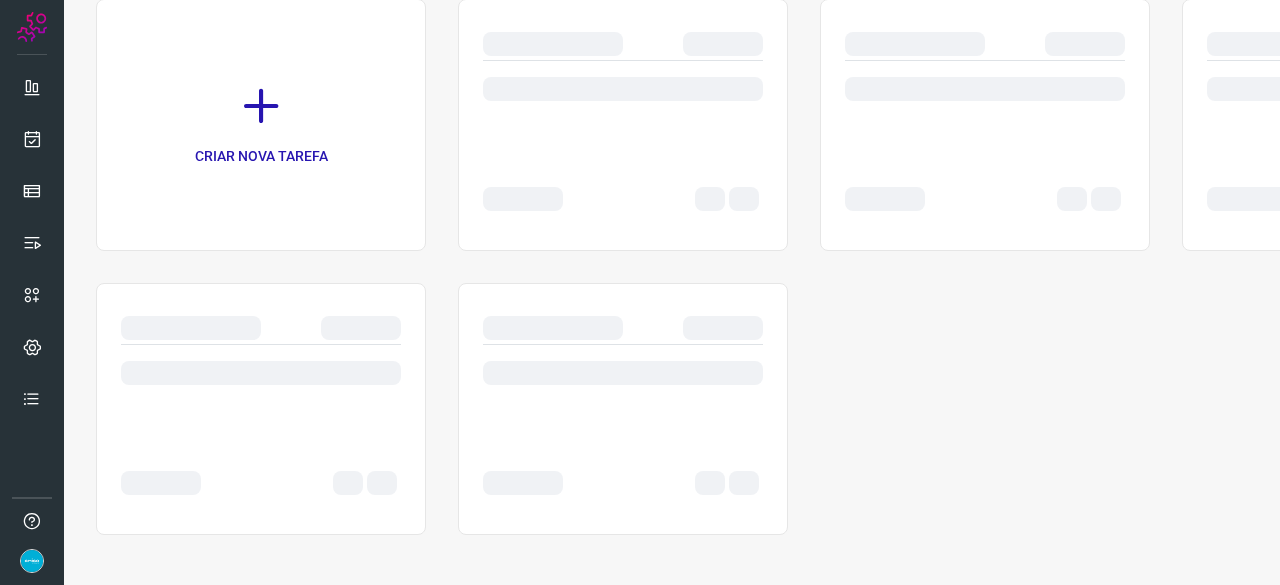 scroll, scrollTop: 0, scrollLeft: 0, axis: both 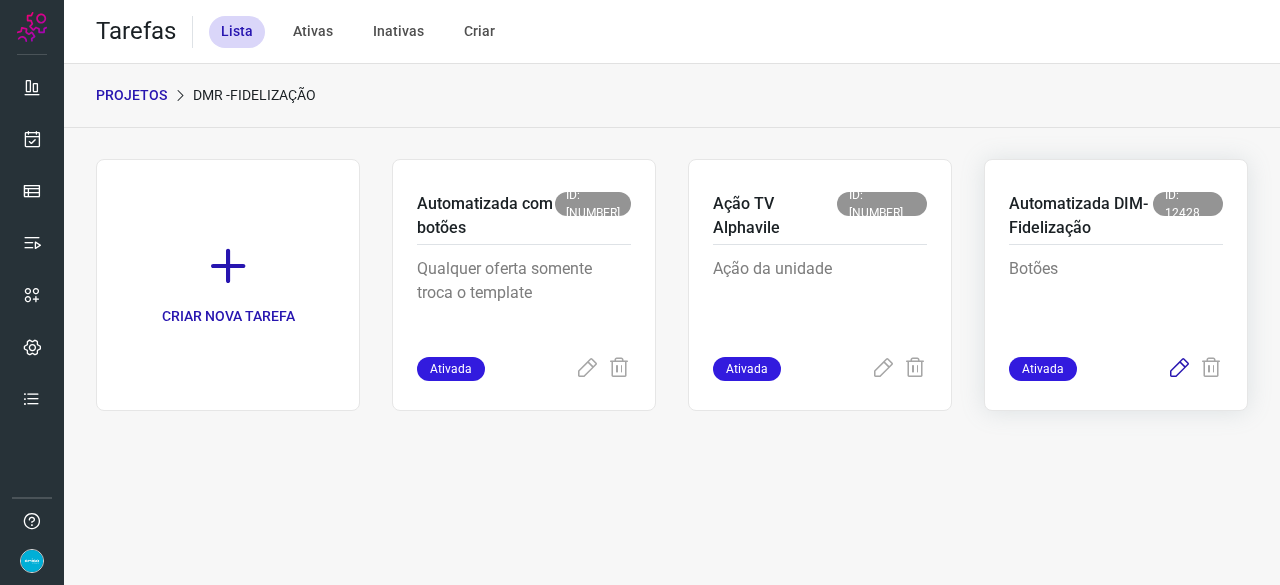 click at bounding box center [1179, 369] 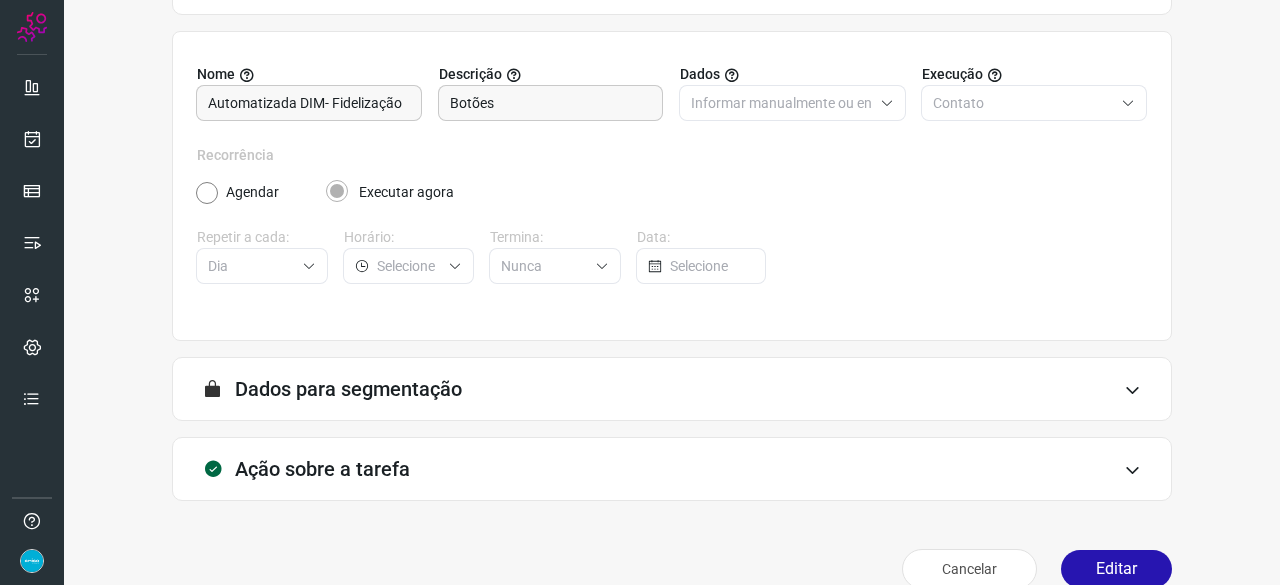 scroll, scrollTop: 195, scrollLeft: 0, axis: vertical 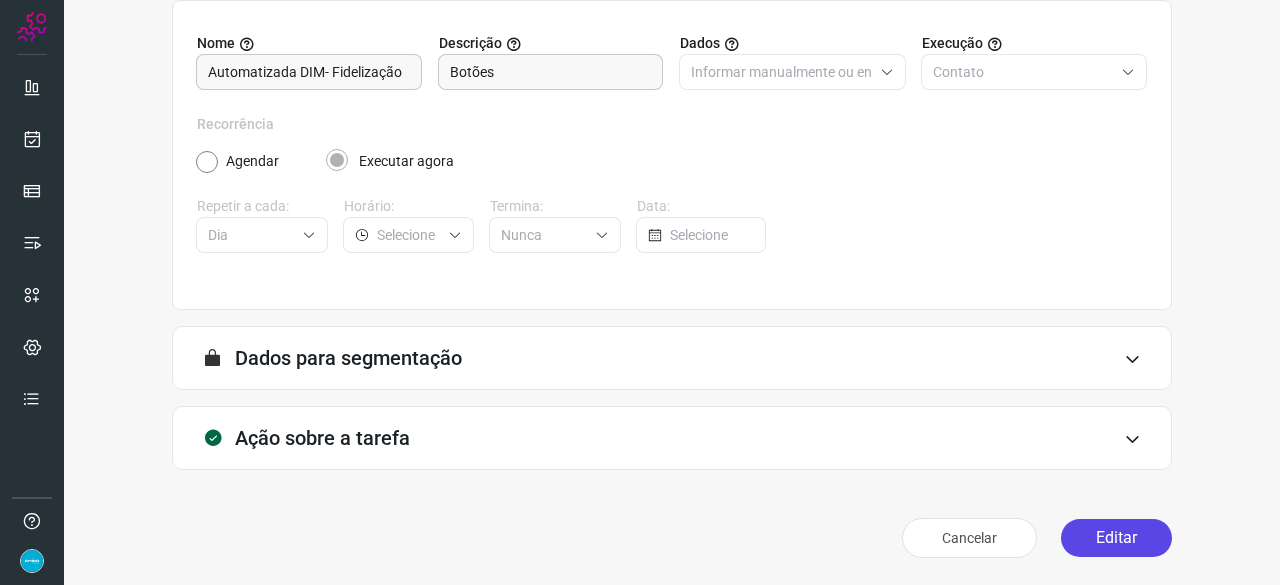 click on "Editar" at bounding box center [1116, 538] 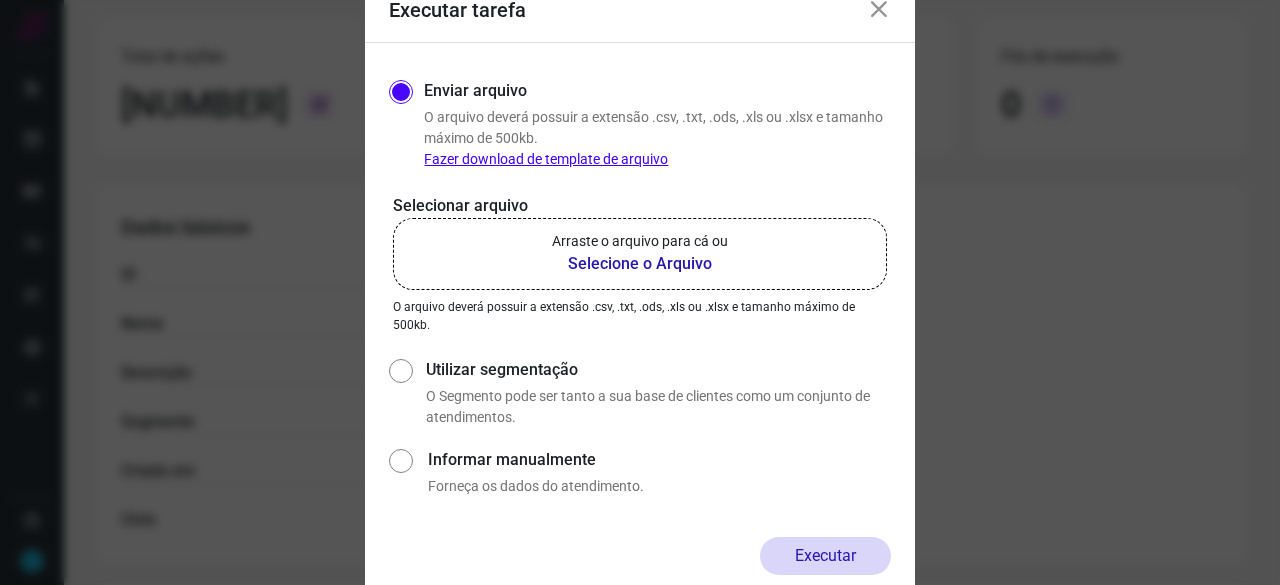 click on "Selecione o Arquivo" at bounding box center [640, 264] 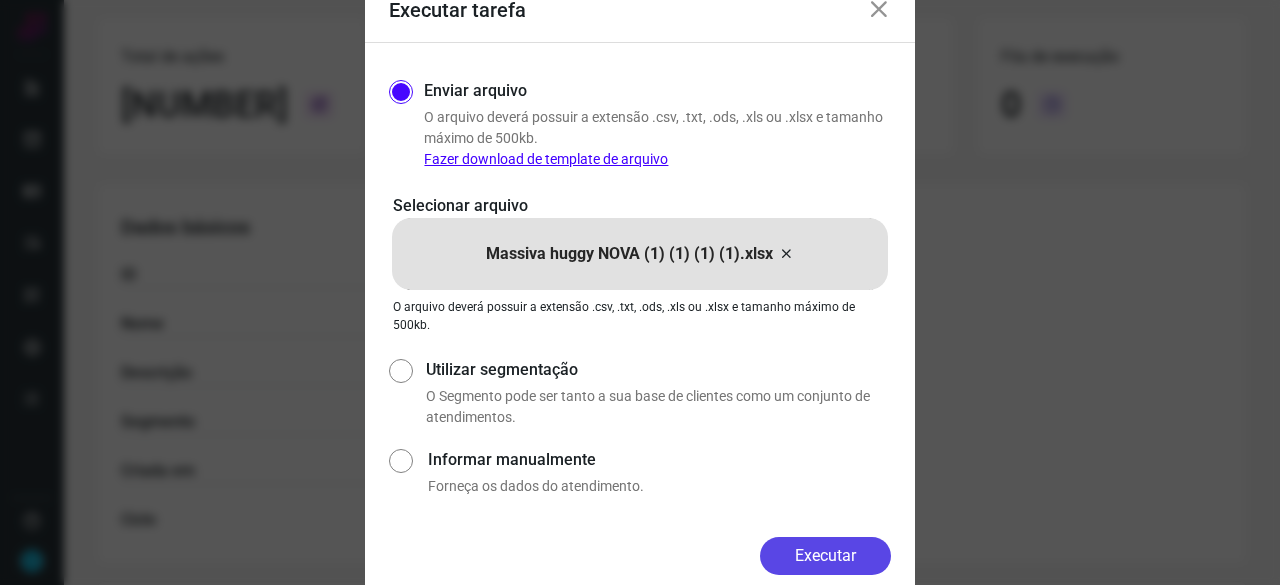 click on "Executar" at bounding box center [825, 556] 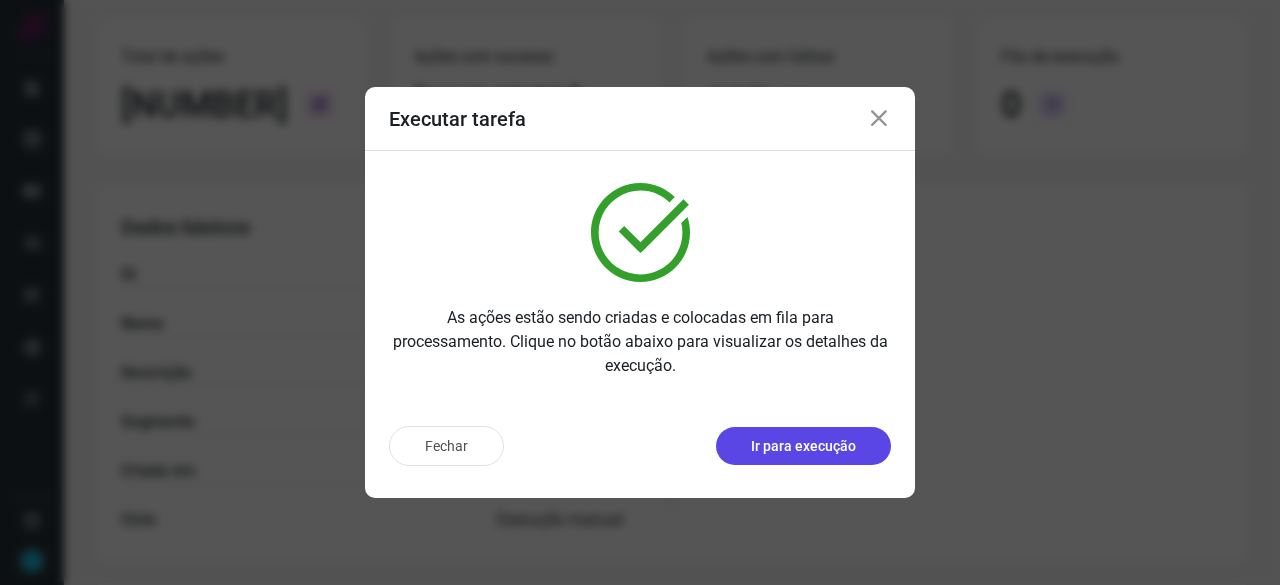 click on "Ir para execução" at bounding box center (803, 446) 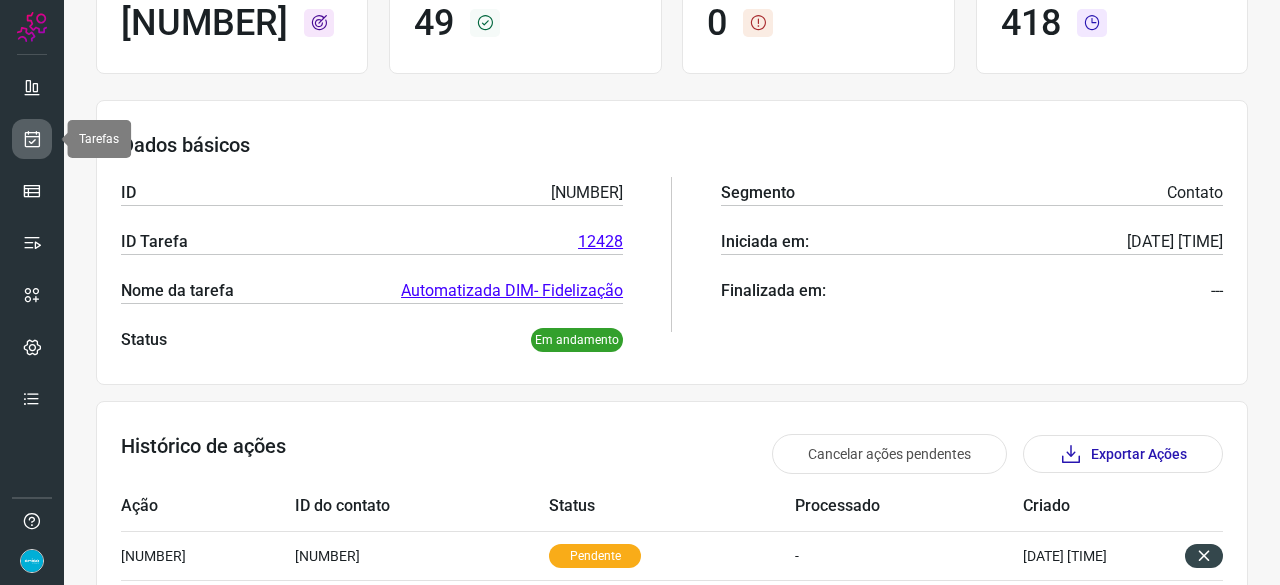 click at bounding box center [32, 139] 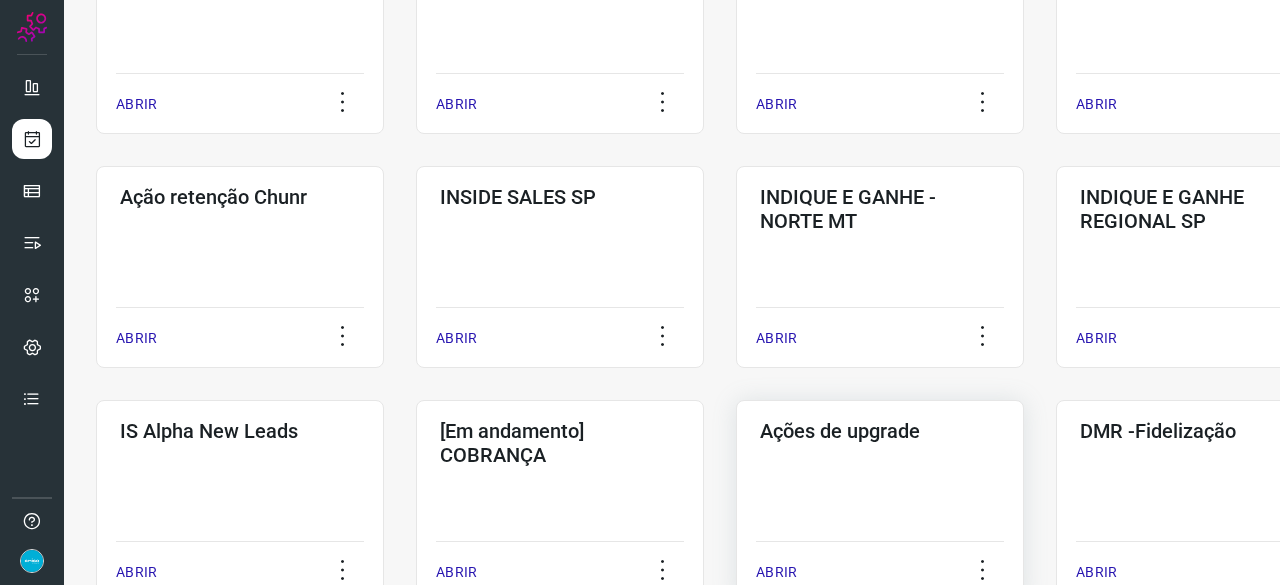 scroll, scrollTop: 560, scrollLeft: 0, axis: vertical 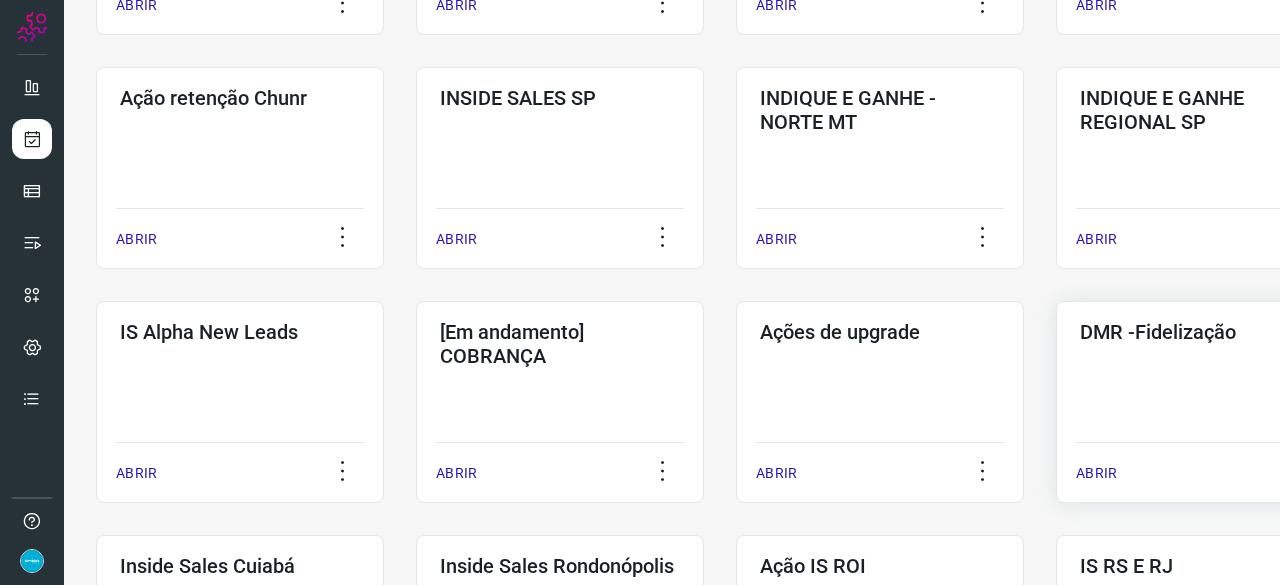 click on "ABRIR" at bounding box center [1096, 473] 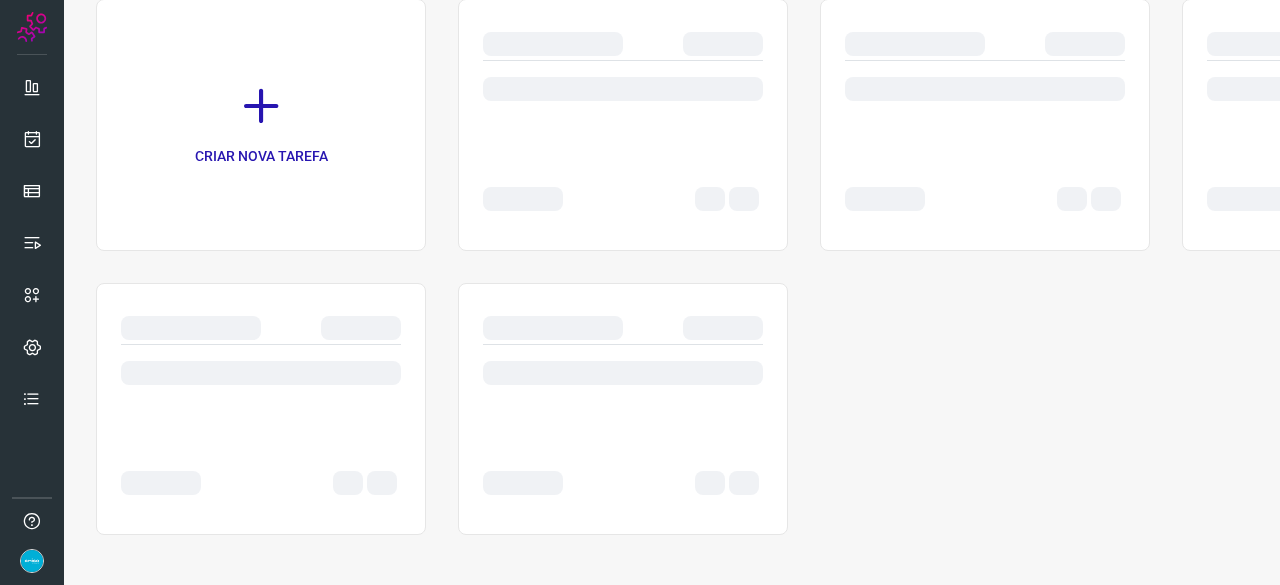 scroll, scrollTop: 0, scrollLeft: 0, axis: both 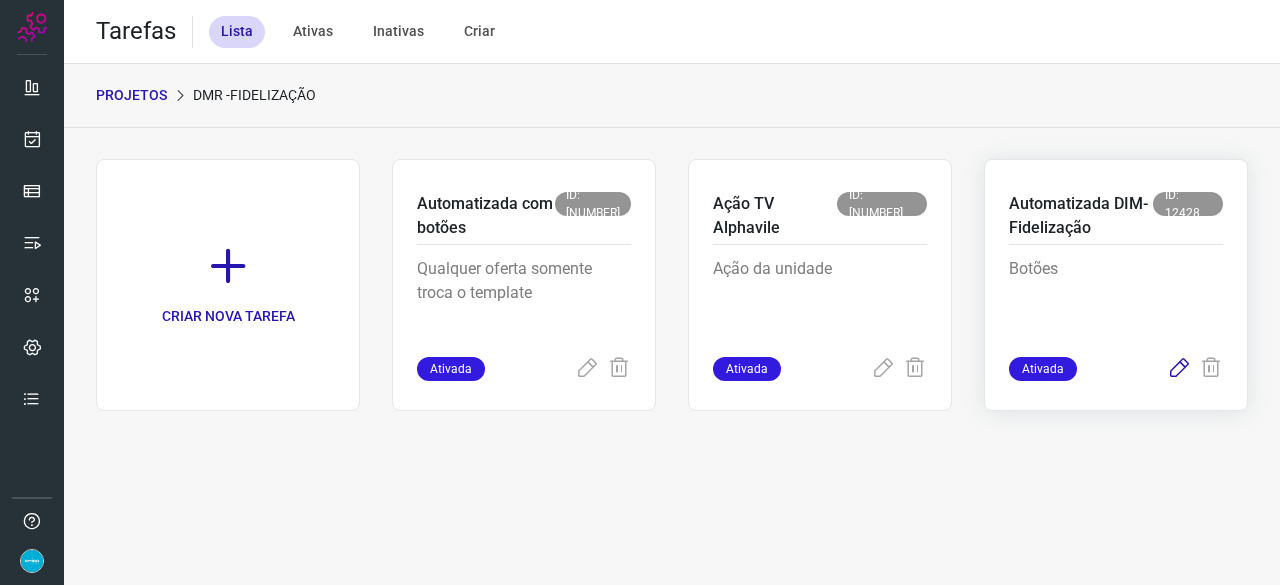 click at bounding box center (1179, 369) 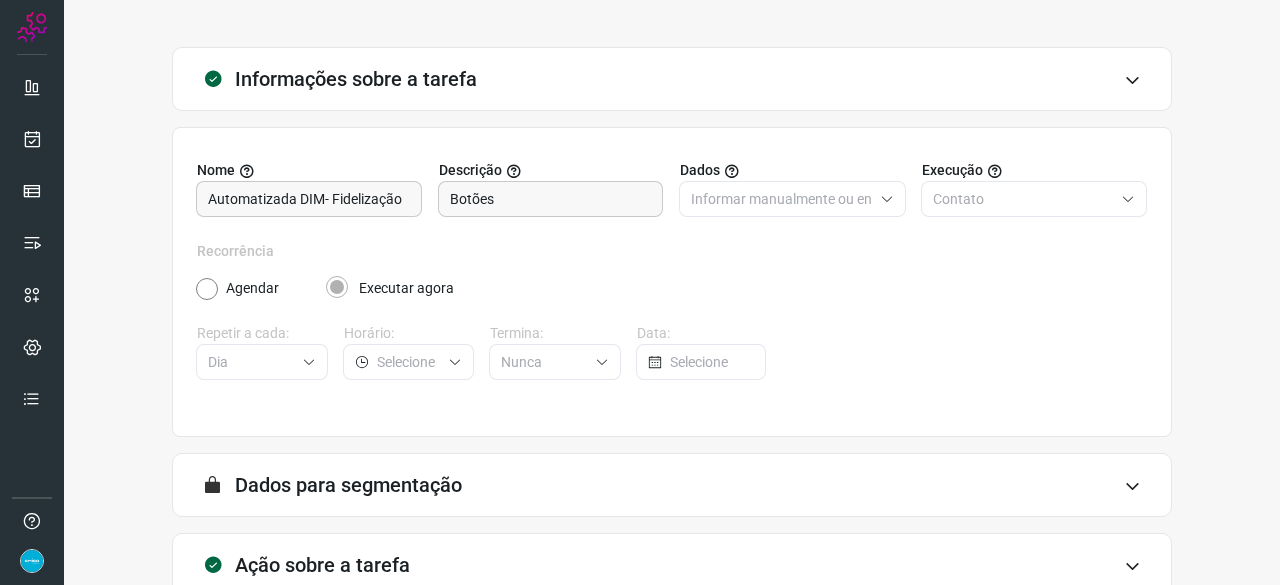 scroll, scrollTop: 195, scrollLeft: 0, axis: vertical 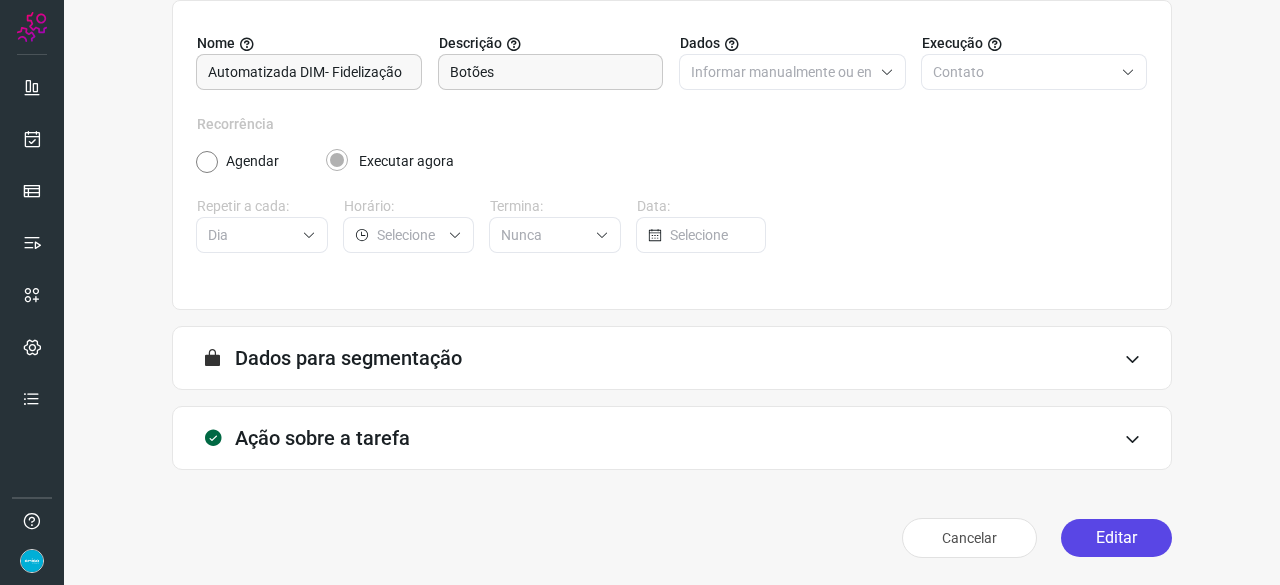 click on "Editar" at bounding box center [1116, 538] 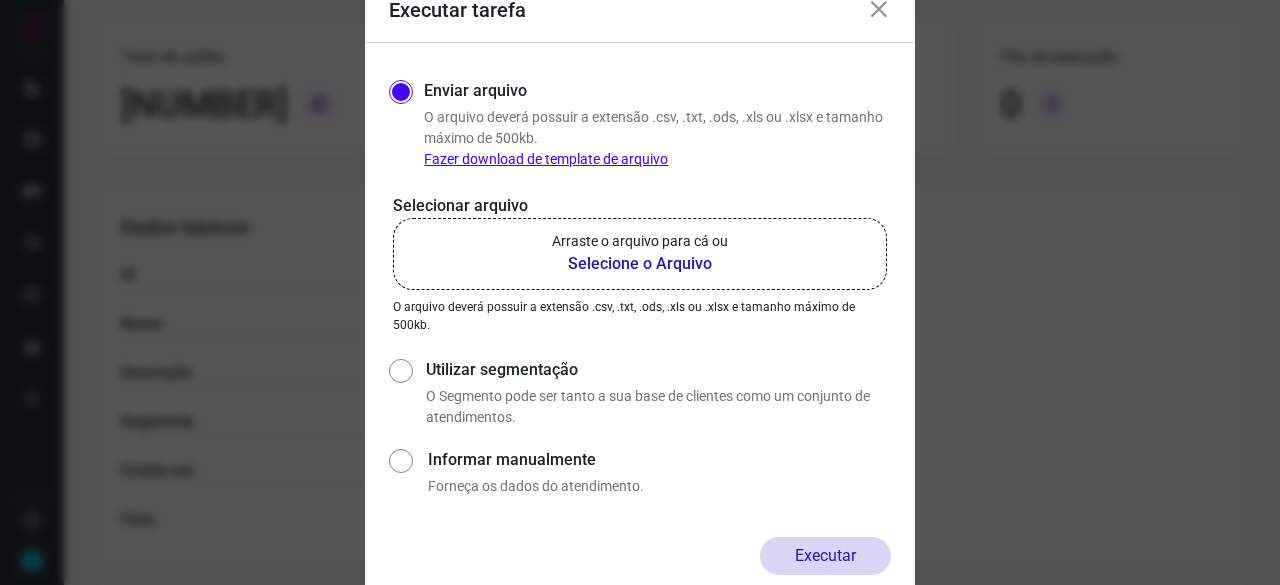 click on "Selecione o Arquivo" at bounding box center (640, 264) 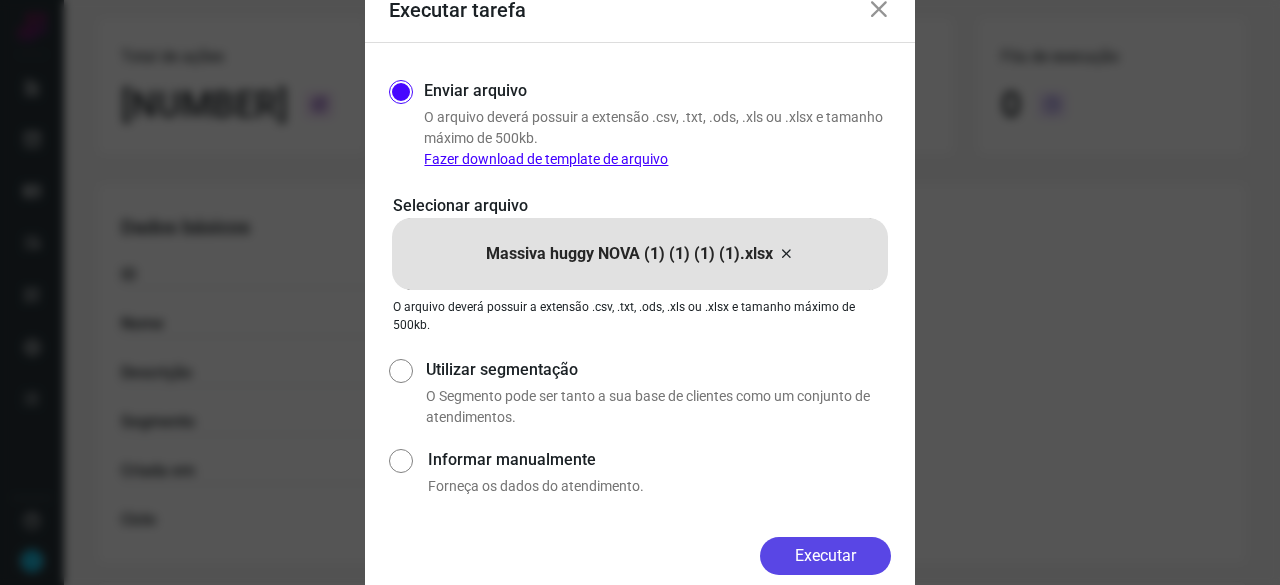 click on "Executar" at bounding box center (825, 556) 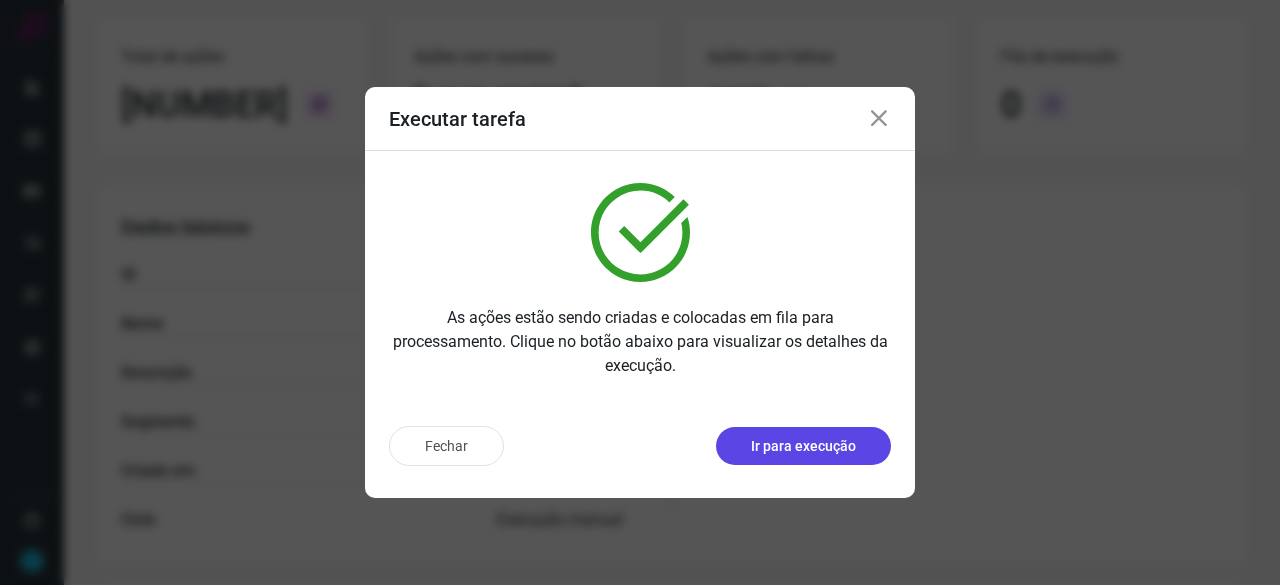click on "Ir para execução" at bounding box center [803, 446] 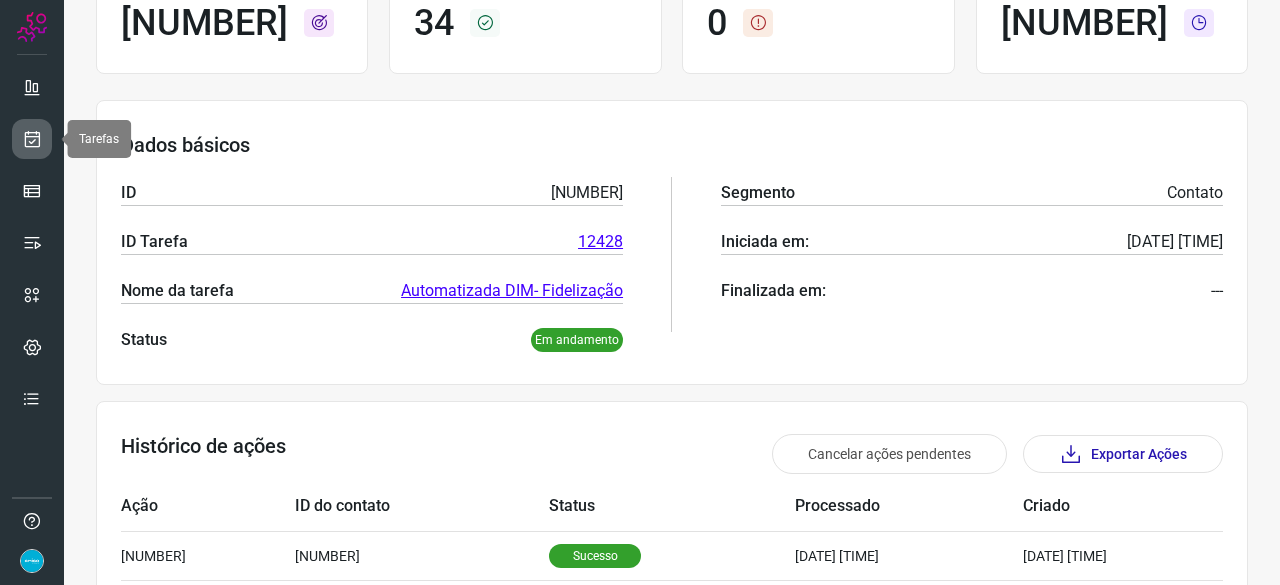 click at bounding box center [32, 139] 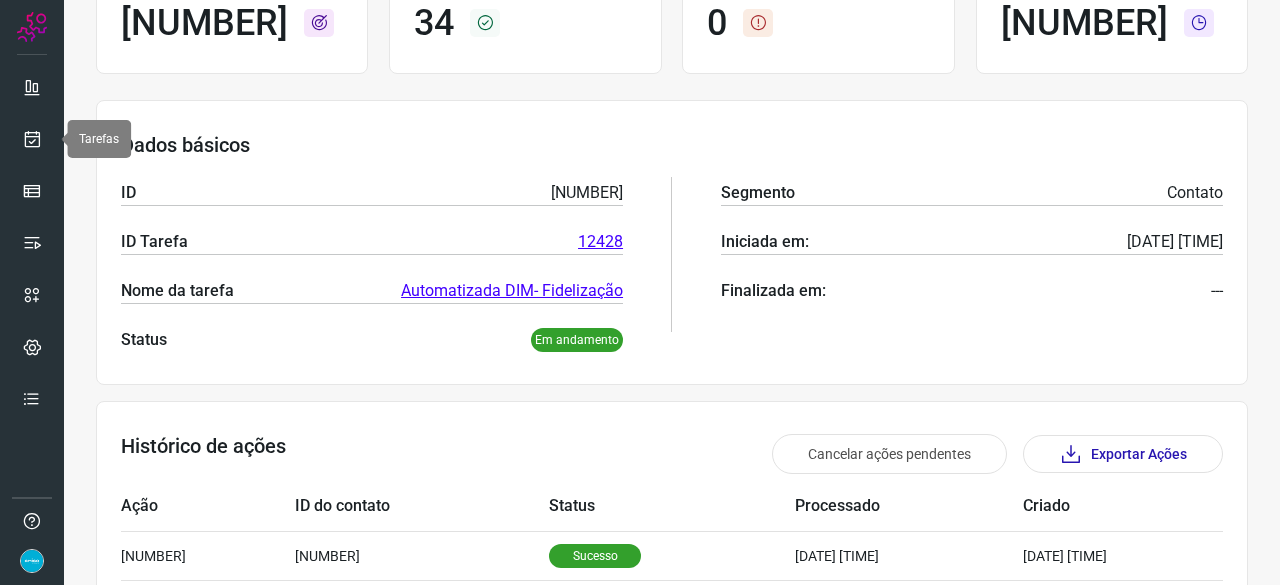 scroll, scrollTop: 60, scrollLeft: 0, axis: vertical 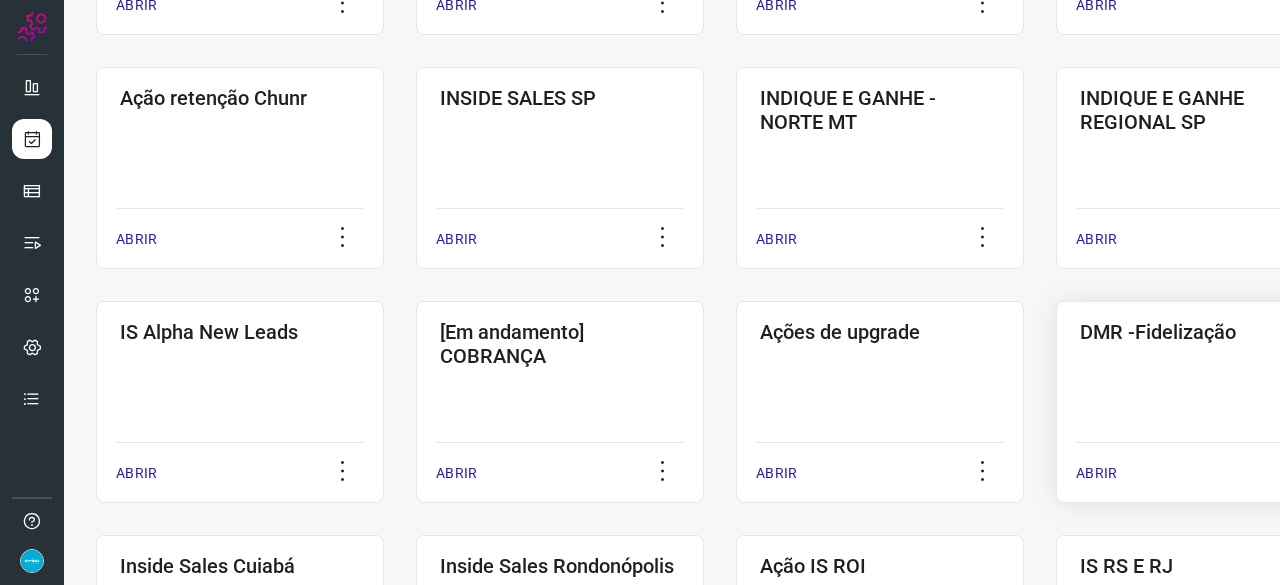 click on "ABRIR" at bounding box center [1096, 473] 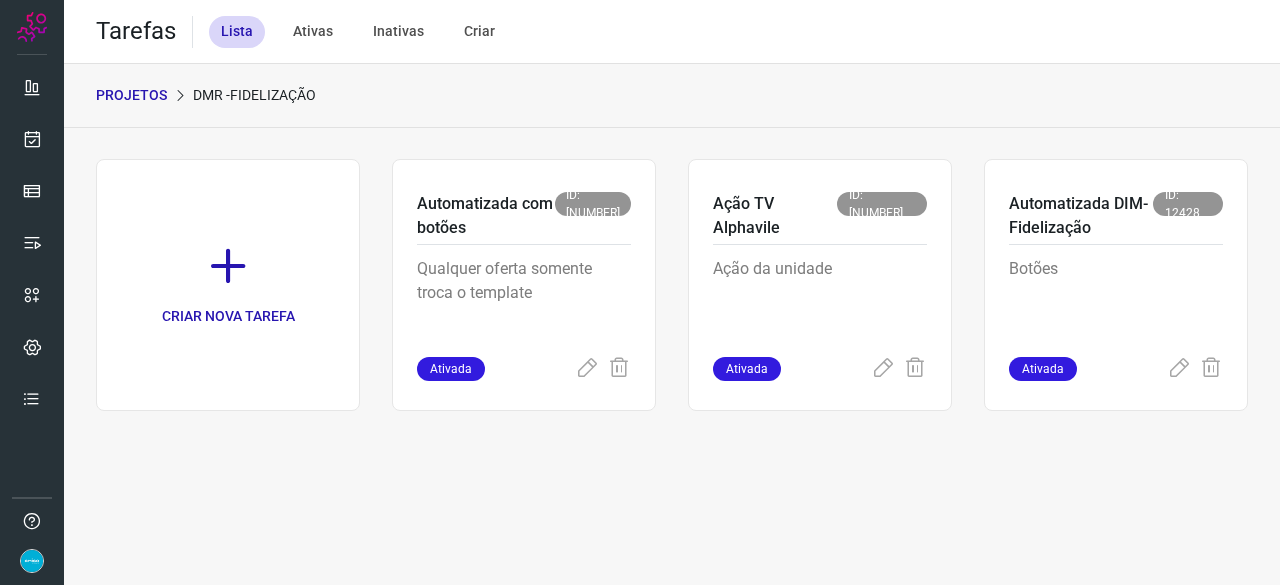 scroll, scrollTop: 0, scrollLeft: 0, axis: both 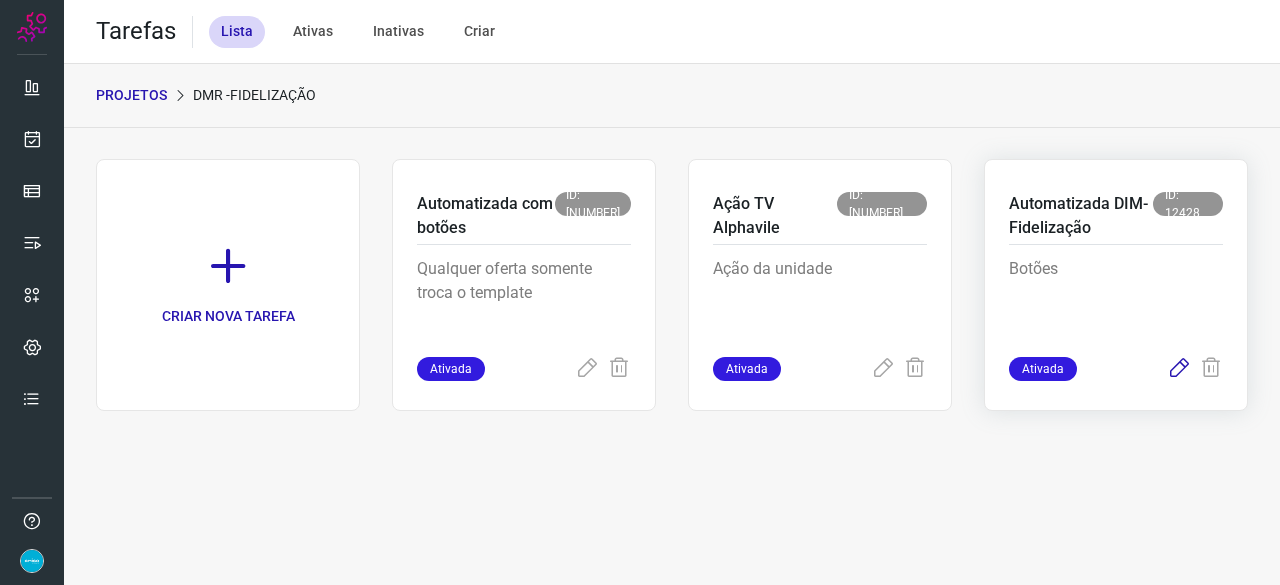 click at bounding box center [1179, 369] 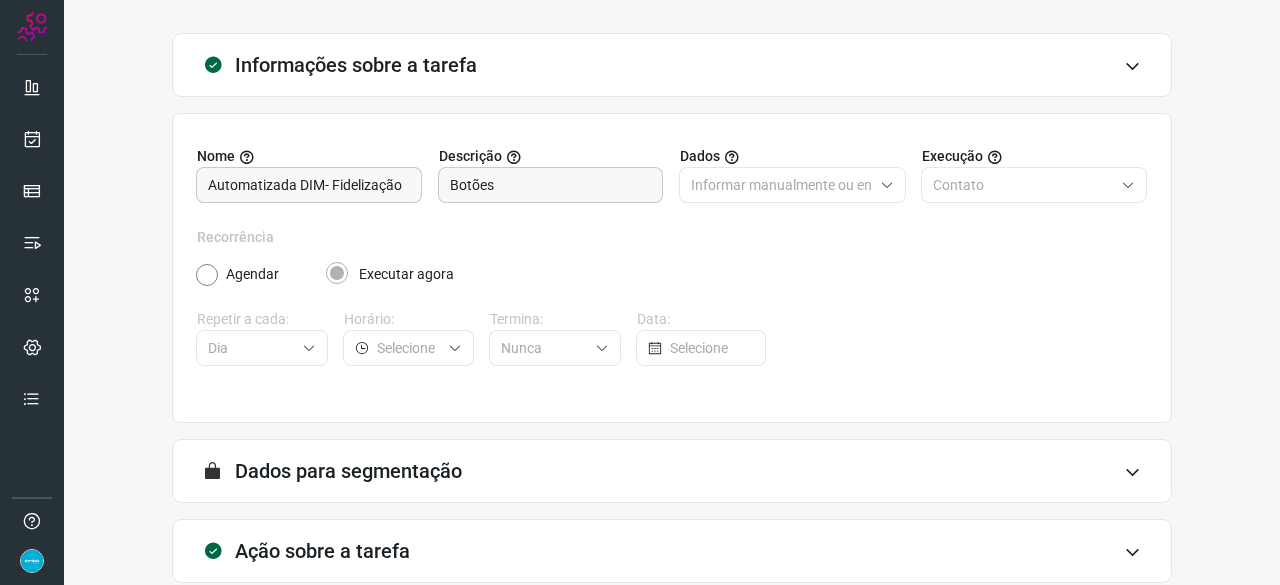scroll, scrollTop: 195, scrollLeft: 0, axis: vertical 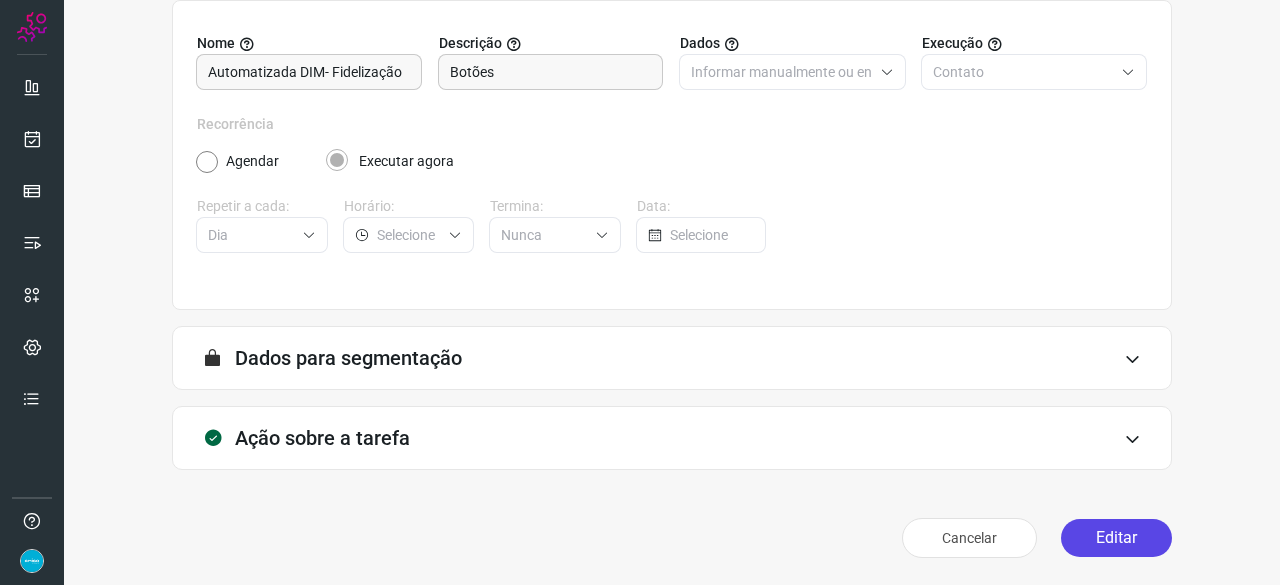 click on "Editar" at bounding box center [1116, 538] 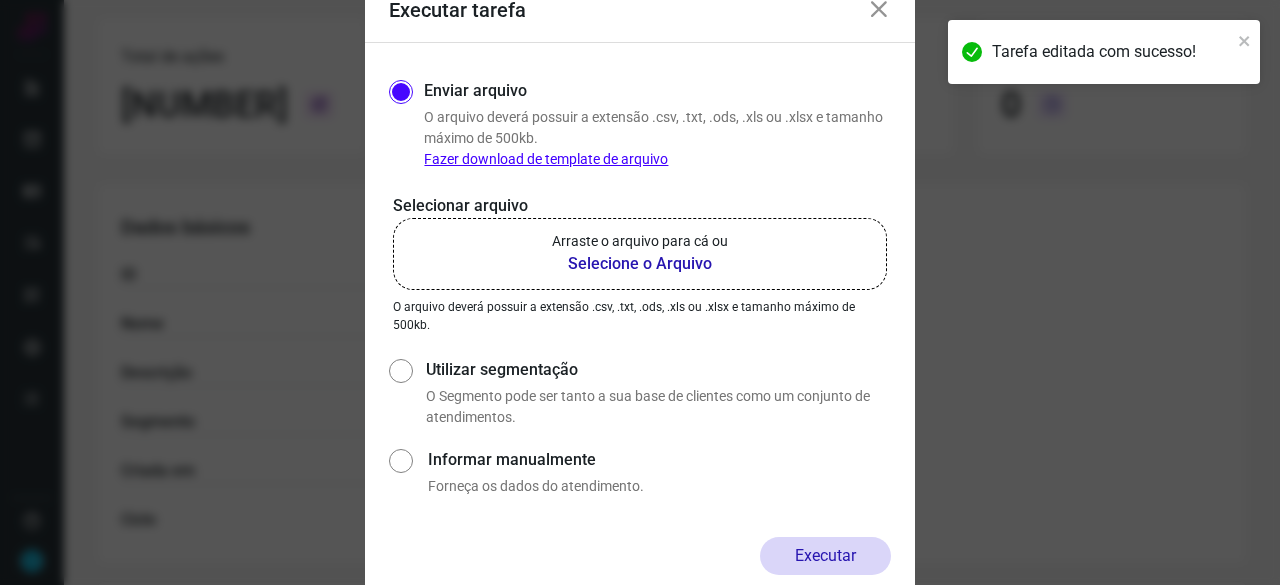 click on "Selecione o Arquivo" at bounding box center (640, 264) 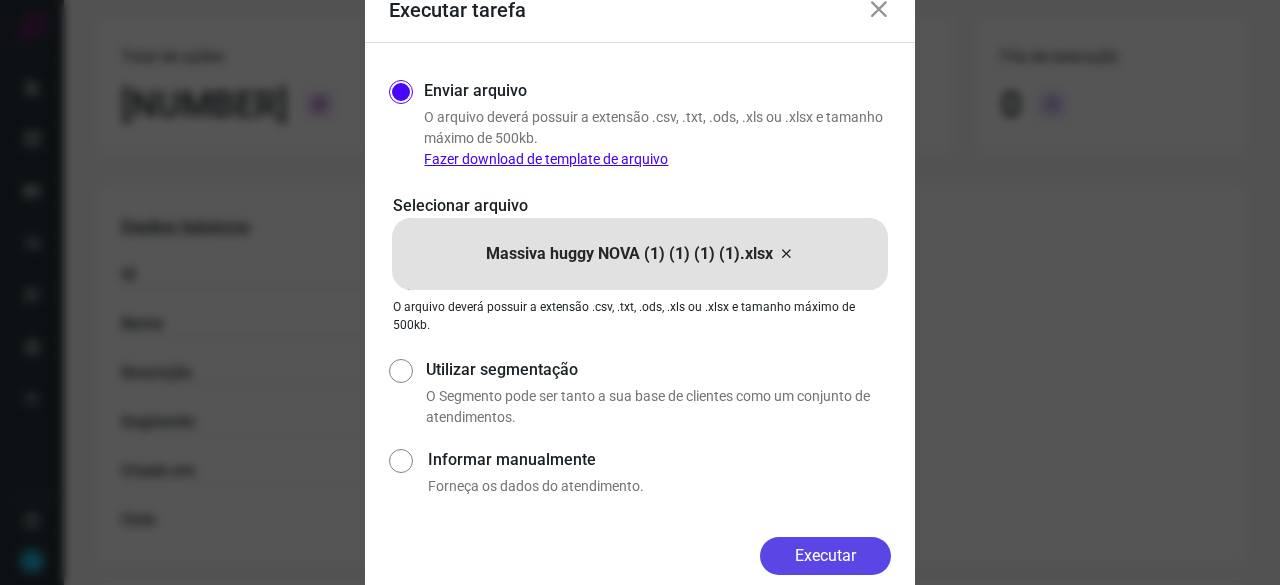click on "Executar" at bounding box center [825, 556] 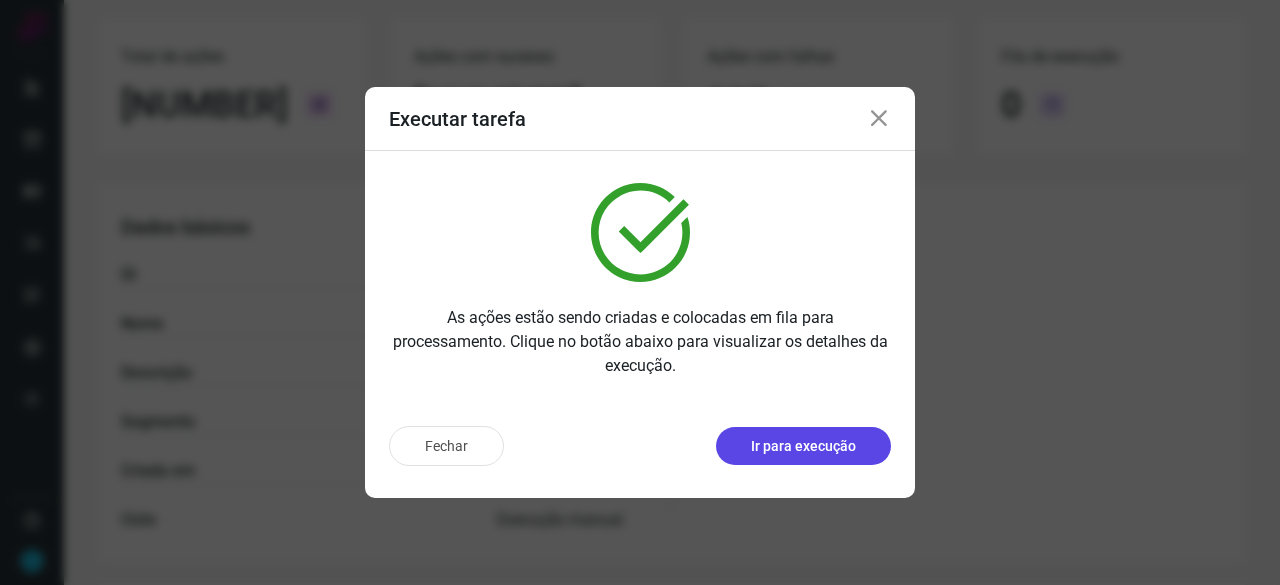click on "Ir para execução" at bounding box center [803, 446] 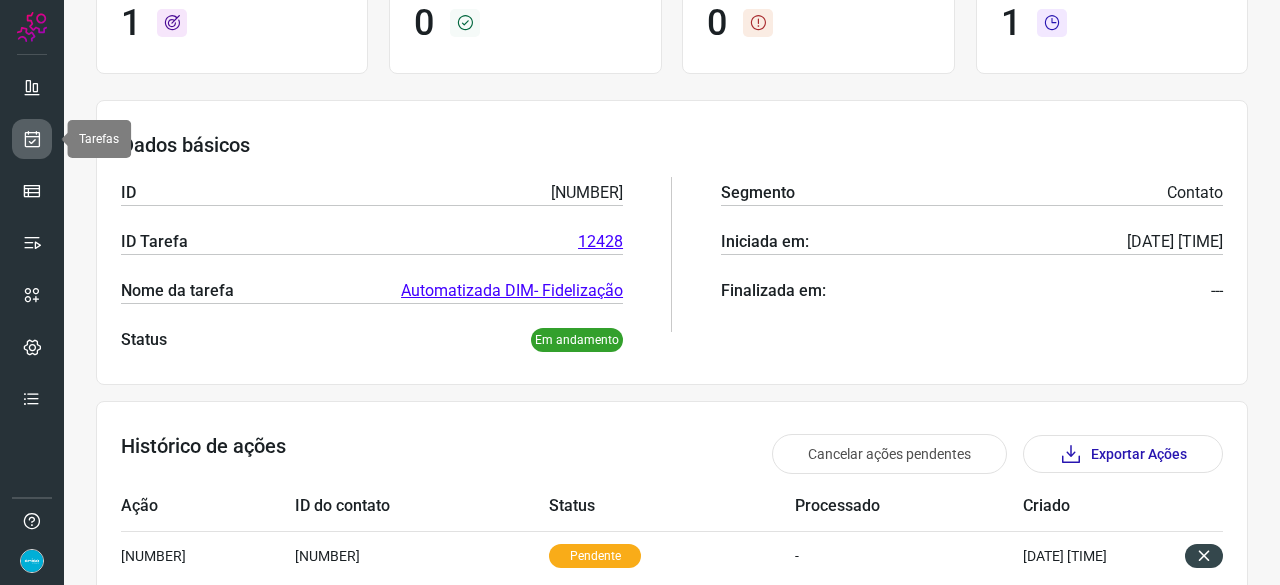 click at bounding box center (32, 139) 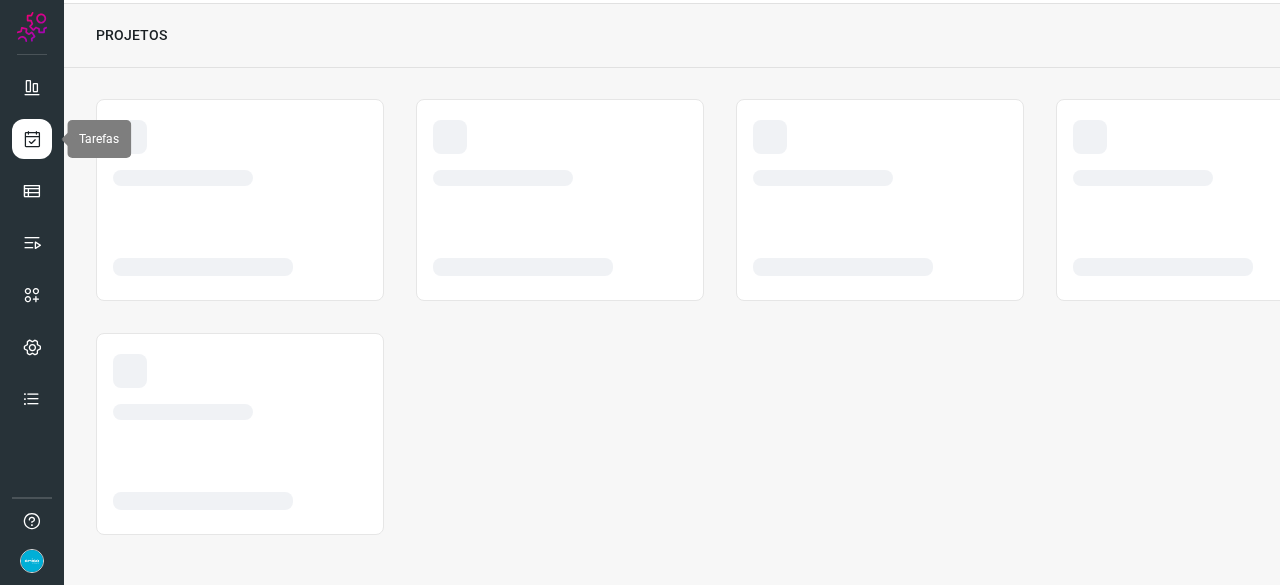 scroll, scrollTop: 60, scrollLeft: 0, axis: vertical 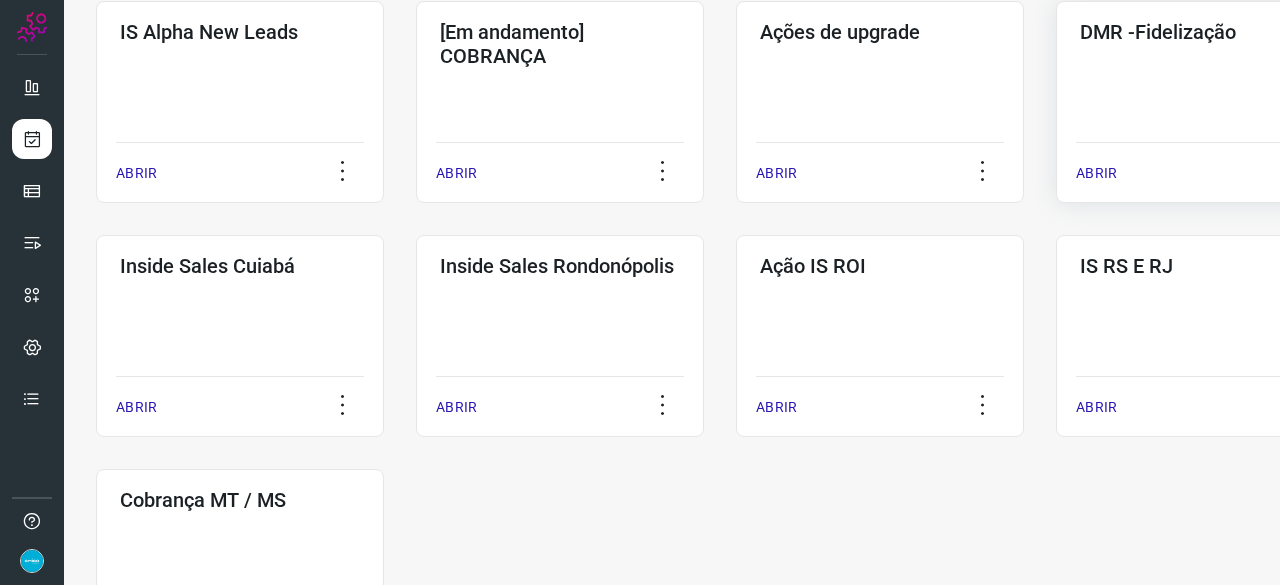 click on "ABRIR" at bounding box center [1096, 173] 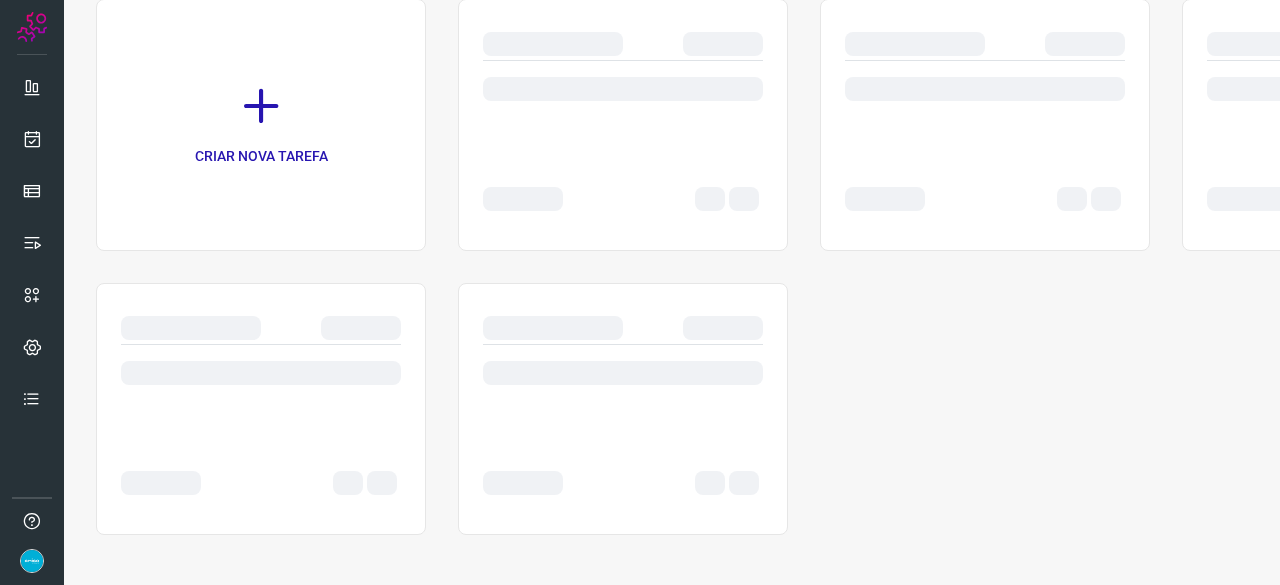 scroll, scrollTop: 0, scrollLeft: 0, axis: both 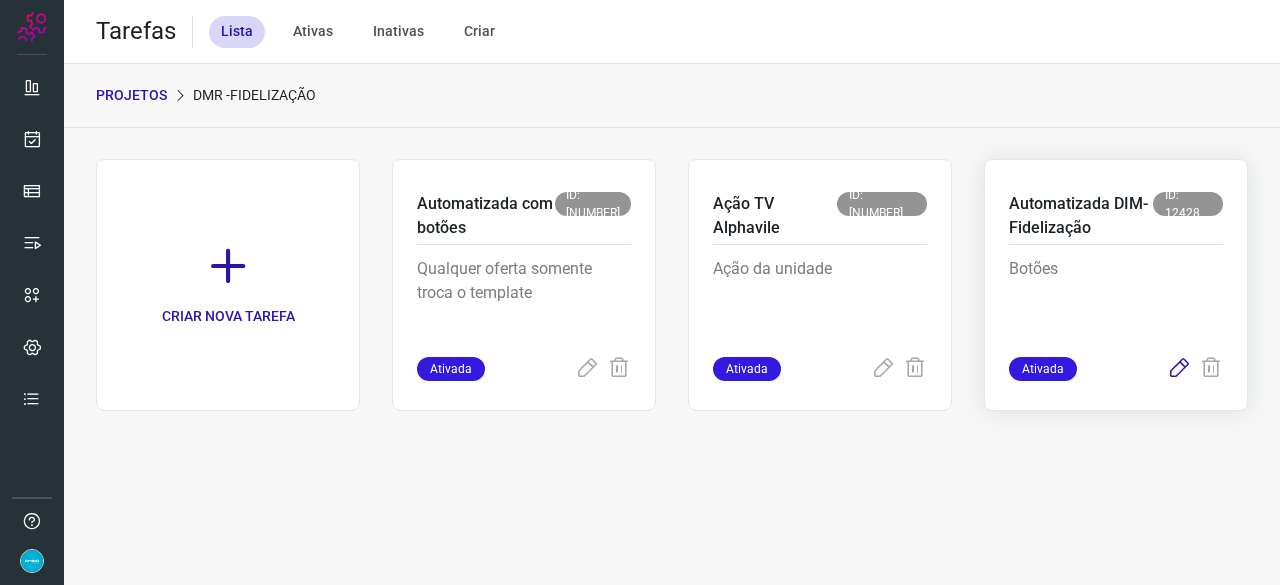 click at bounding box center [1179, 369] 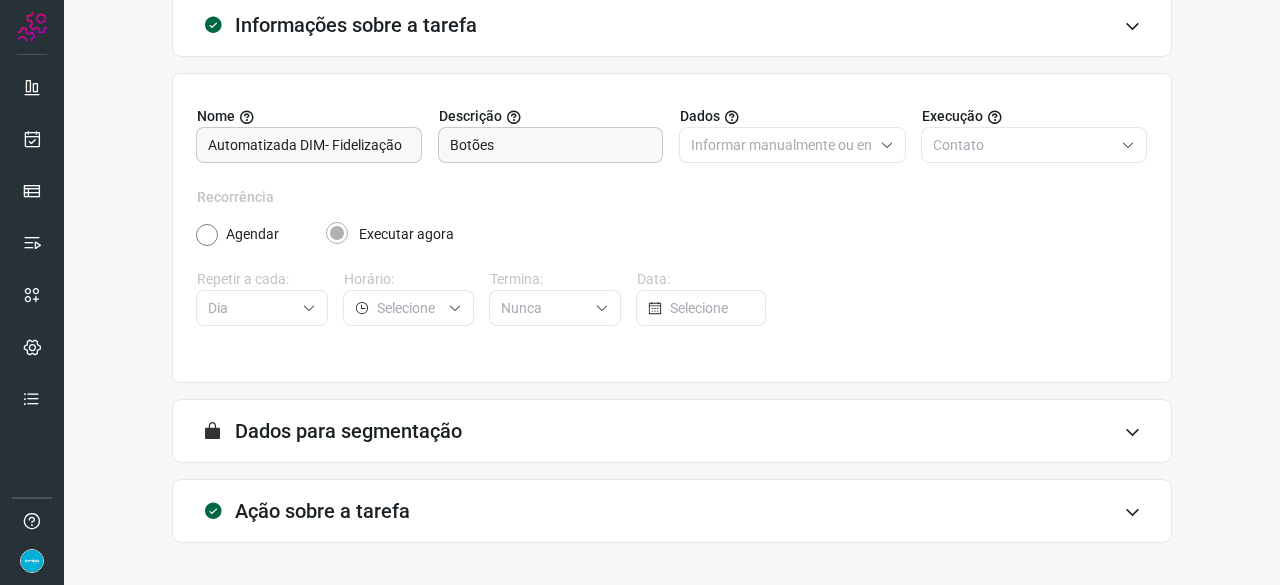 scroll, scrollTop: 195, scrollLeft: 0, axis: vertical 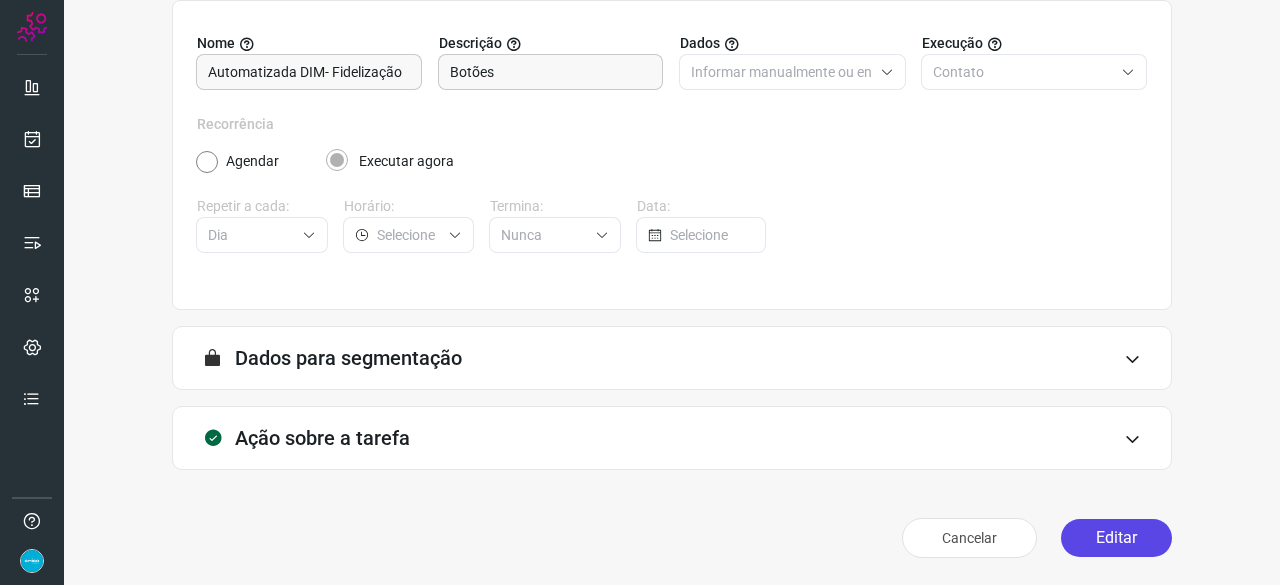 drag, startPoint x: 1088, startPoint y: 541, endPoint x: 1076, endPoint y: 534, distance: 13.892444 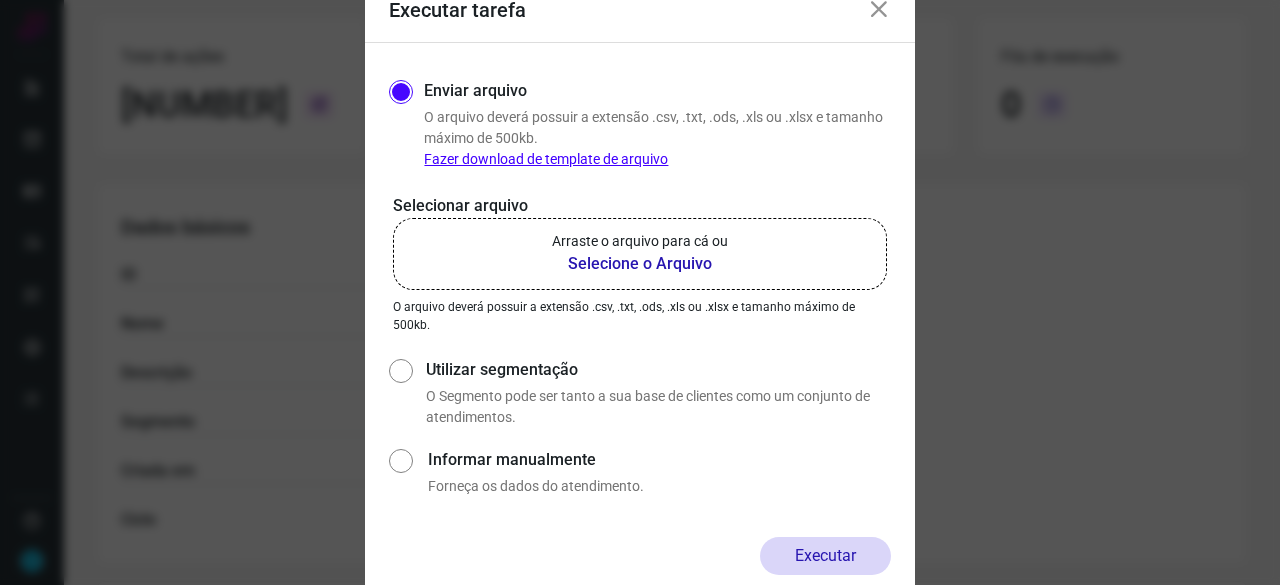 click on "Selecione o Arquivo" at bounding box center [640, 264] 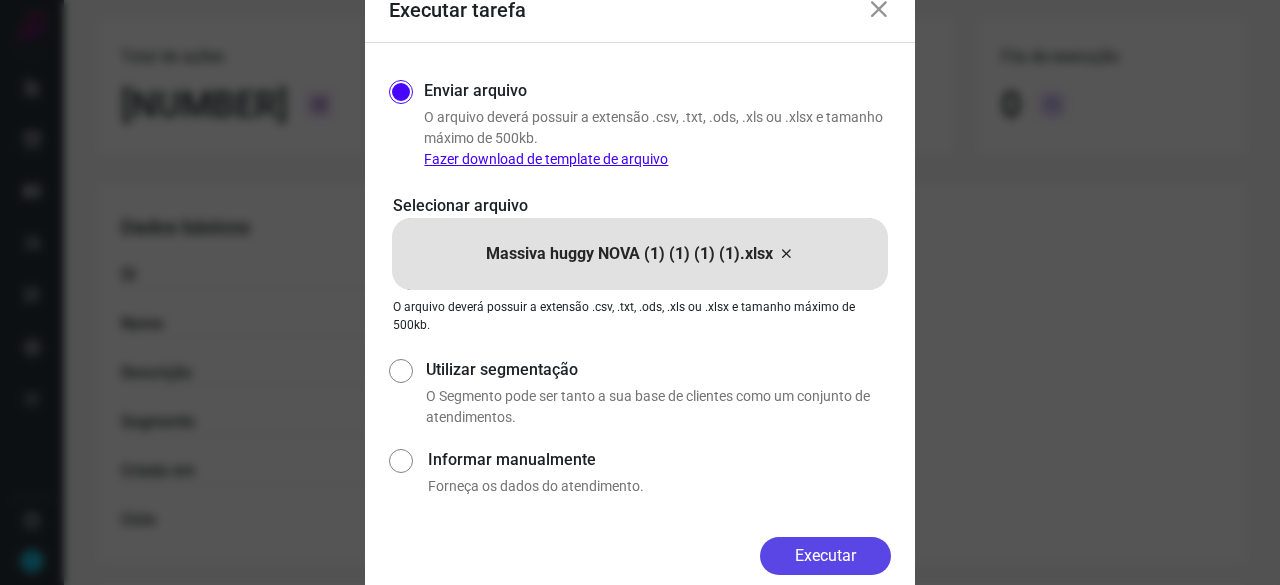 click on "Executar" at bounding box center (825, 556) 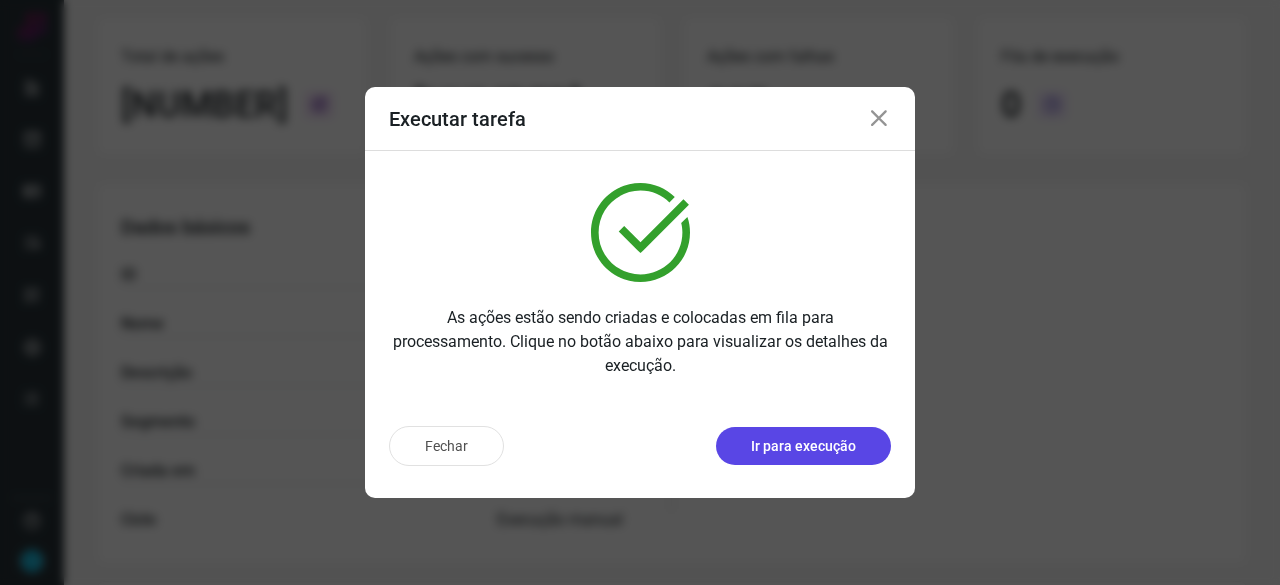 click on "Ir para execução" at bounding box center [803, 446] 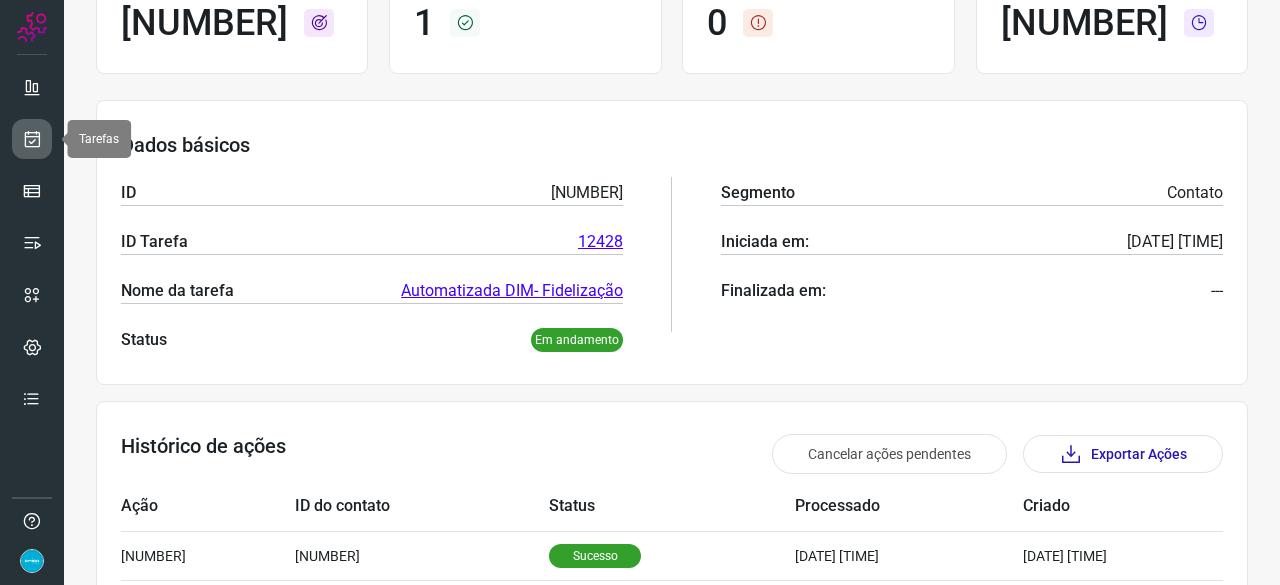 click at bounding box center [32, 139] 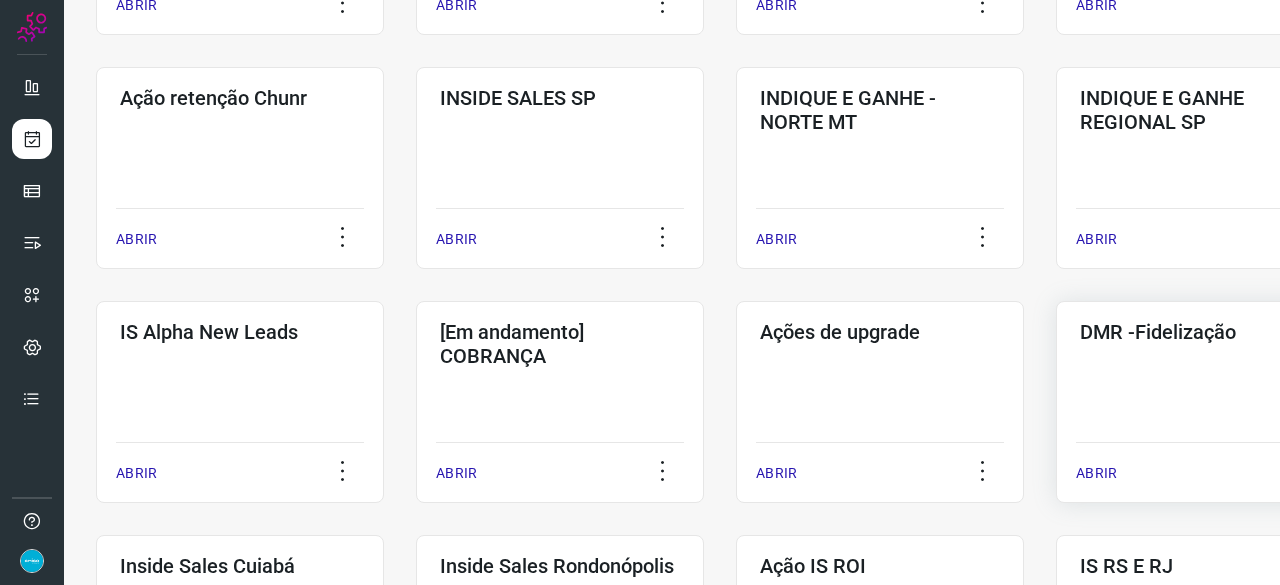 click on "ABRIR" at bounding box center (1096, 473) 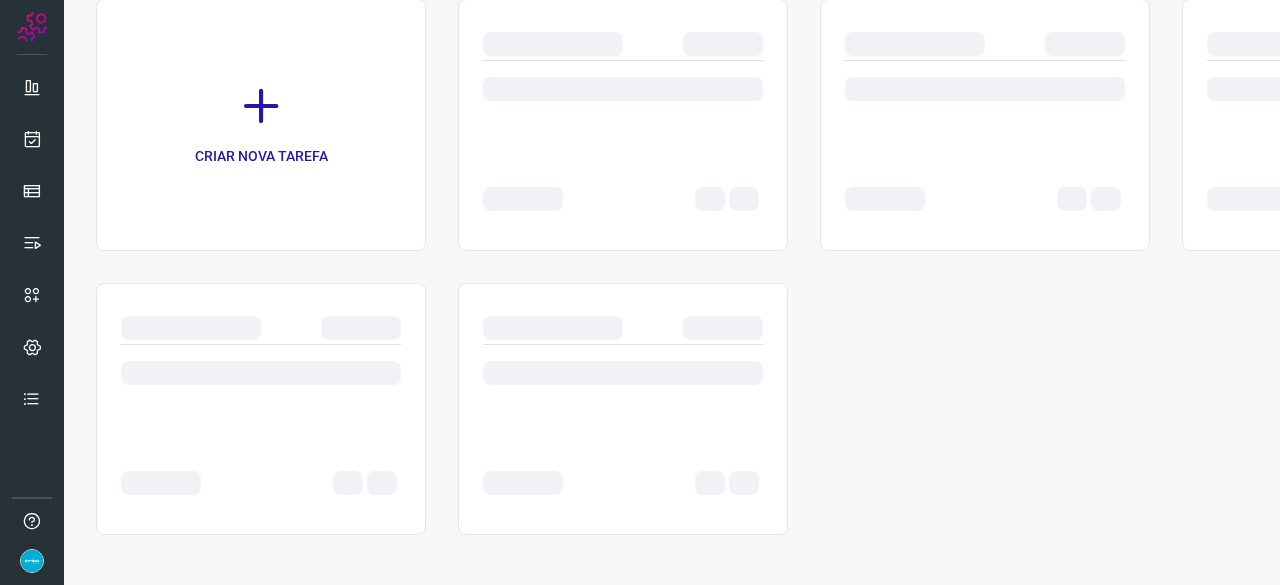 scroll, scrollTop: 0, scrollLeft: 0, axis: both 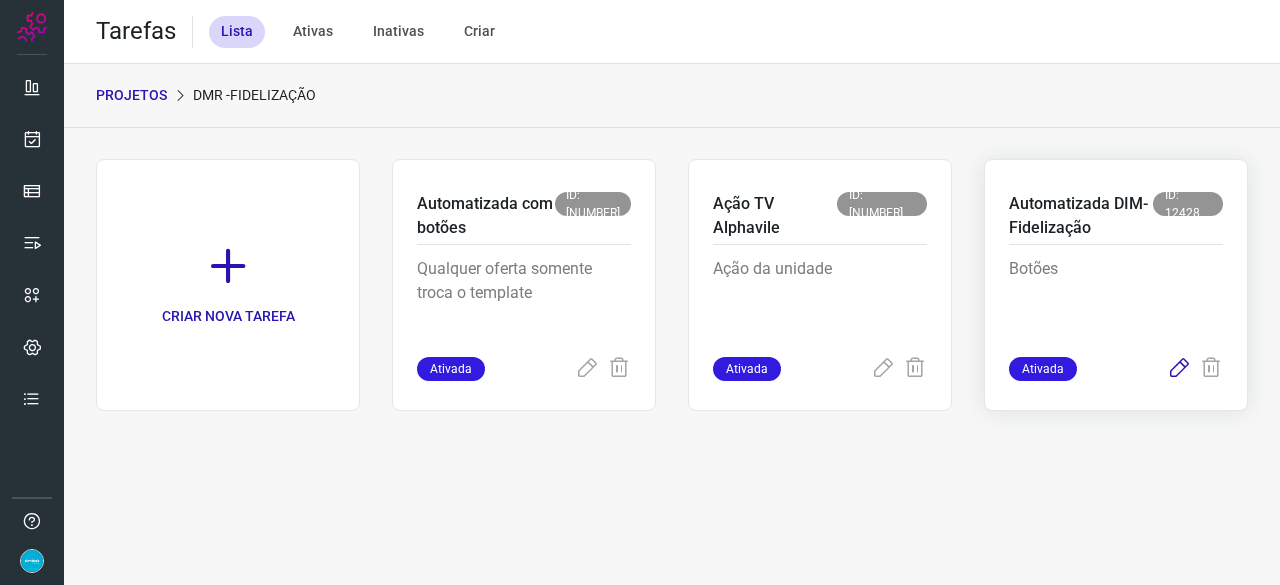 click at bounding box center (1179, 369) 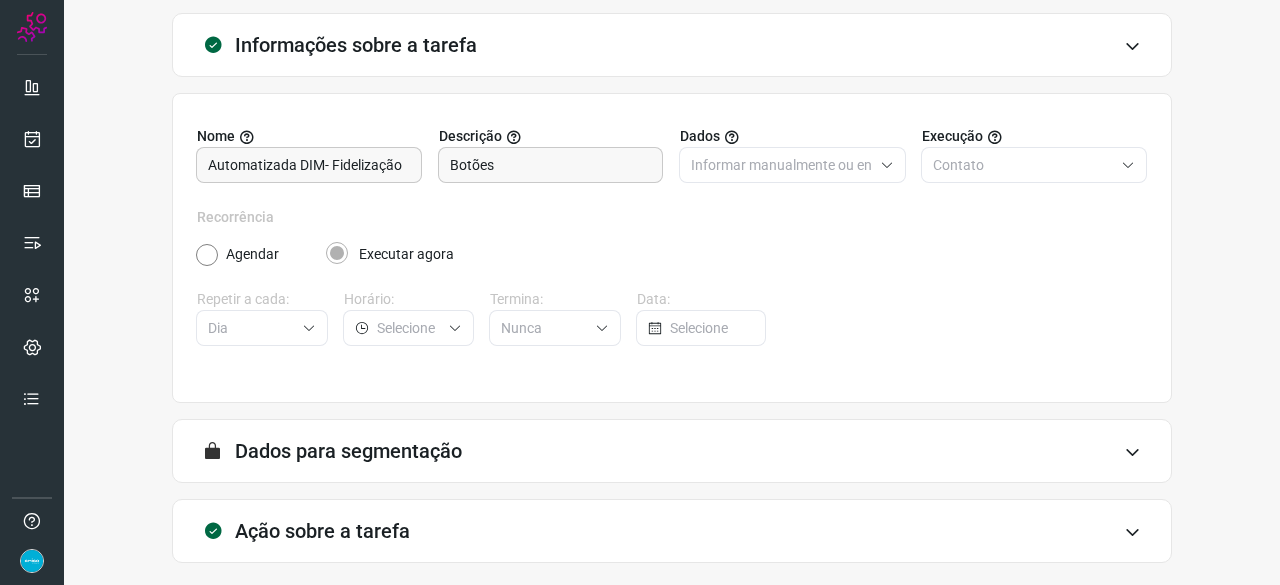 scroll, scrollTop: 195, scrollLeft: 0, axis: vertical 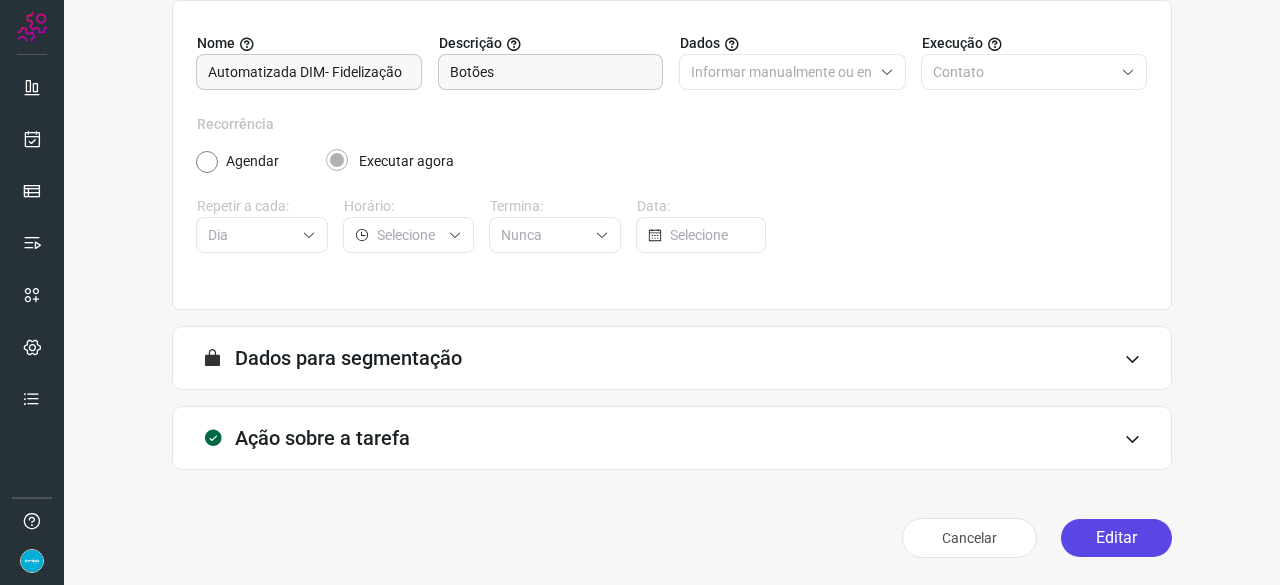 click on "Editar" at bounding box center [1116, 538] 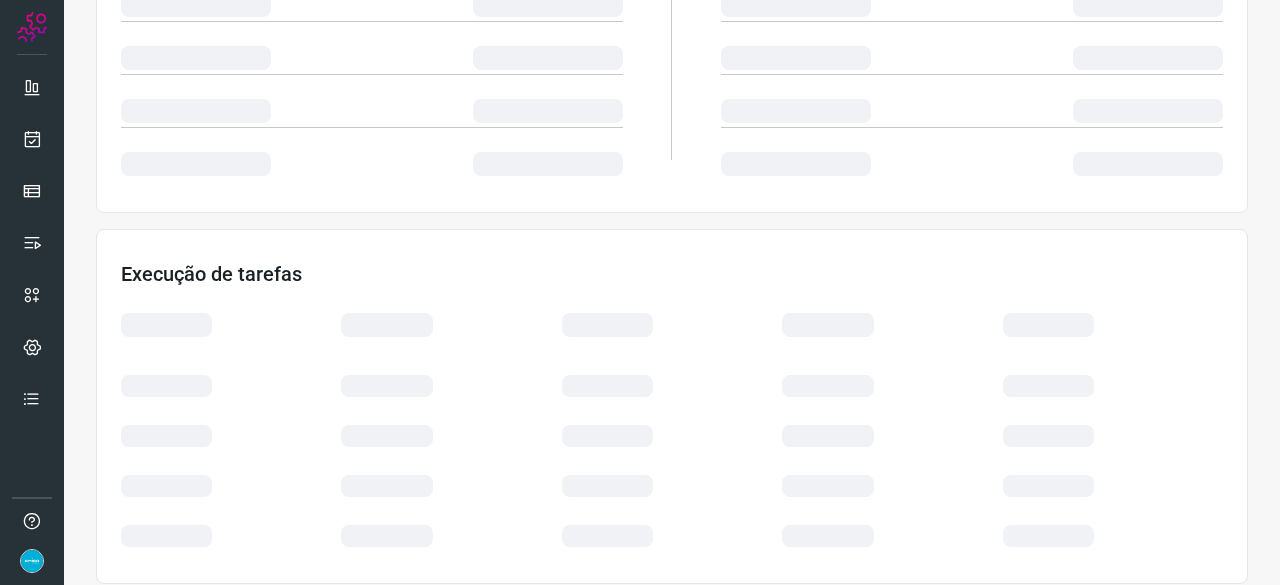 scroll, scrollTop: 478, scrollLeft: 0, axis: vertical 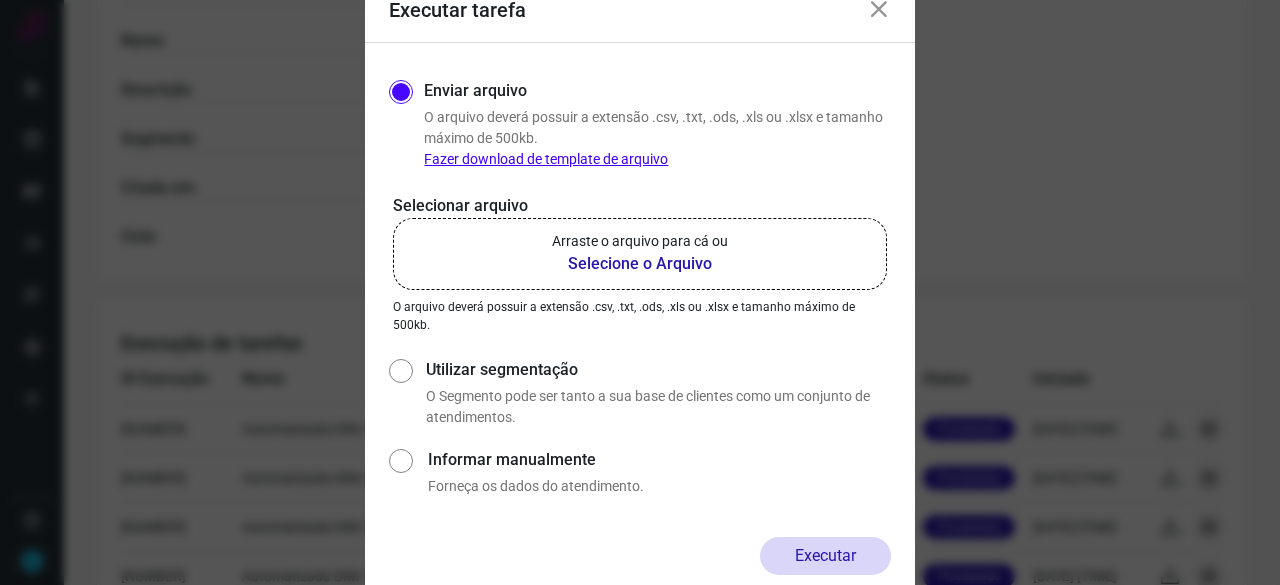 click on "Selecione o Arquivo" at bounding box center [640, 264] 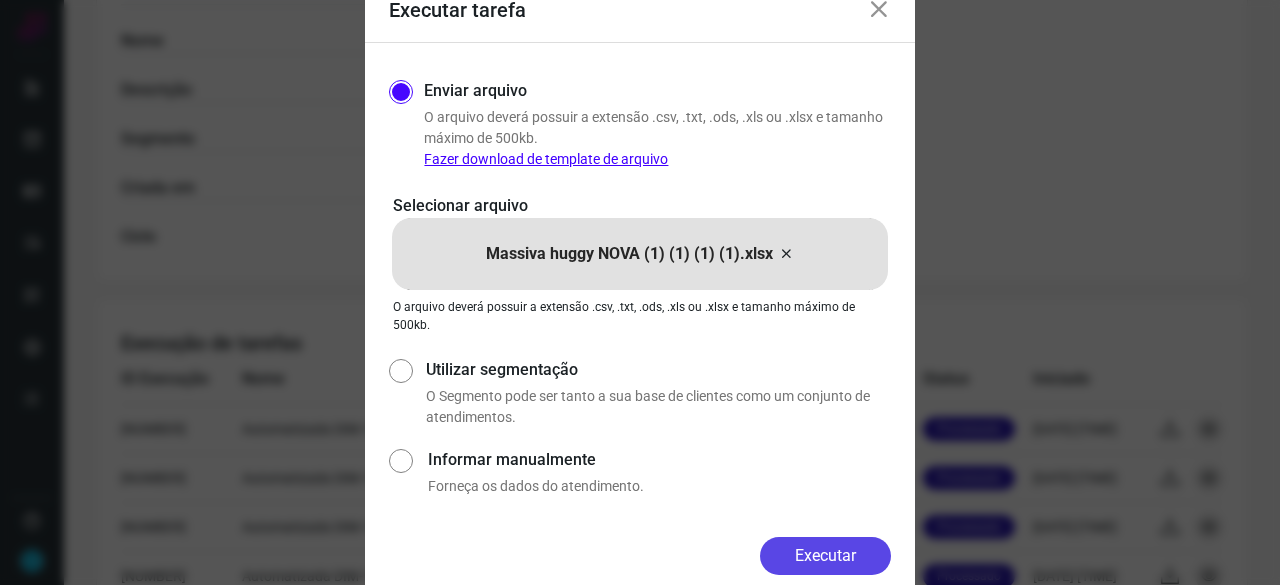 click on "Executar" at bounding box center (825, 556) 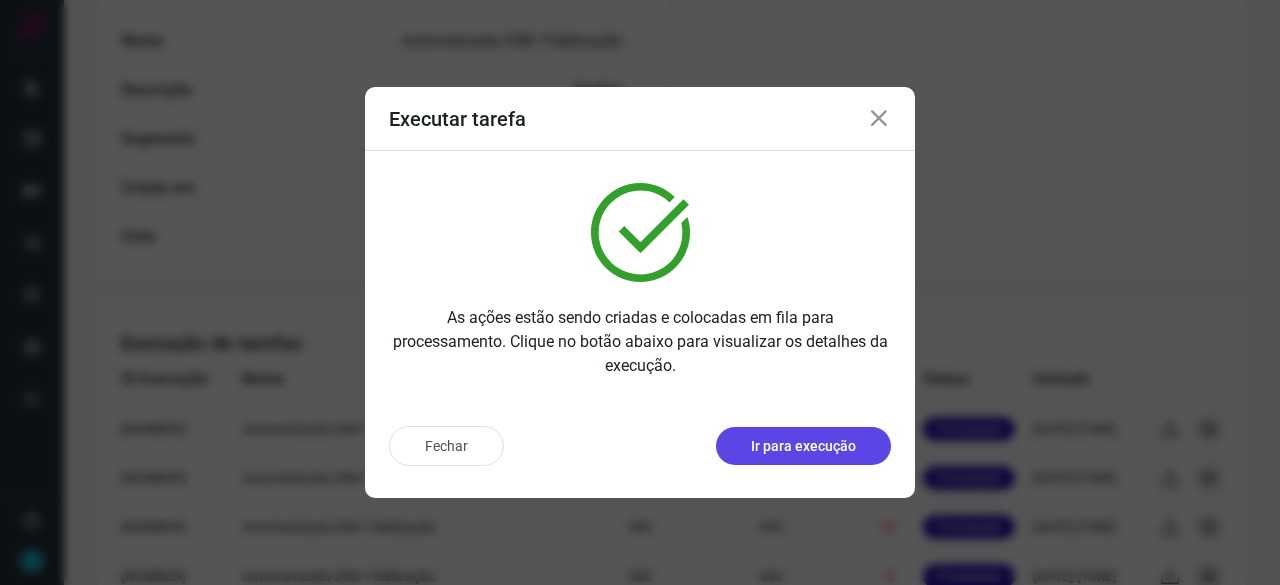 click on "Ir para execução" at bounding box center (803, 446) 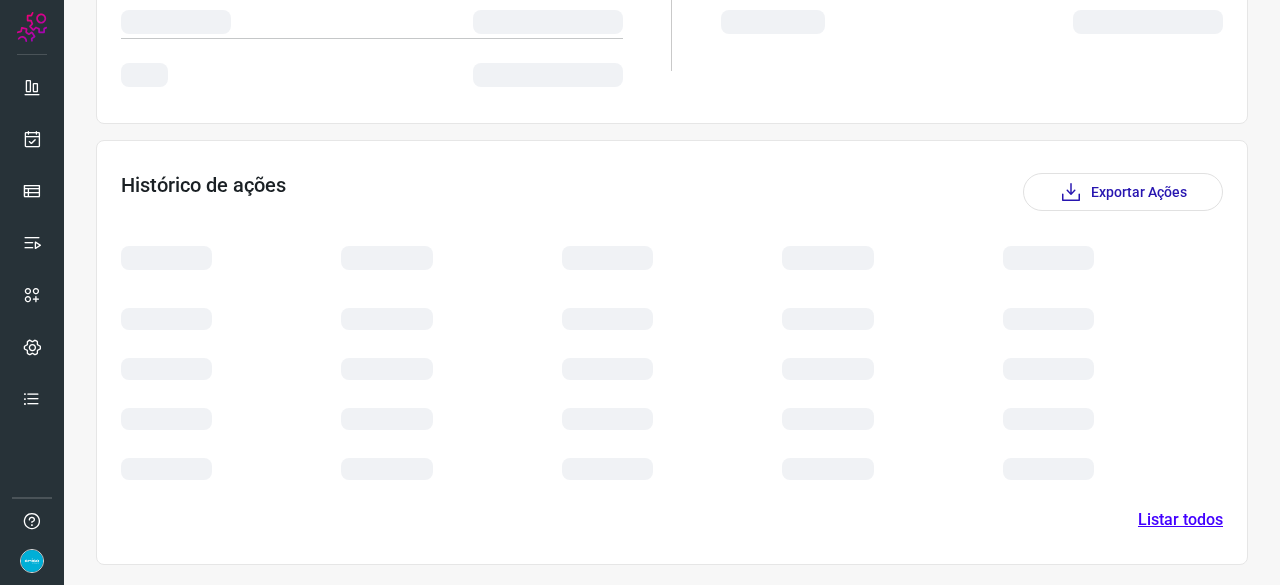 scroll, scrollTop: 466, scrollLeft: 0, axis: vertical 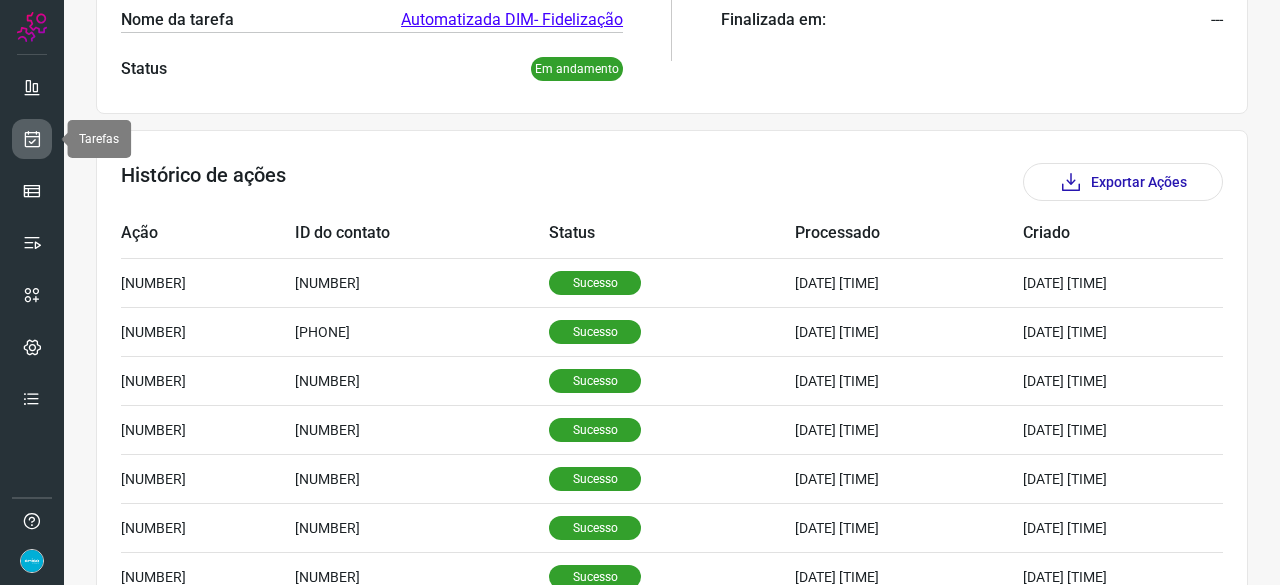 click at bounding box center [32, 139] 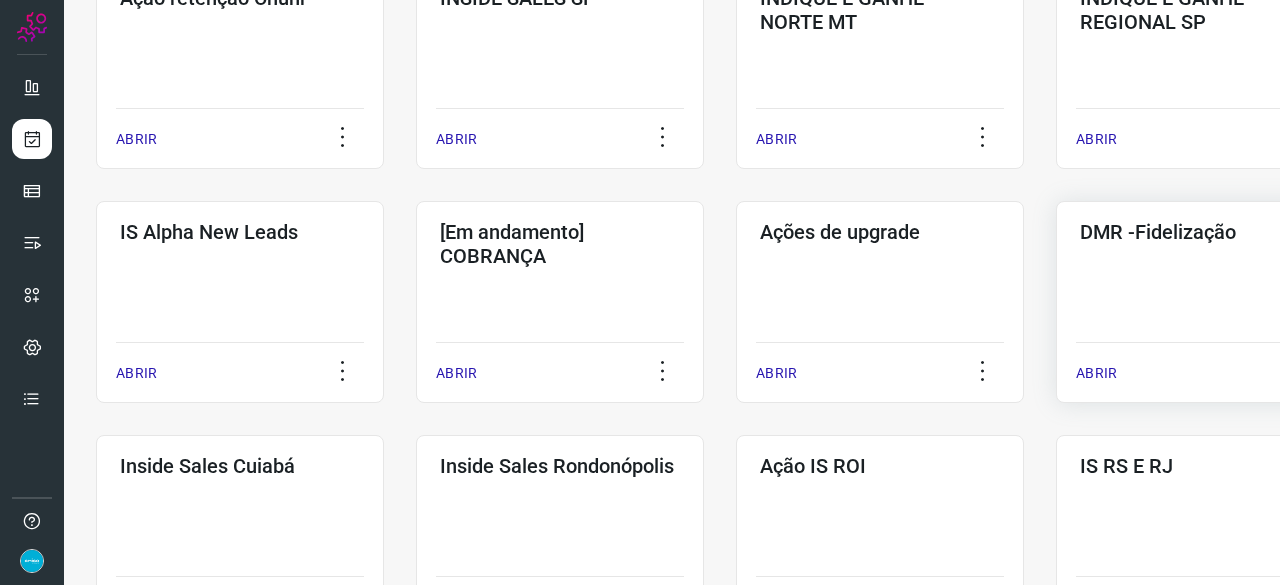 click on "ABRIR" at bounding box center [1096, 373] 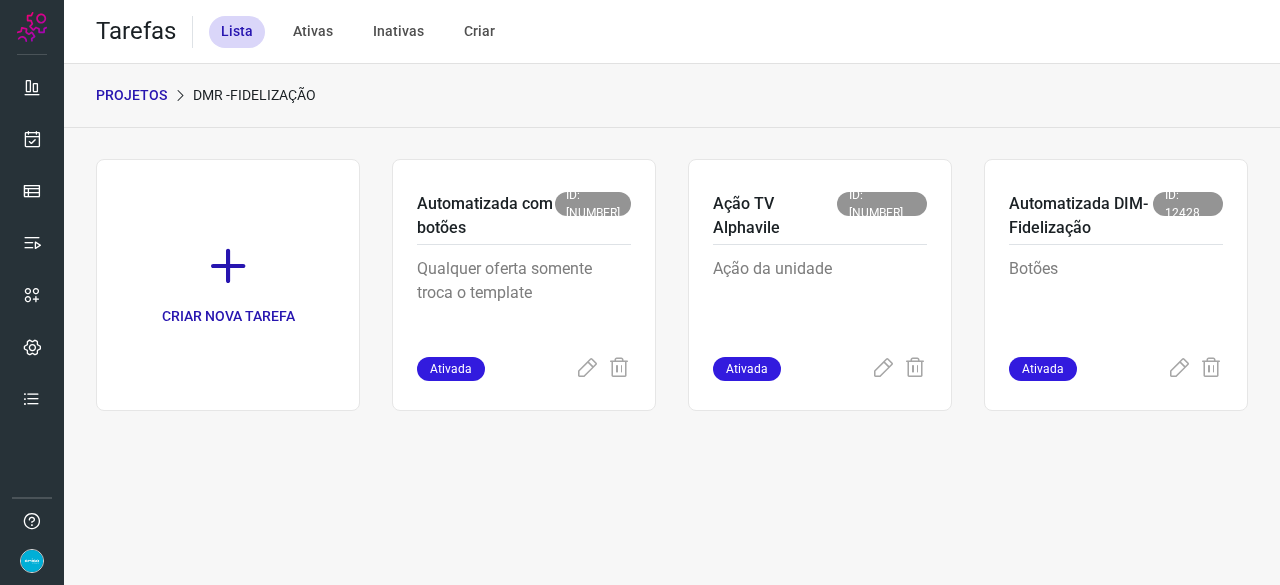 scroll, scrollTop: 0, scrollLeft: 0, axis: both 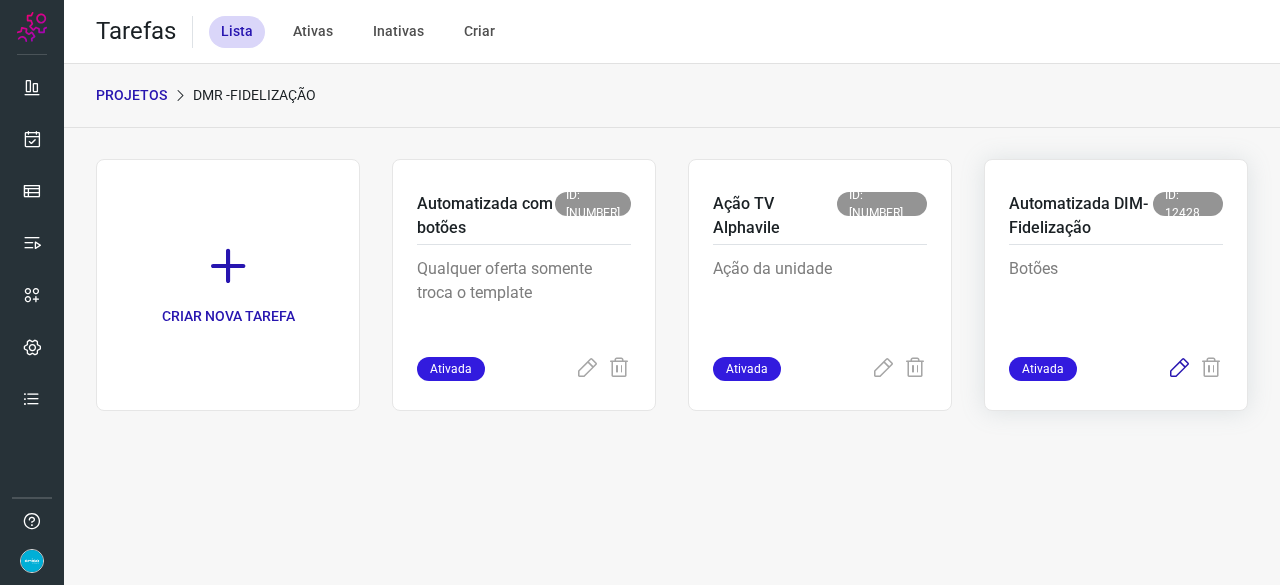 click at bounding box center [1179, 369] 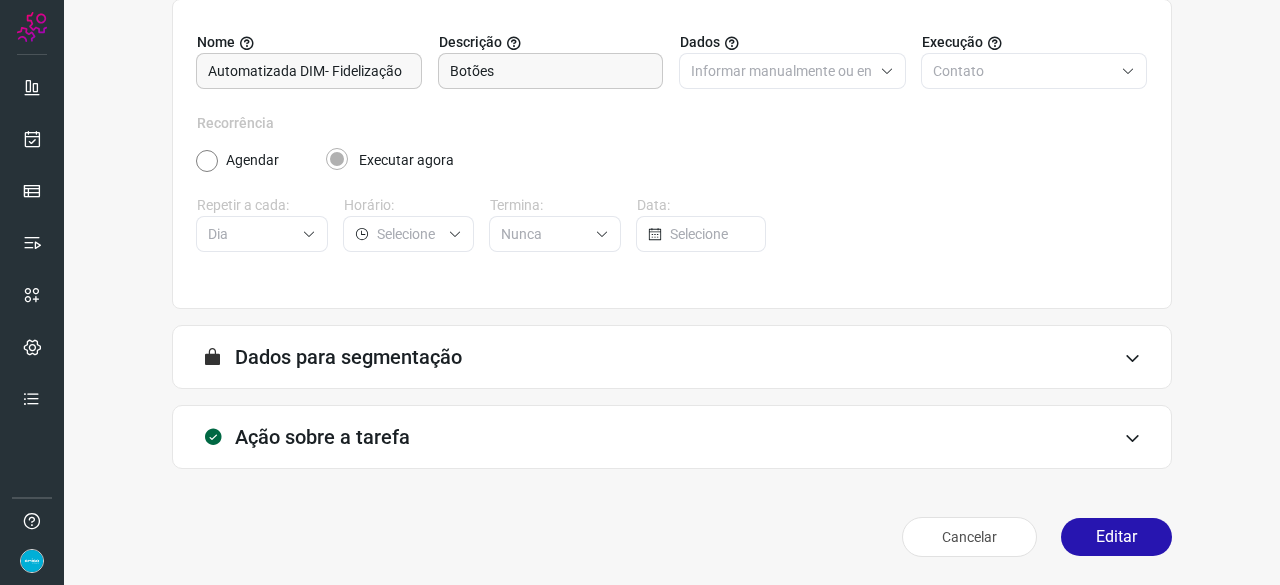 scroll, scrollTop: 195, scrollLeft: 0, axis: vertical 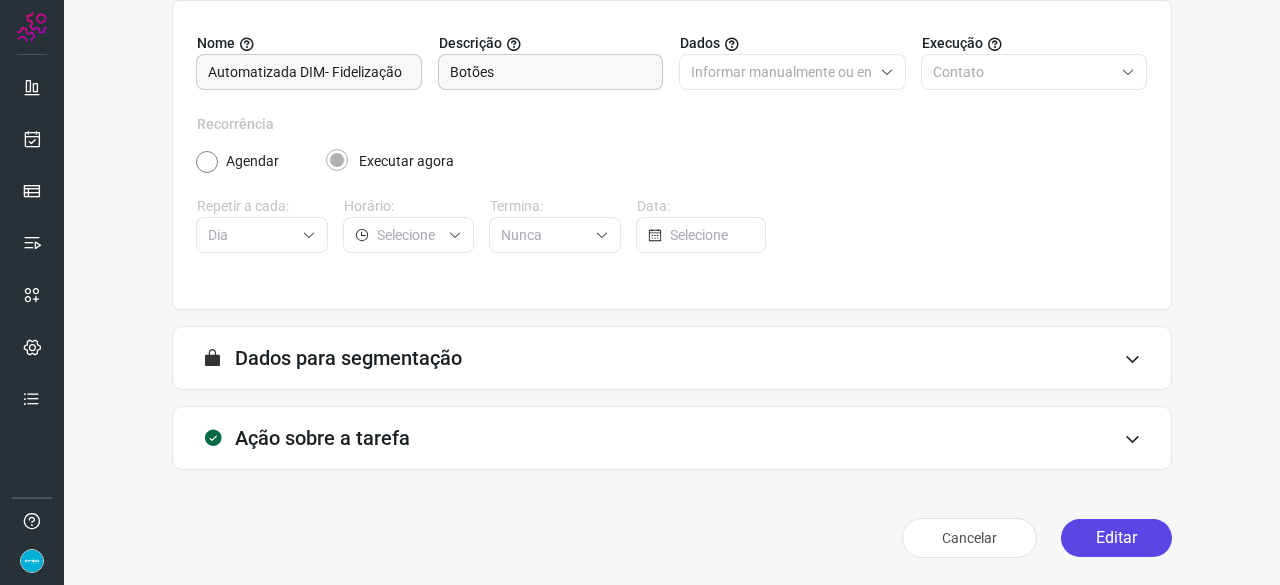 click on "Editar" at bounding box center [1116, 538] 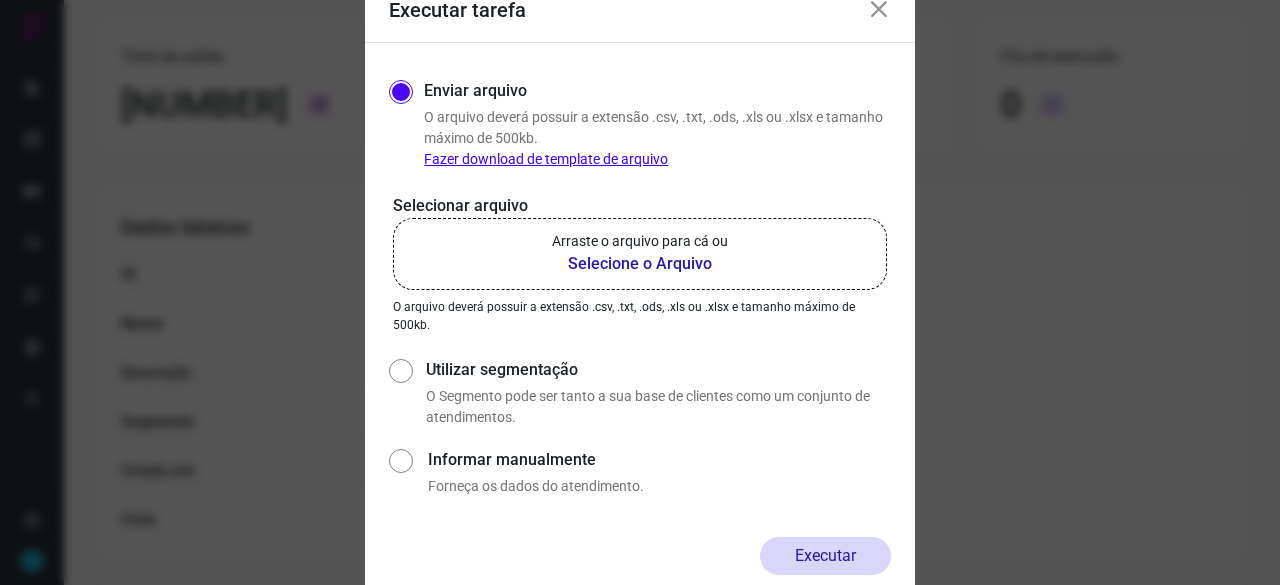 click on "Selecione o Arquivo" at bounding box center [640, 264] 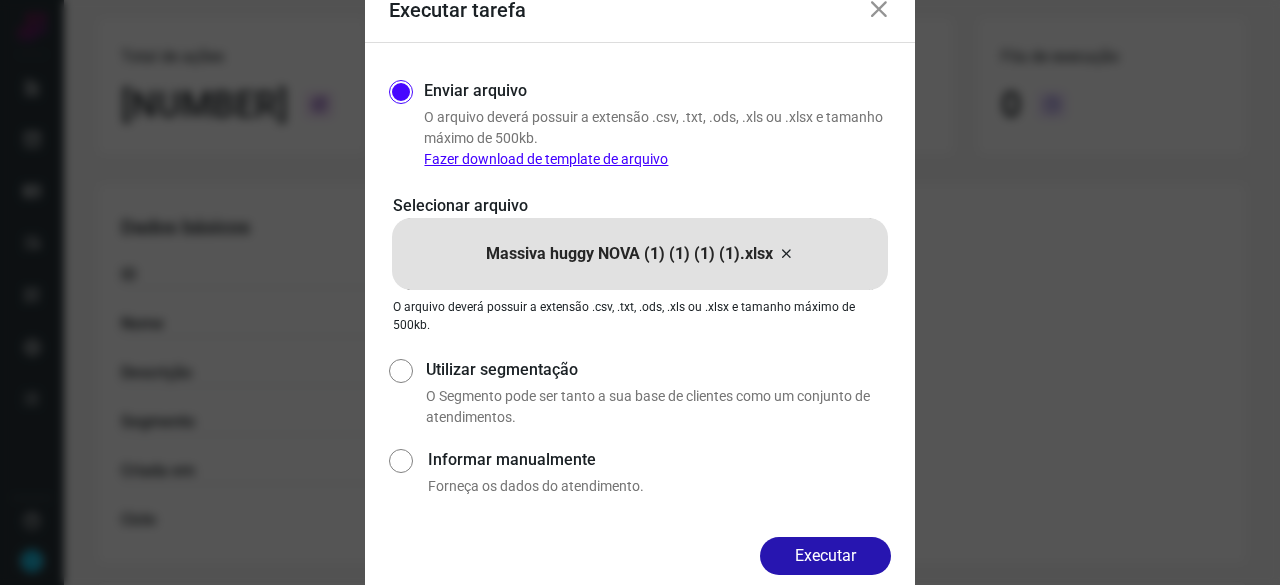click on "Executar" at bounding box center (825, 556) 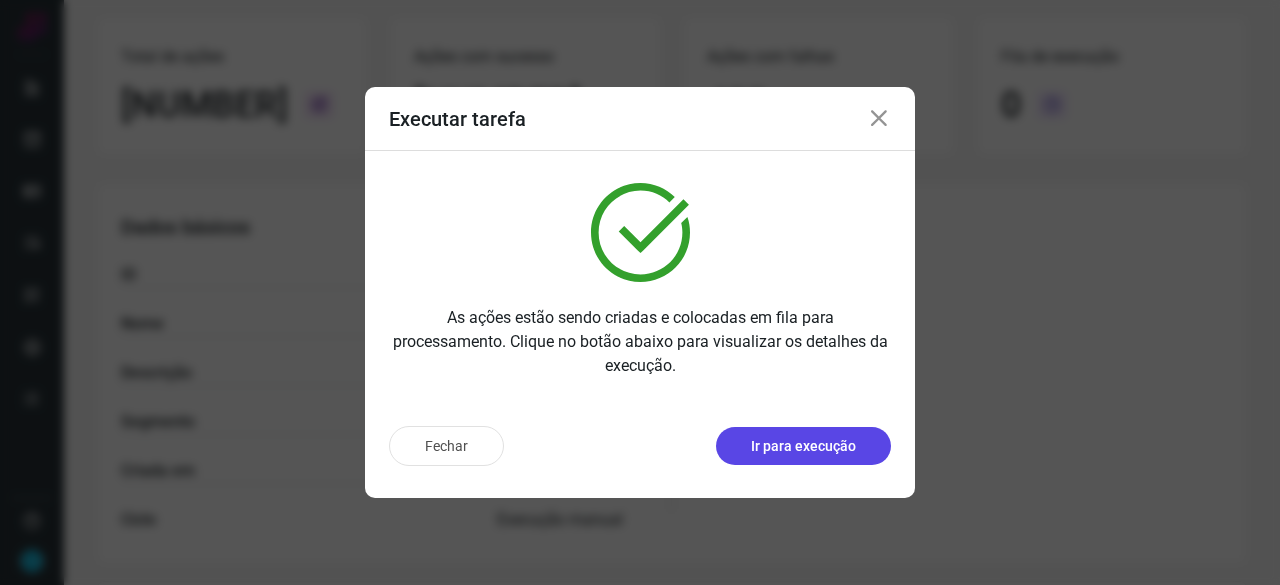click on "Ir para execução" at bounding box center (803, 446) 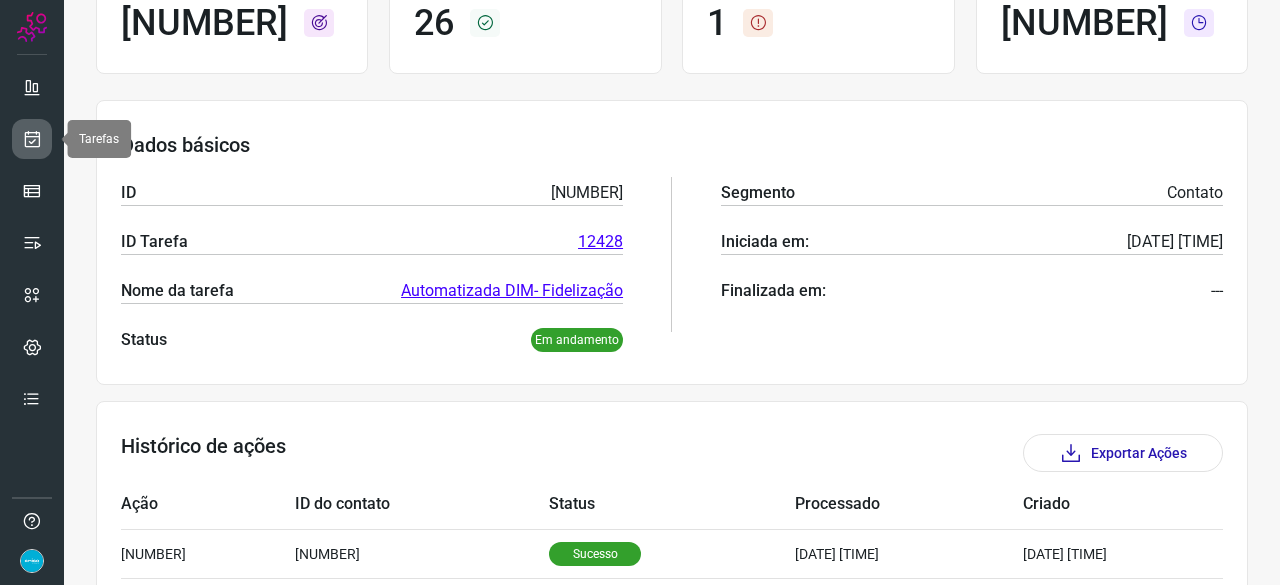 click at bounding box center [32, 139] 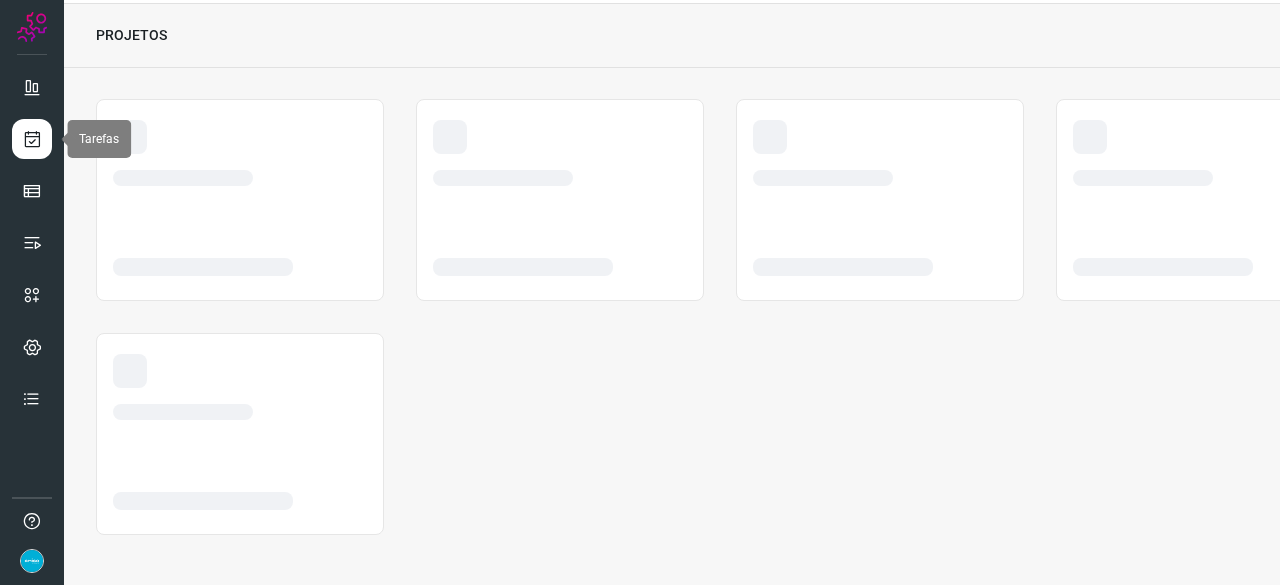 scroll, scrollTop: 60, scrollLeft: 0, axis: vertical 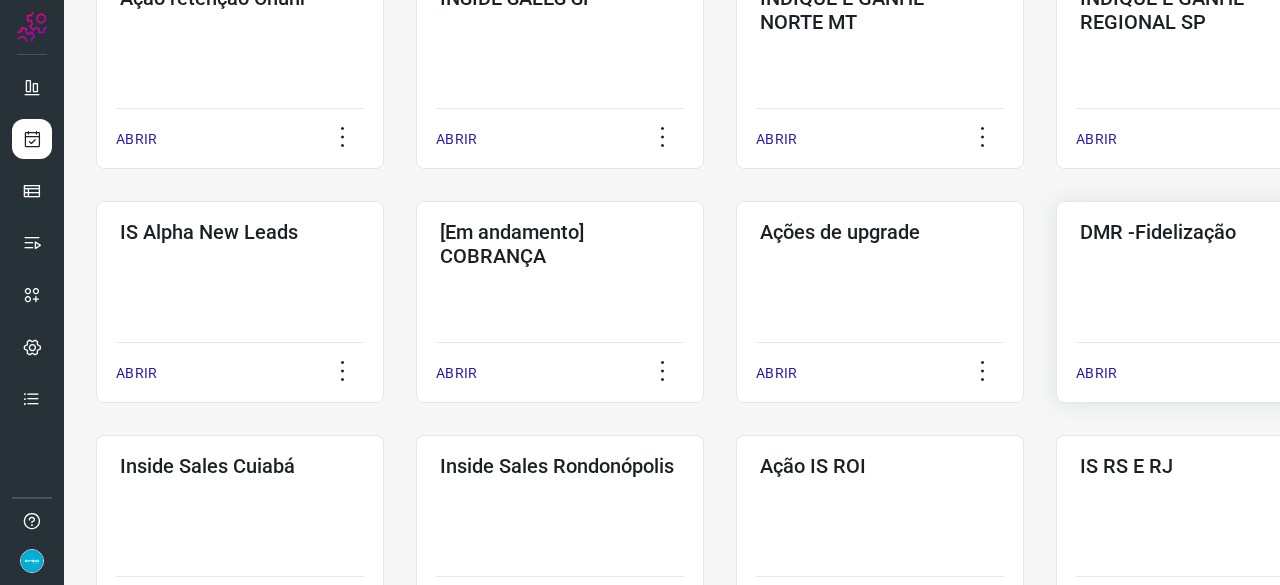 click on "ABRIR" at bounding box center (1096, 373) 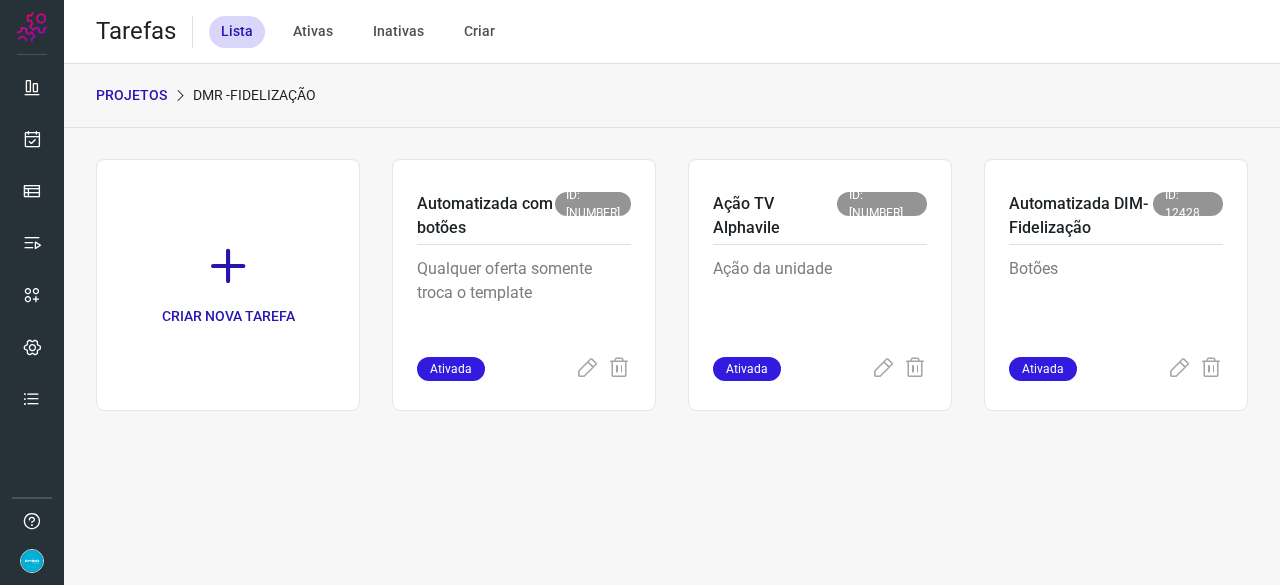 scroll, scrollTop: 0, scrollLeft: 0, axis: both 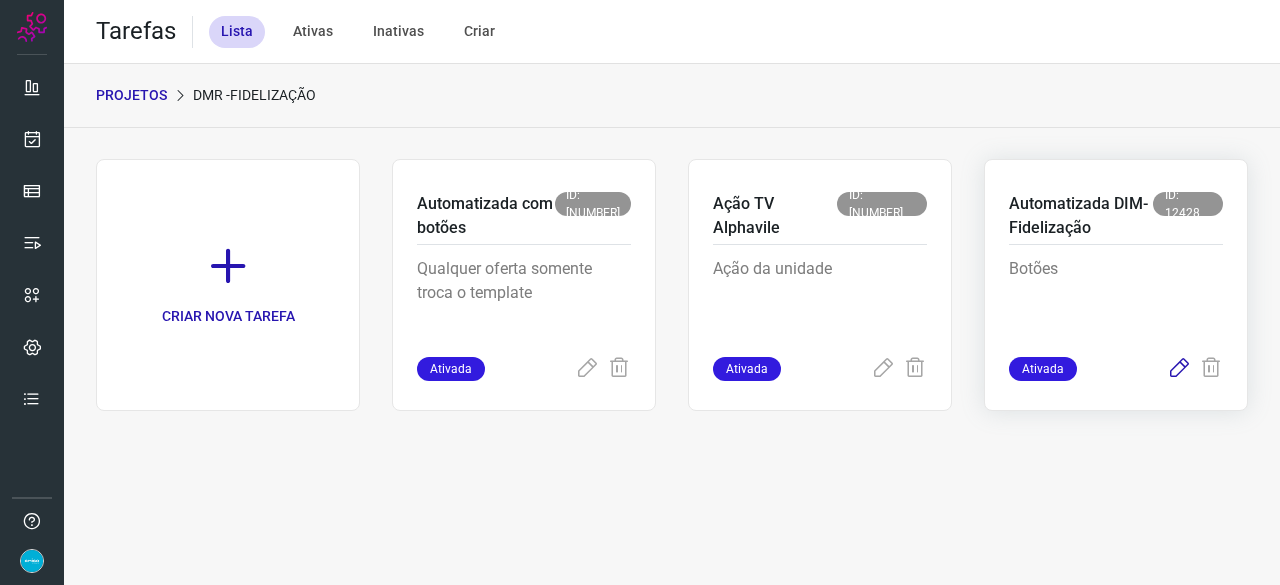 click at bounding box center [1179, 369] 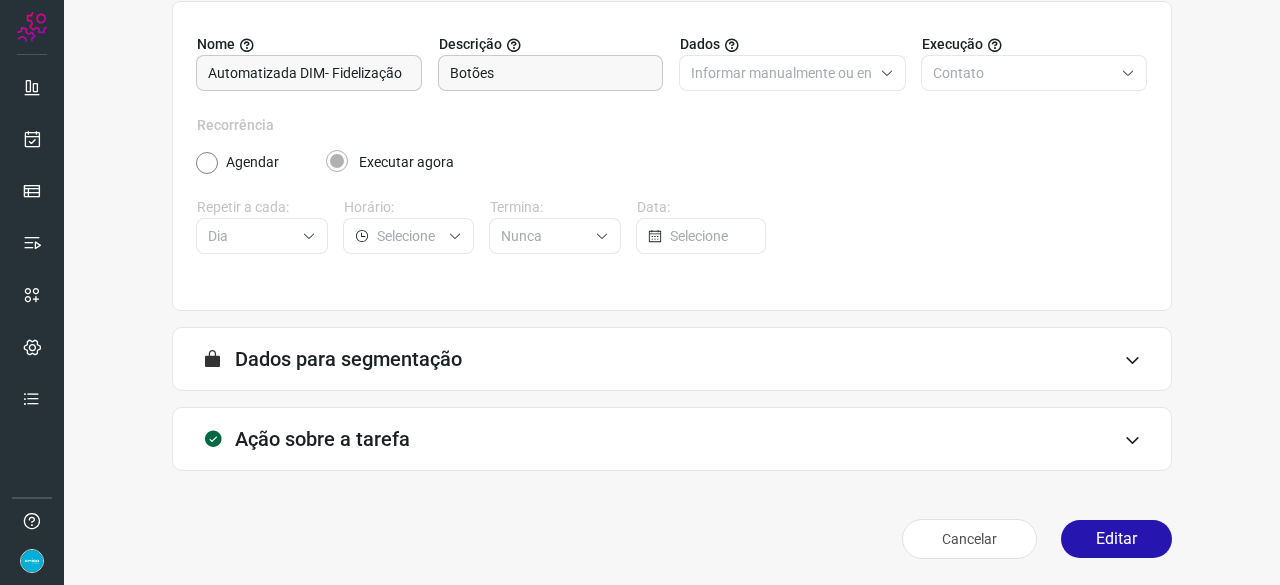 scroll, scrollTop: 195, scrollLeft: 0, axis: vertical 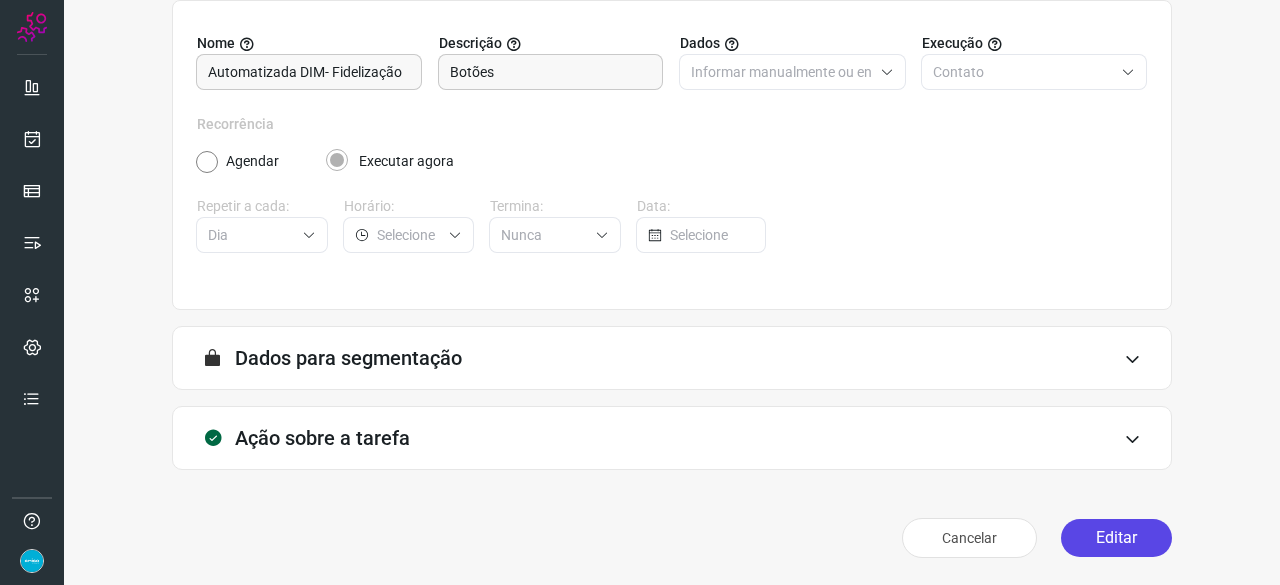 click on "Editar" at bounding box center (1116, 538) 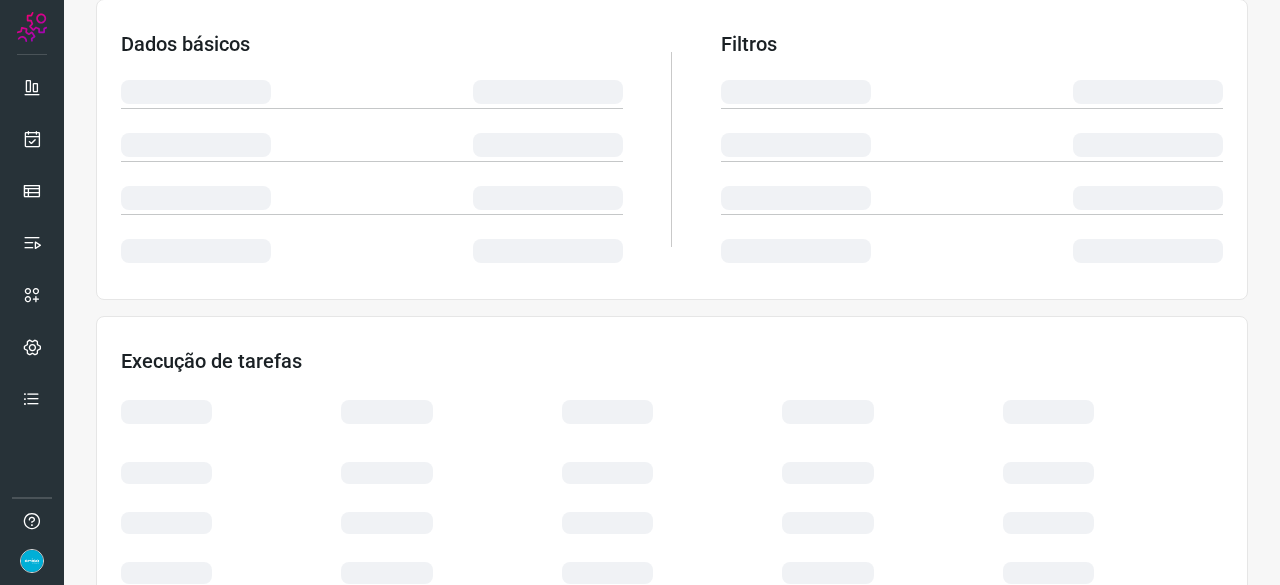 scroll, scrollTop: 395, scrollLeft: 0, axis: vertical 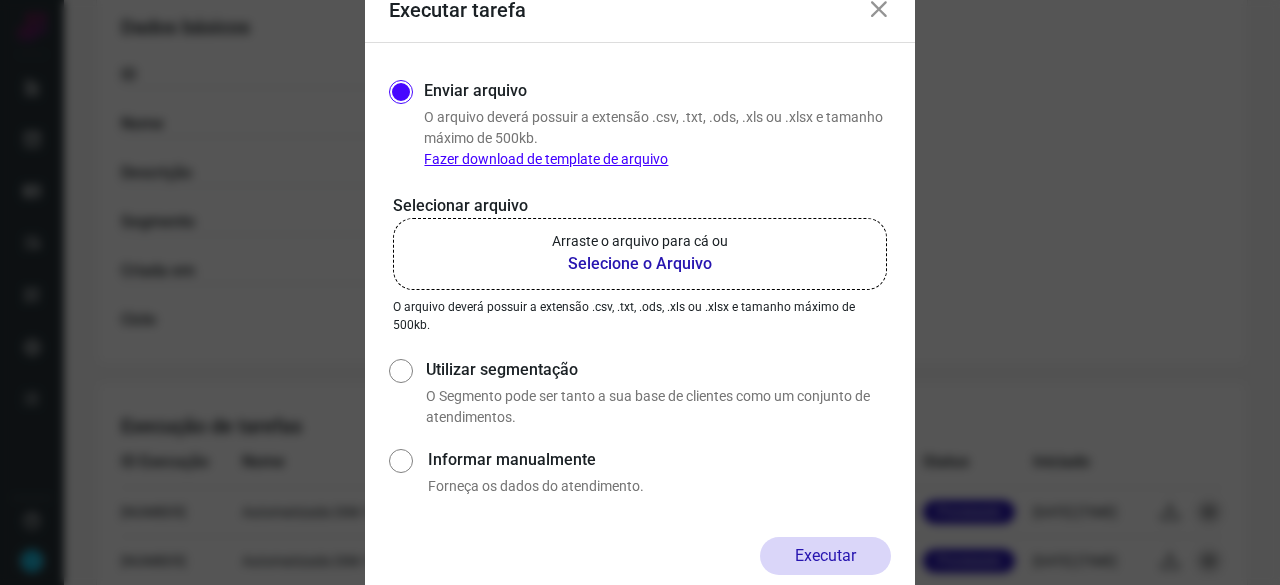 click on "Selecione o Arquivo" at bounding box center [640, 264] 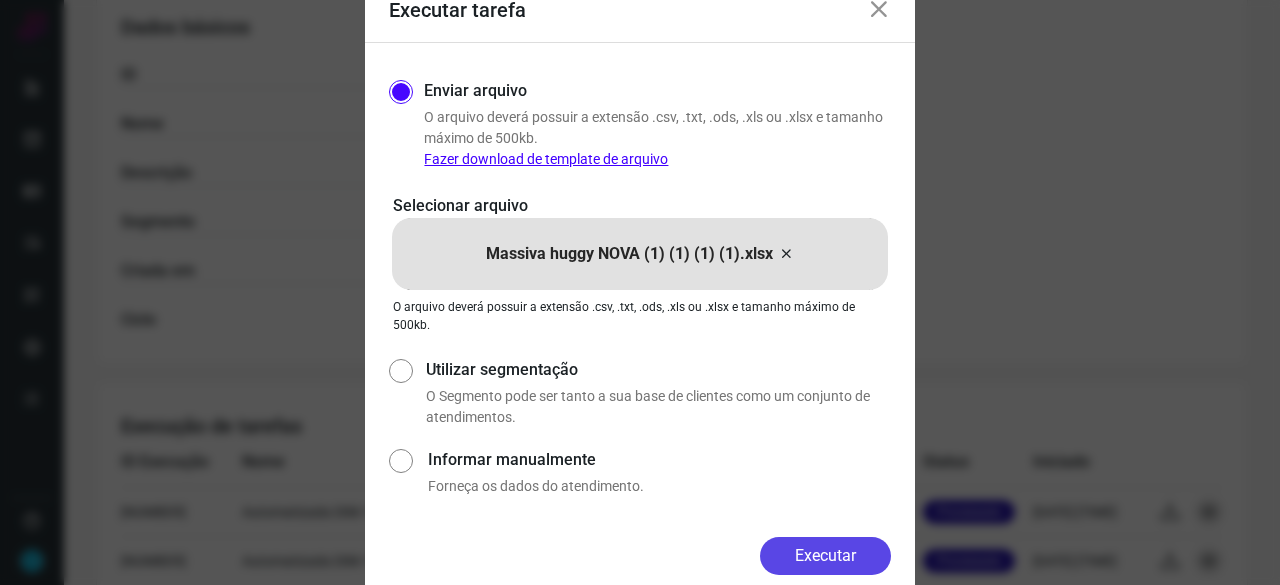 click on "Executar" at bounding box center (825, 556) 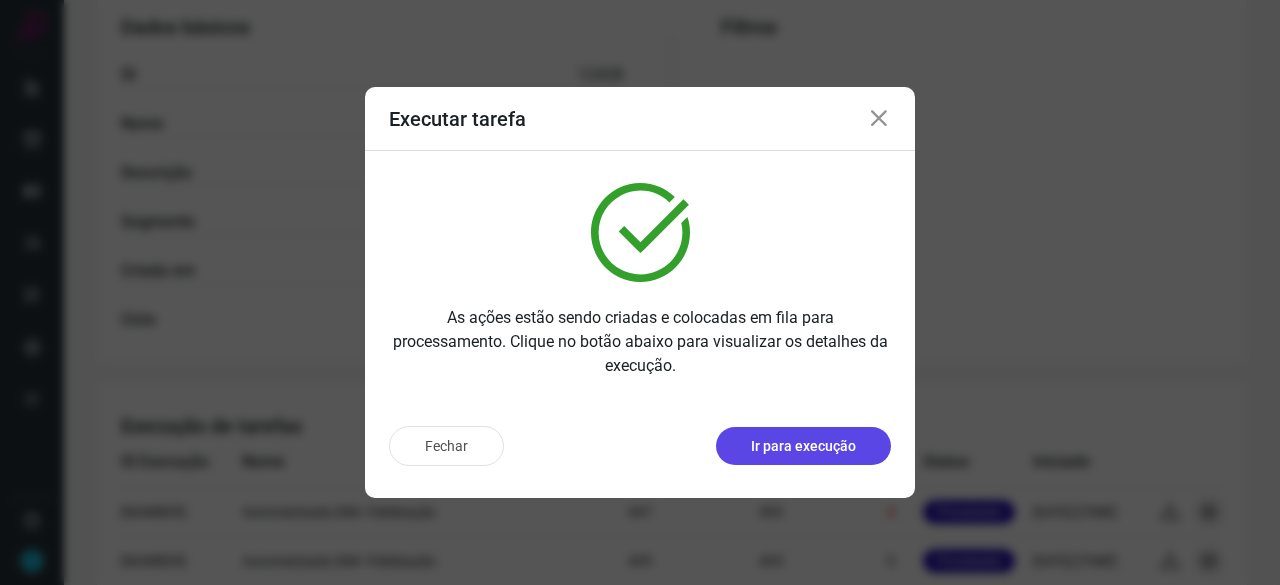 click on "Ir para execução" at bounding box center (803, 446) 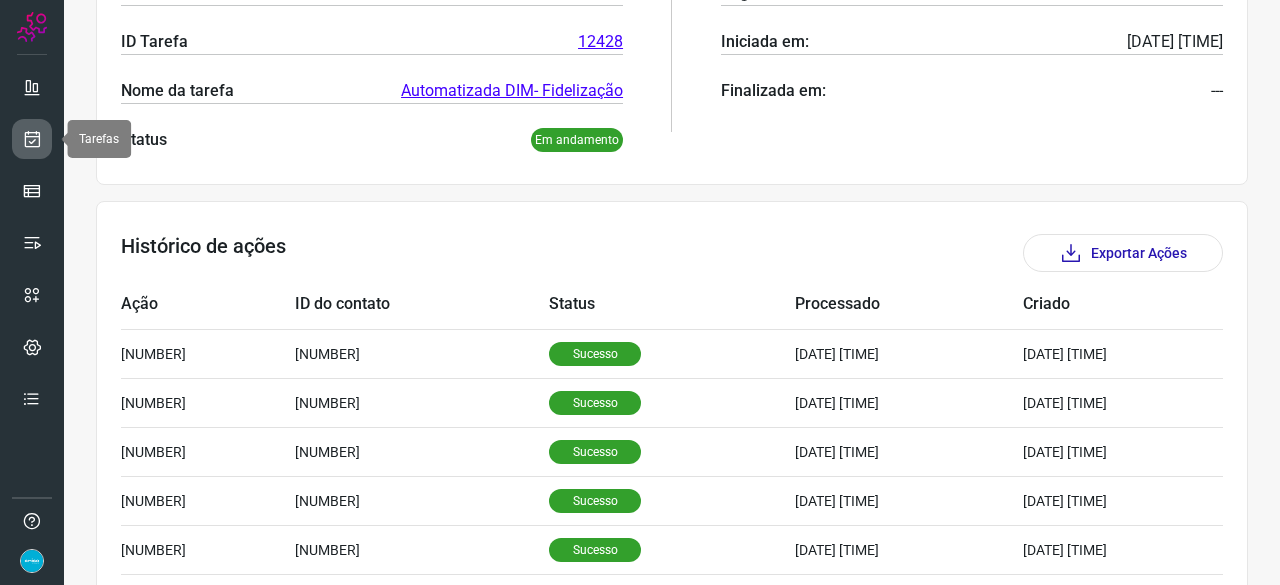 click at bounding box center [32, 139] 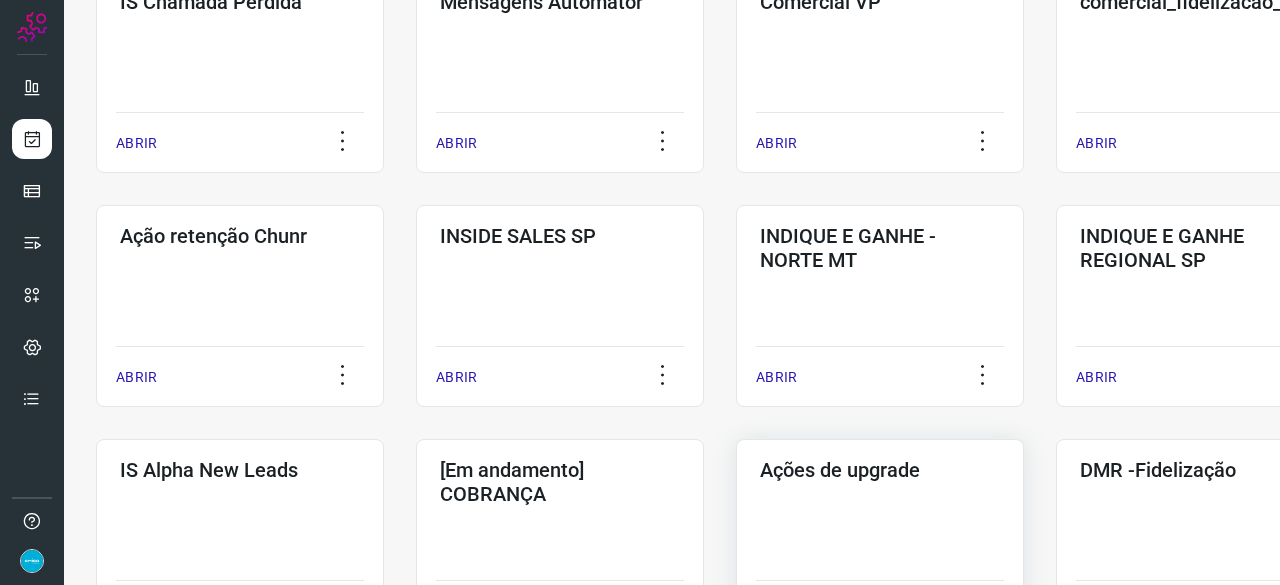 scroll, scrollTop: 560, scrollLeft: 0, axis: vertical 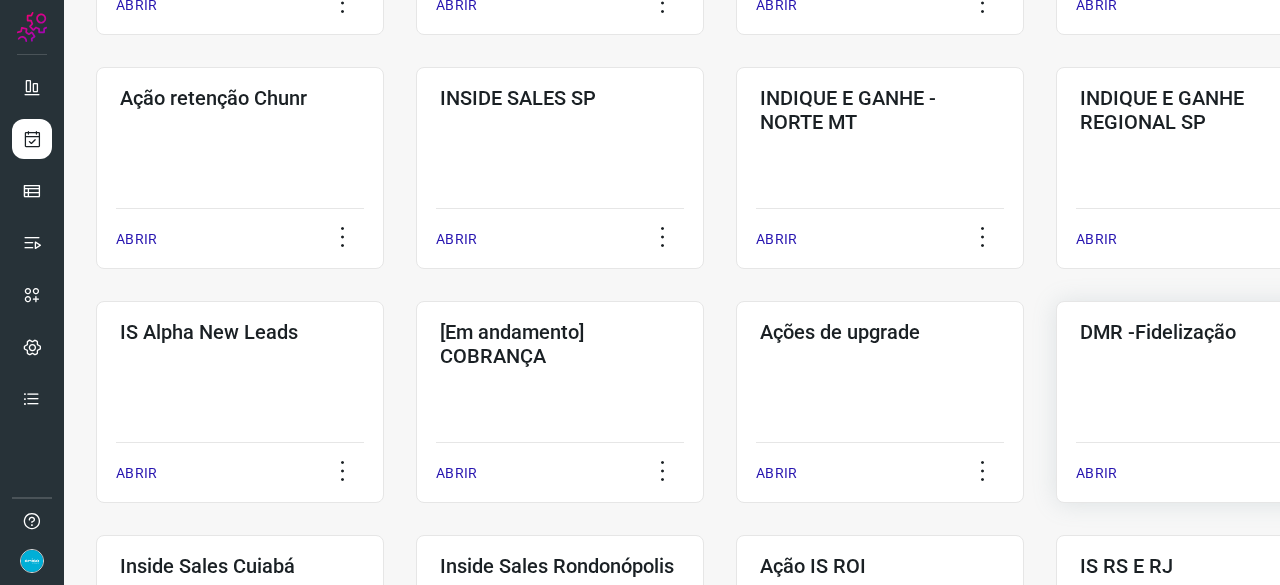 click on "ABRIR" at bounding box center [1096, 473] 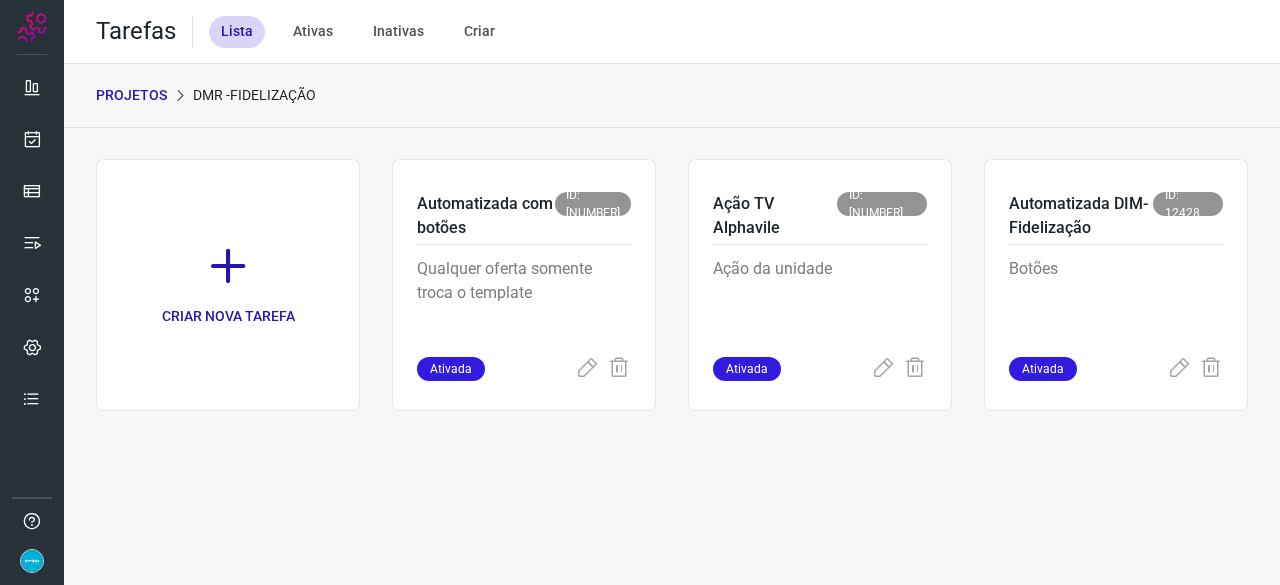 scroll, scrollTop: 0, scrollLeft: 0, axis: both 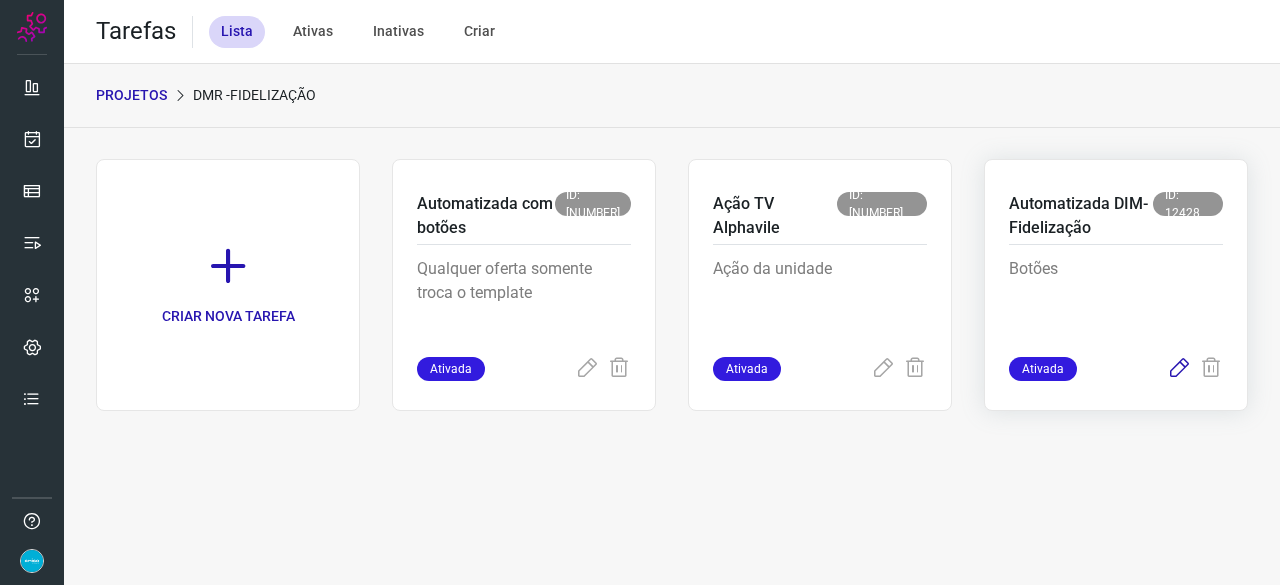 click at bounding box center (1179, 369) 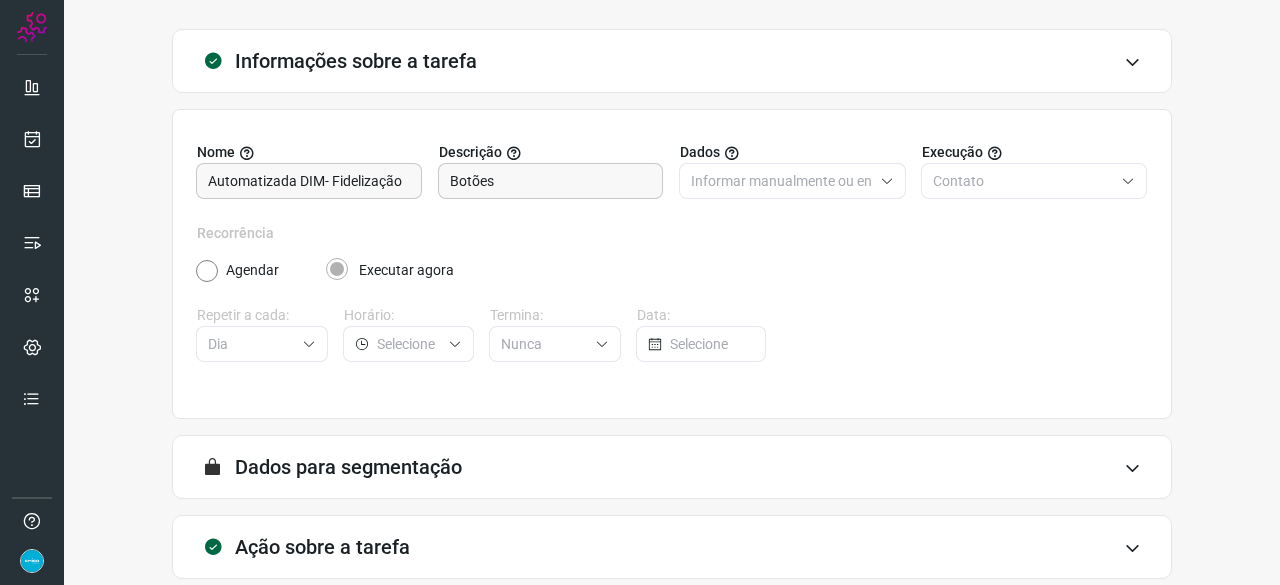 scroll, scrollTop: 195, scrollLeft: 0, axis: vertical 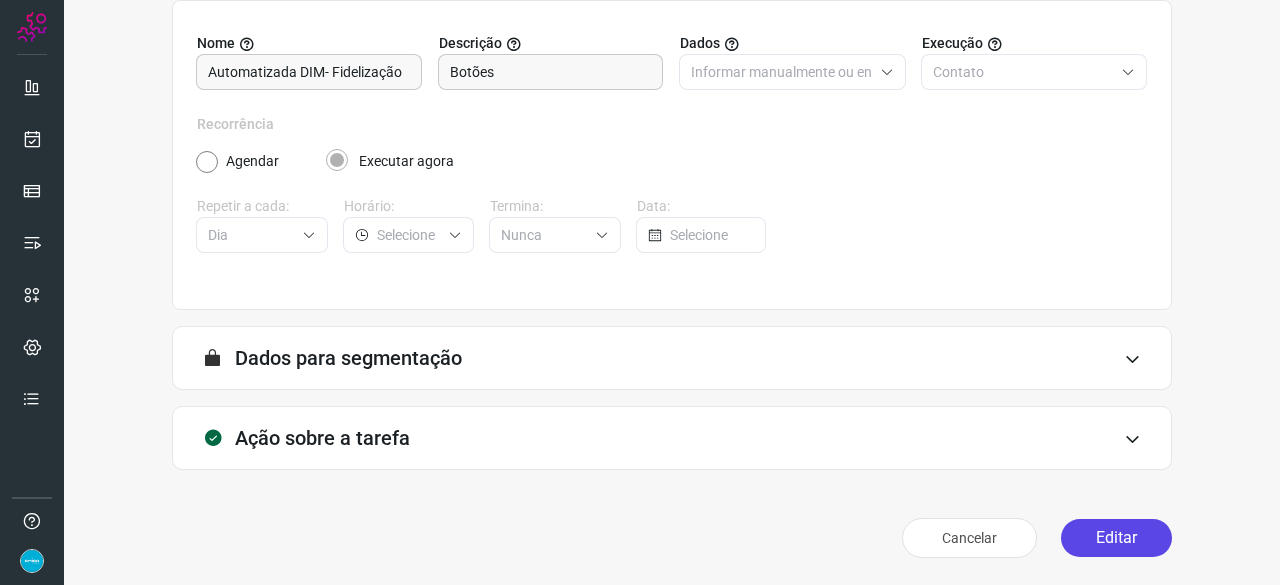 click on "Editar" at bounding box center (1116, 538) 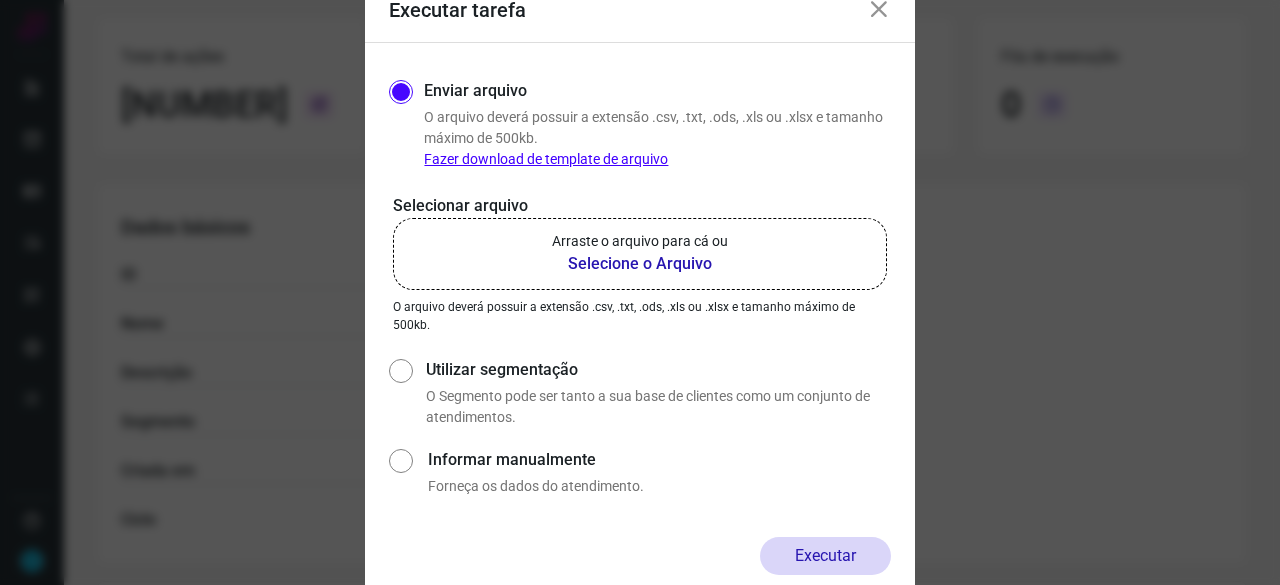 click on "Selecione o Arquivo" at bounding box center (640, 264) 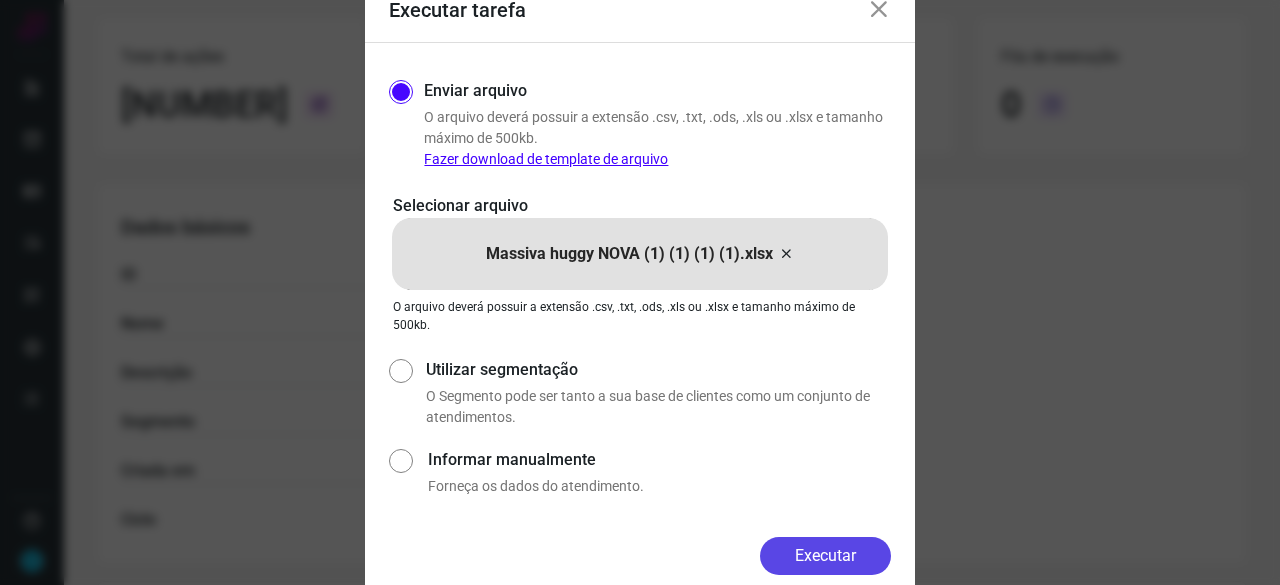 click on "Executar" at bounding box center [825, 556] 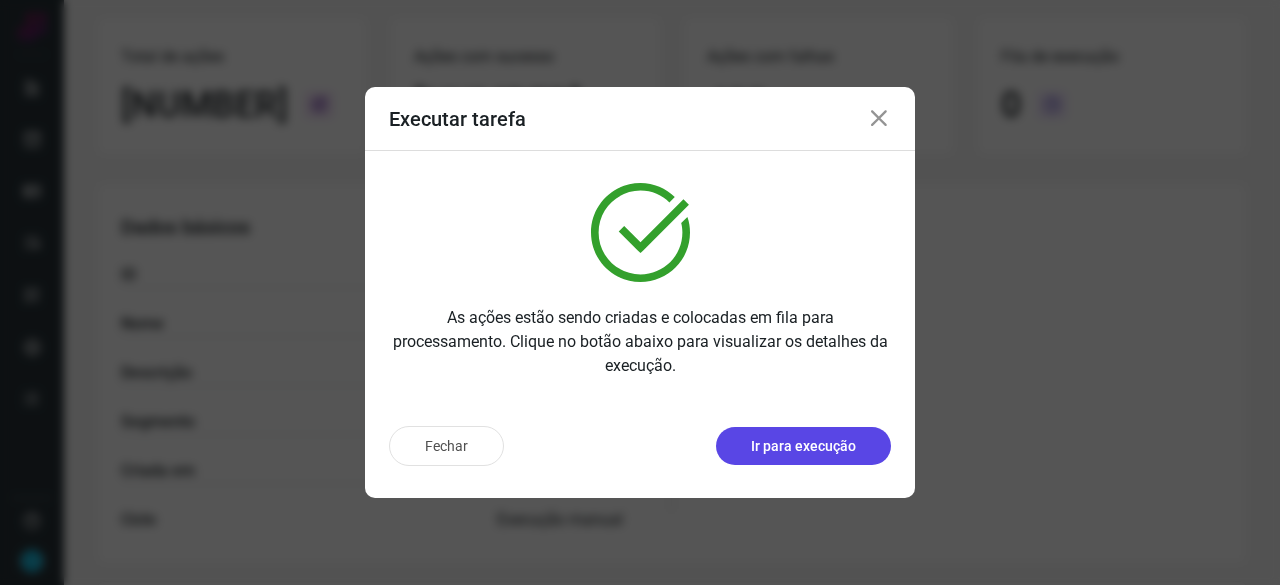 click on "Ir para execução" at bounding box center [803, 446] 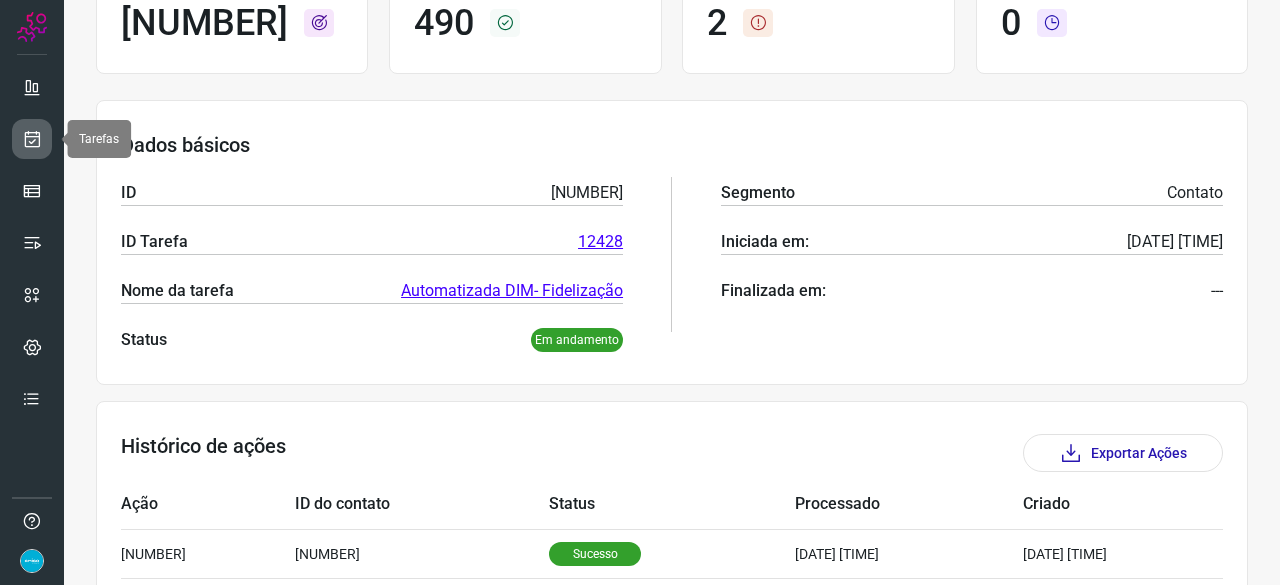 click at bounding box center [32, 139] 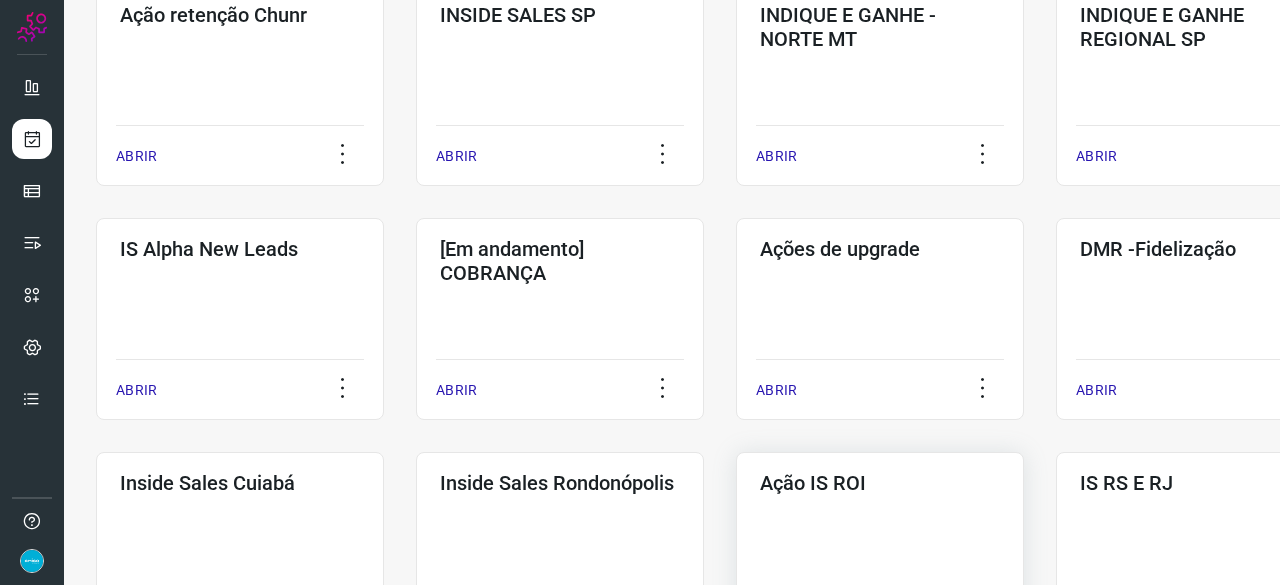 scroll, scrollTop: 760, scrollLeft: 0, axis: vertical 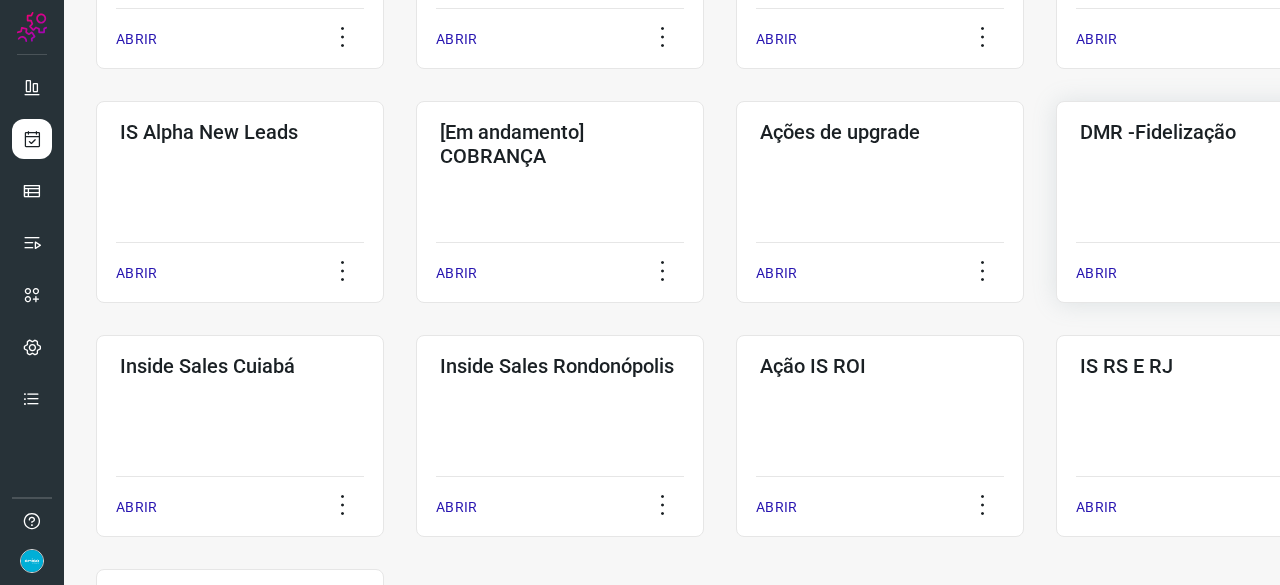click on "ABRIR" at bounding box center [1096, 273] 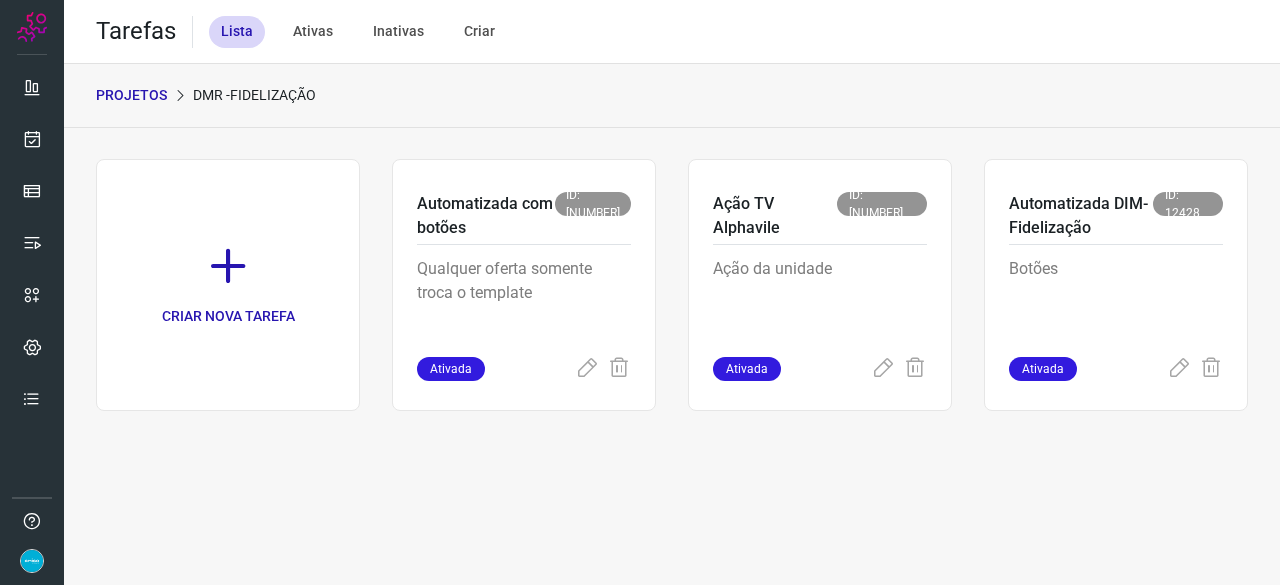 scroll, scrollTop: 0, scrollLeft: 0, axis: both 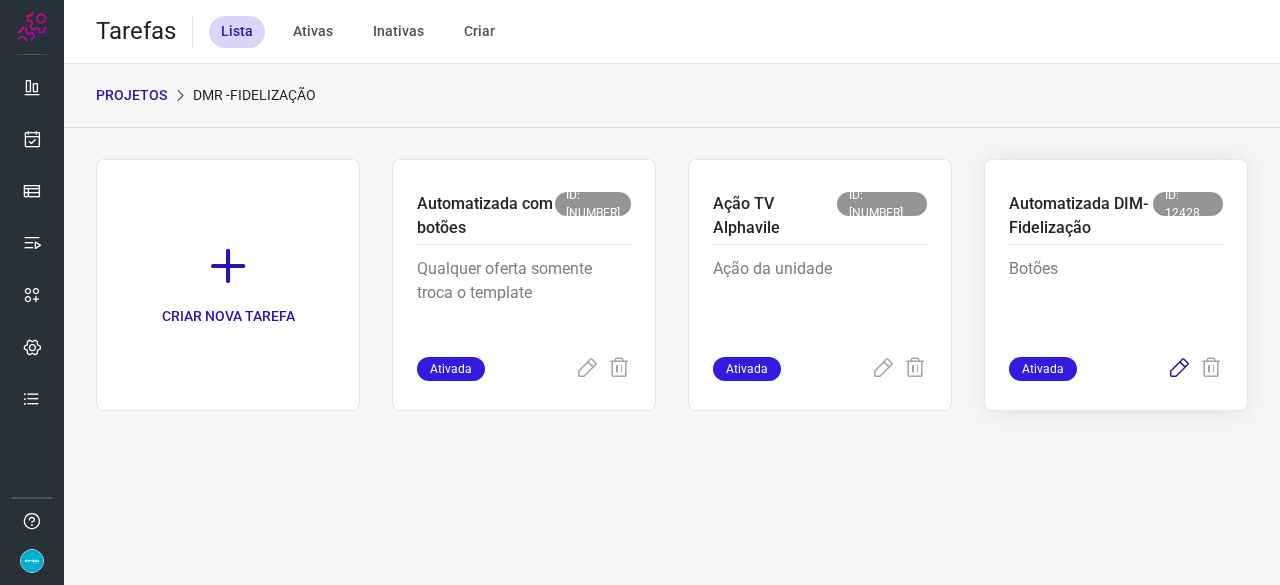 click at bounding box center (1179, 369) 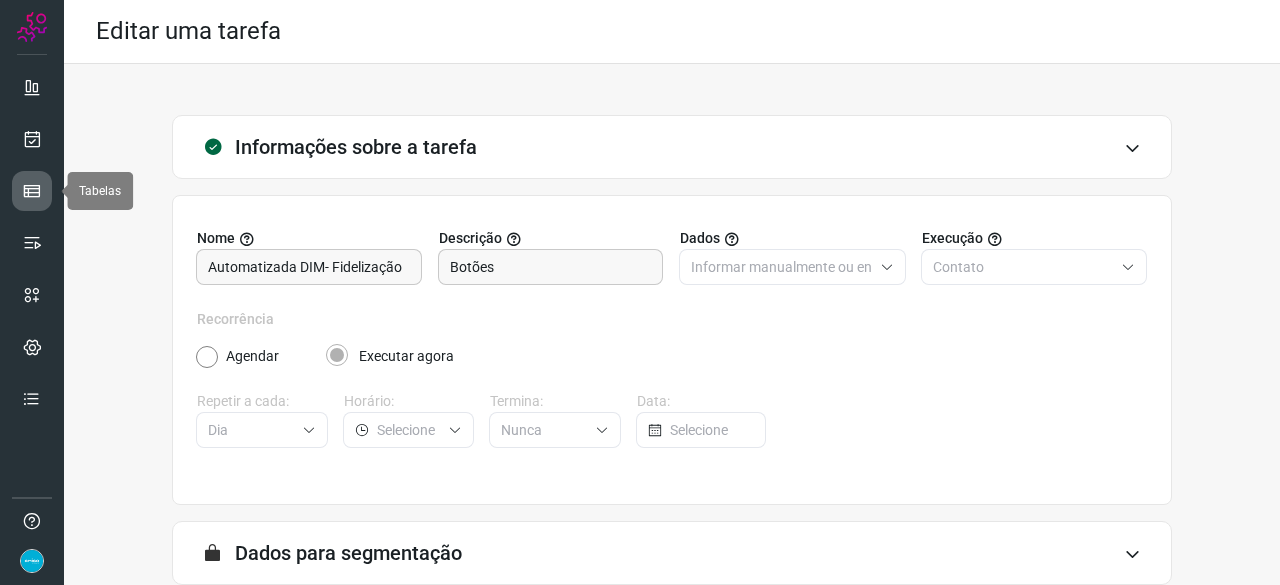 click at bounding box center [32, 191] 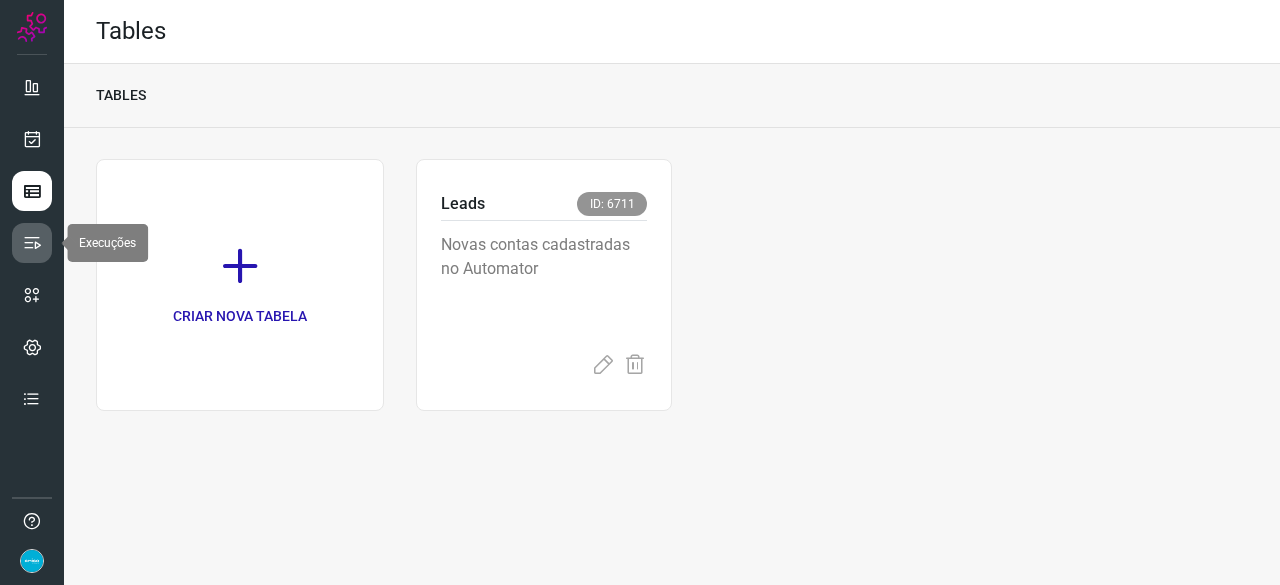 click at bounding box center [32, 243] 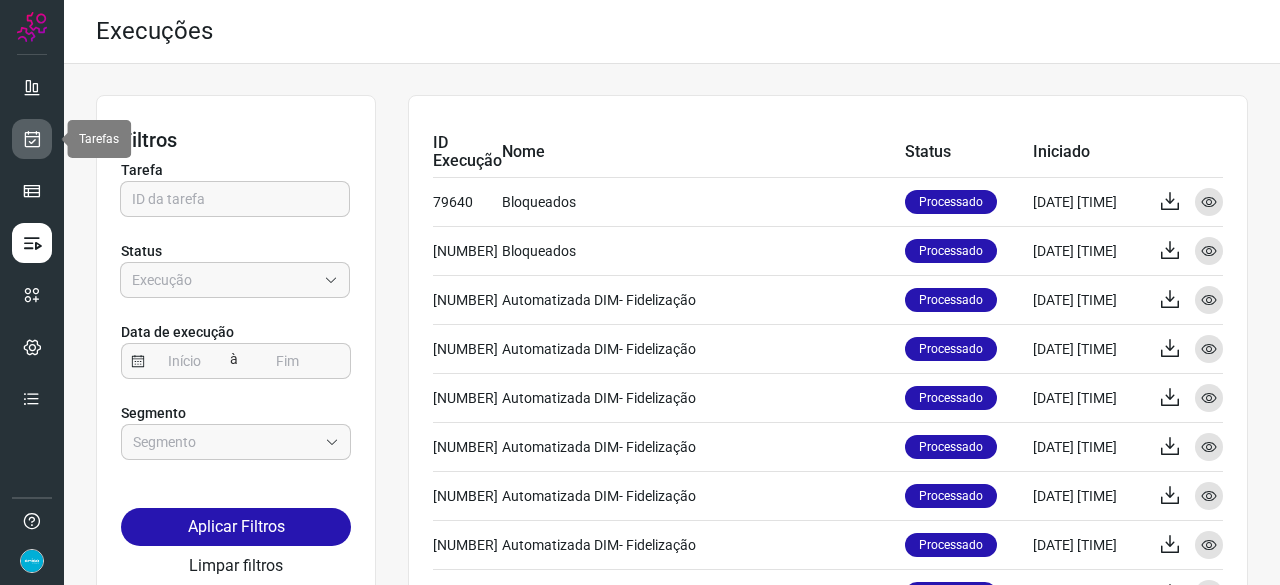 click at bounding box center (32, 139) 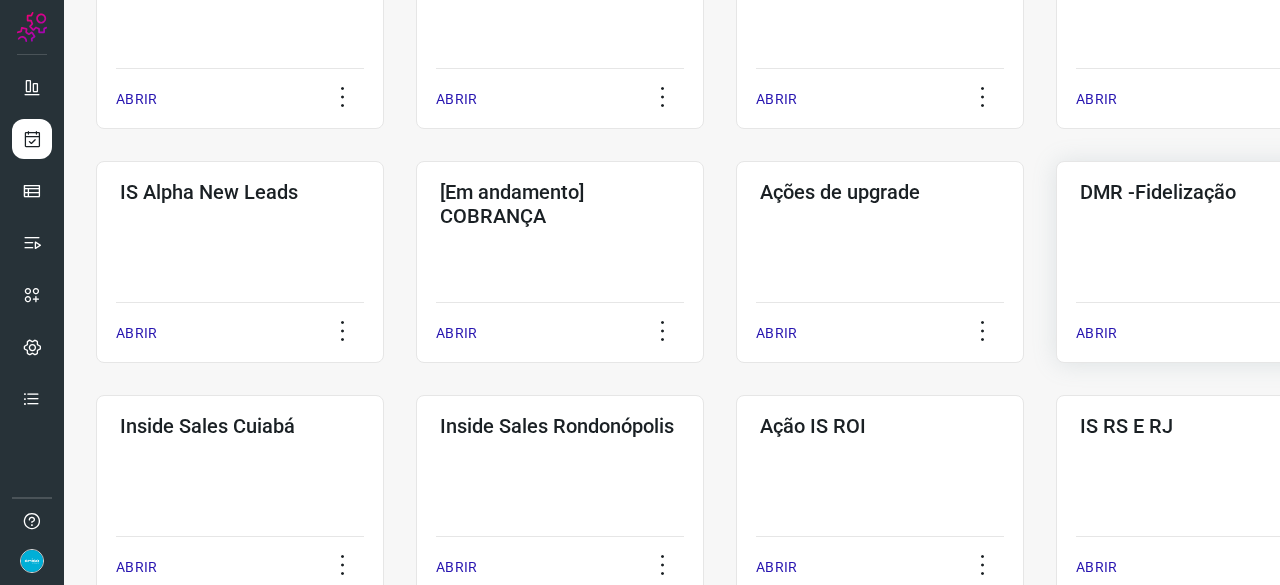 click on "ABRIR" at bounding box center [1096, 333] 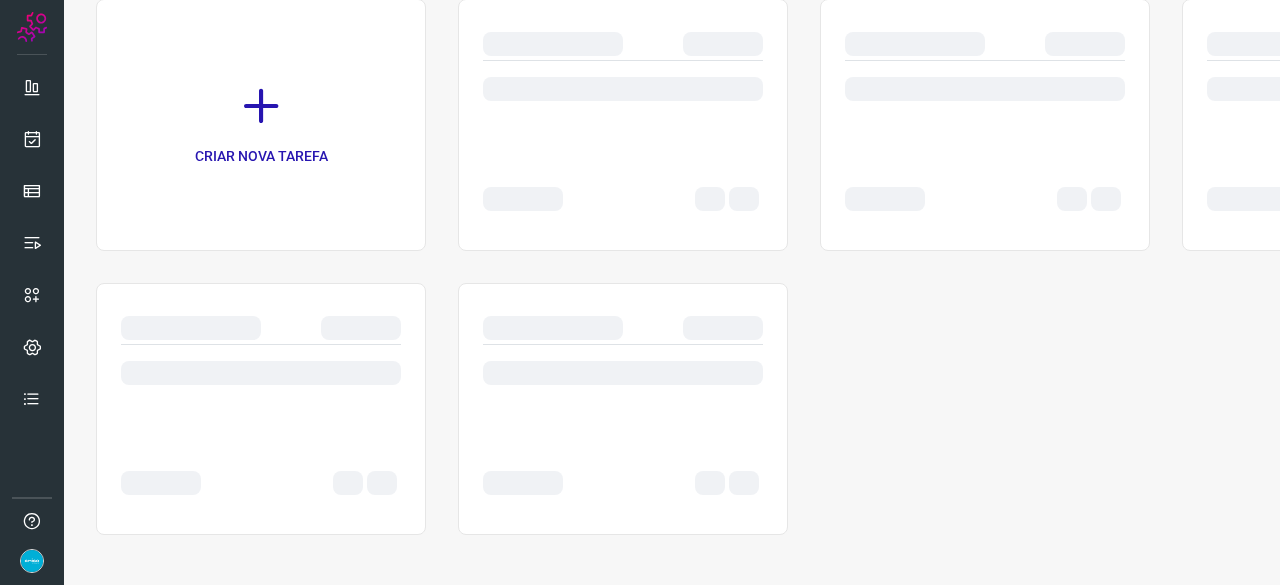 scroll, scrollTop: 0, scrollLeft: 0, axis: both 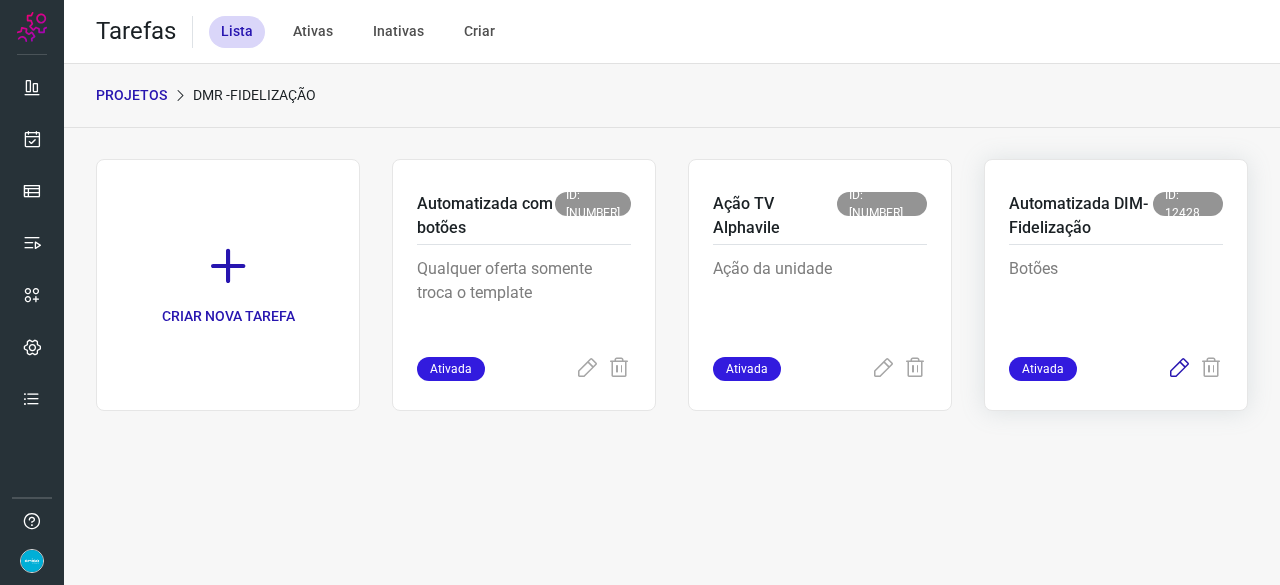 click at bounding box center (1179, 369) 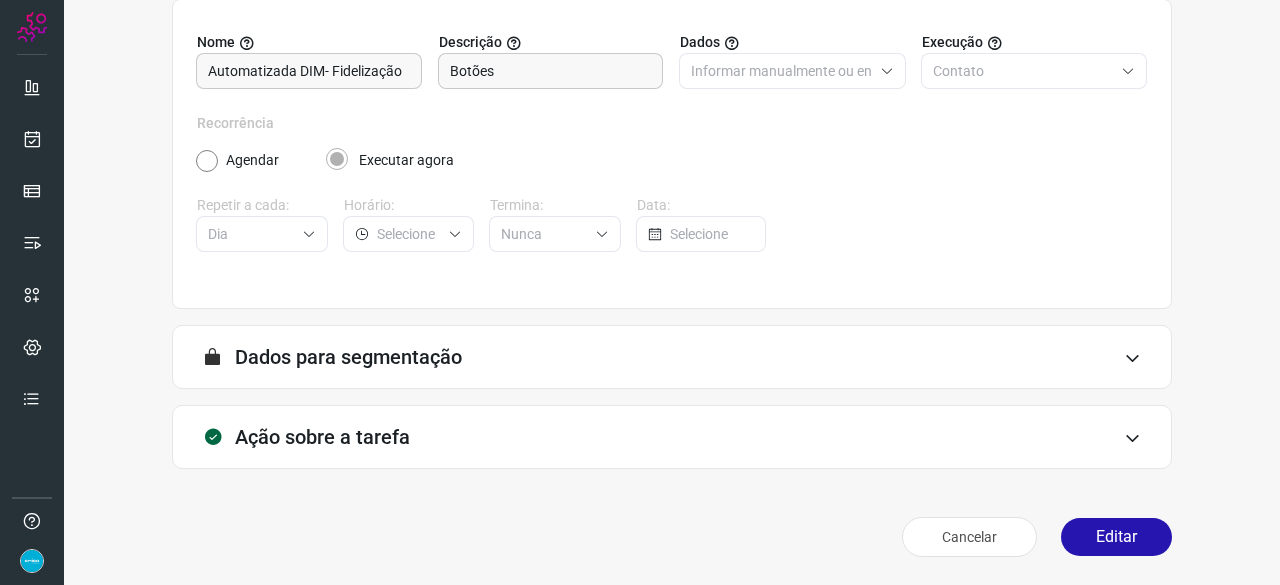 scroll, scrollTop: 195, scrollLeft: 0, axis: vertical 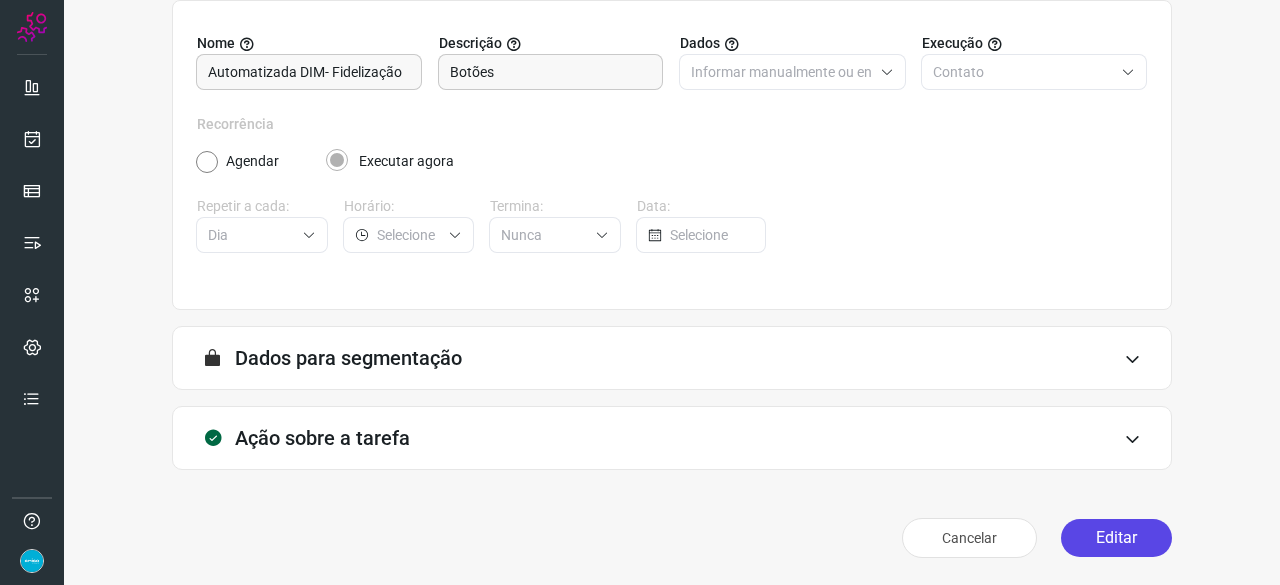 click on "Editar" at bounding box center [1116, 538] 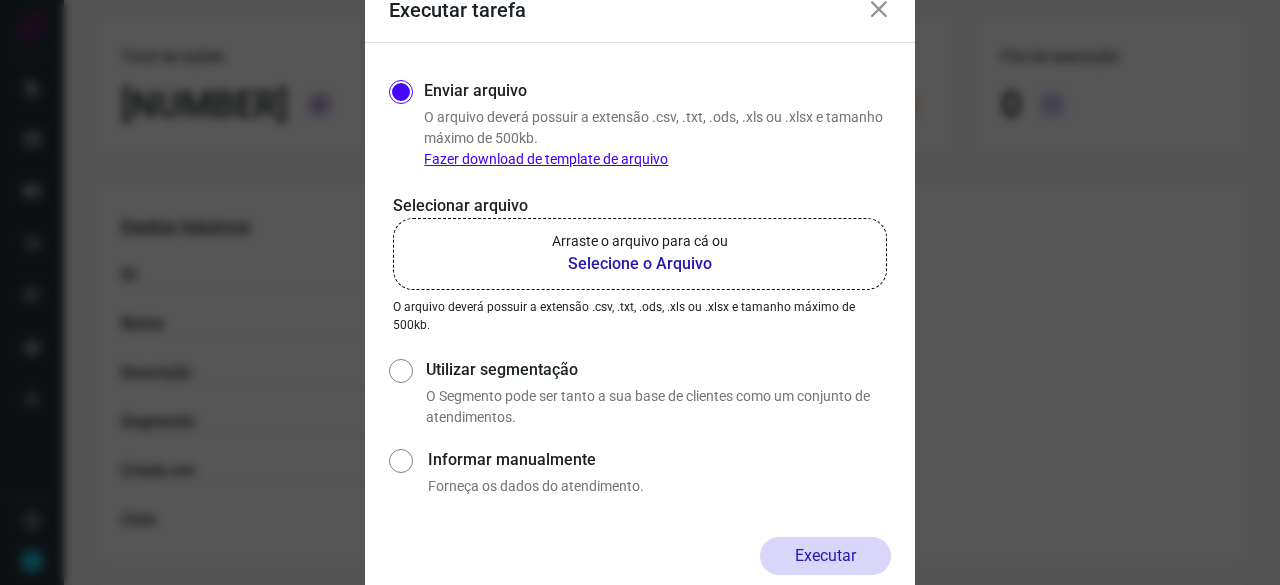 click on "Selecione o Arquivo" at bounding box center [640, 264] 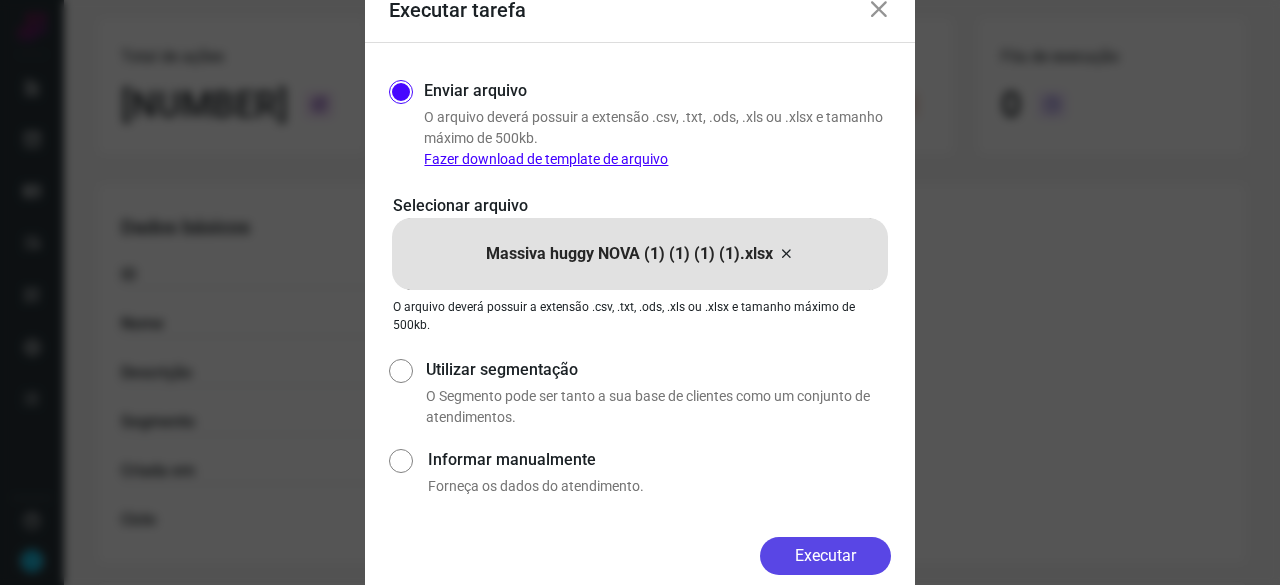 click on "Executar" at bounding box center [825, 556] 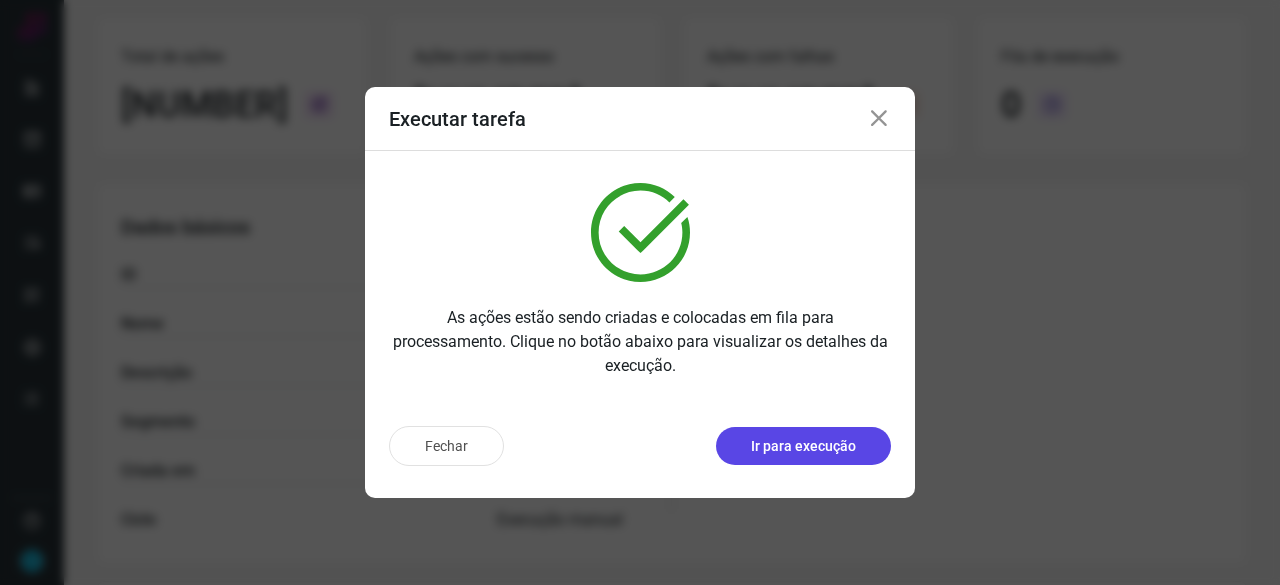 click on "Ir para execução" at bounding box center [803, 446] 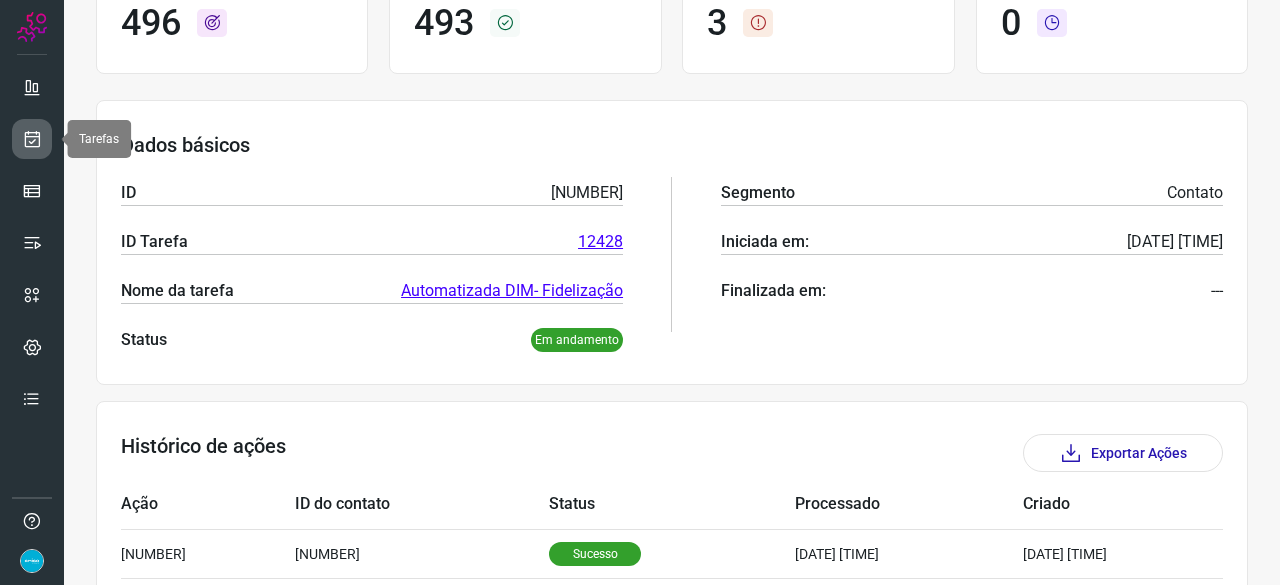 click at bounding box center [32, 139] 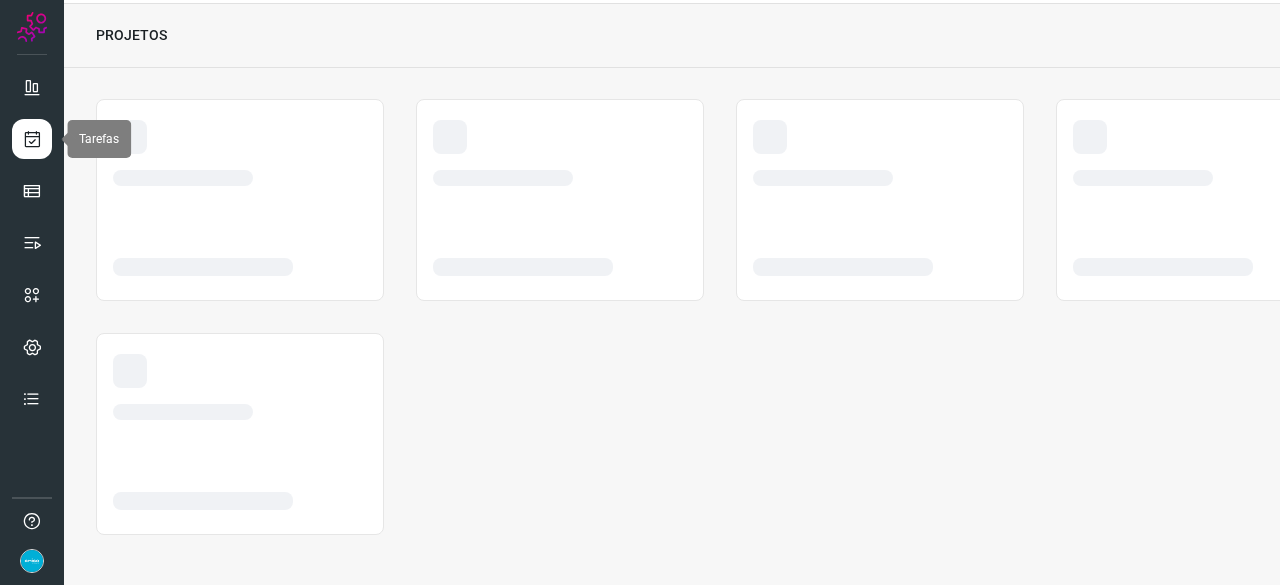 scroll, scrollTop: 60, scrollLeft: 0, axis: vertical 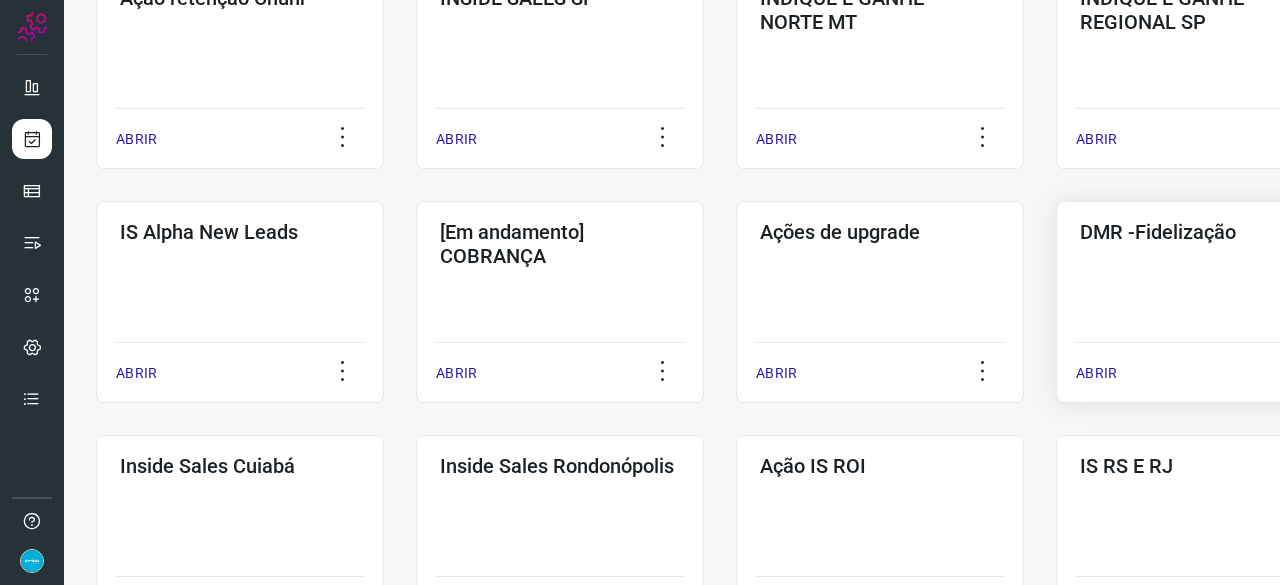 click on "ABRIR" at bounding box center [1096, 373] 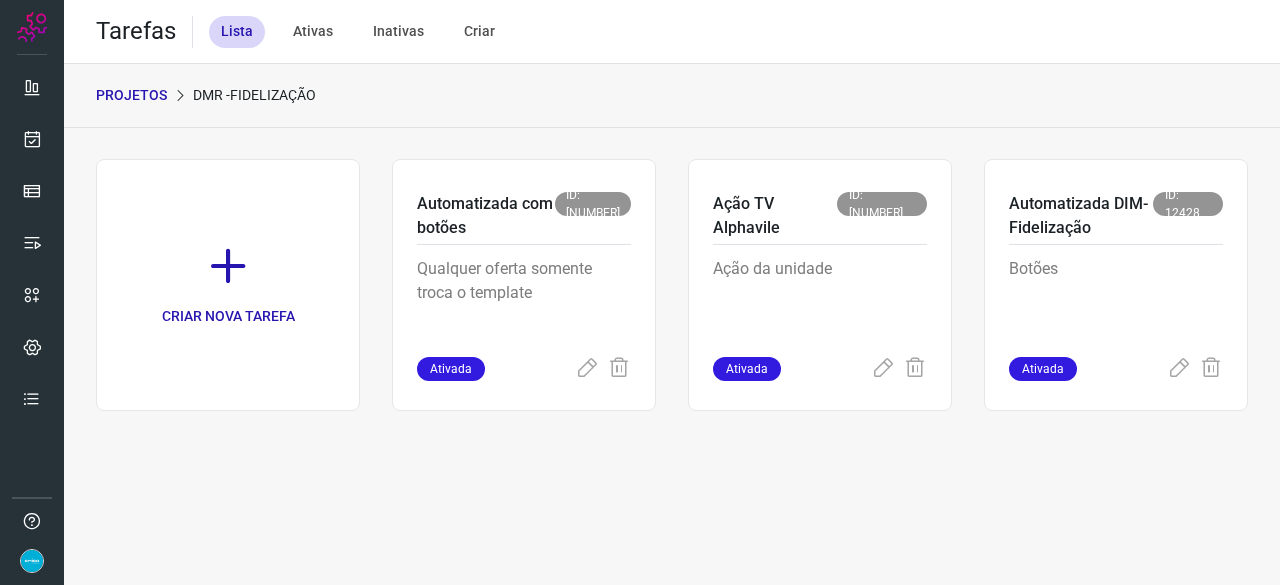 scroll, scrollTop: 0, scrollLeft: 0, axis: both 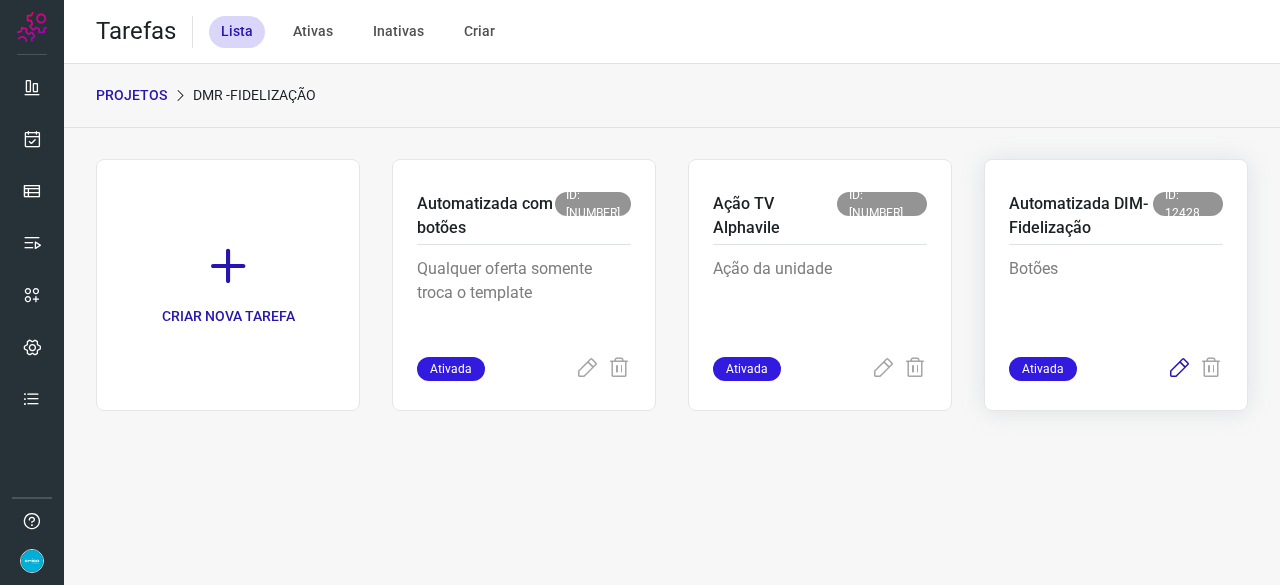 click at bounding box center [1179, 369] 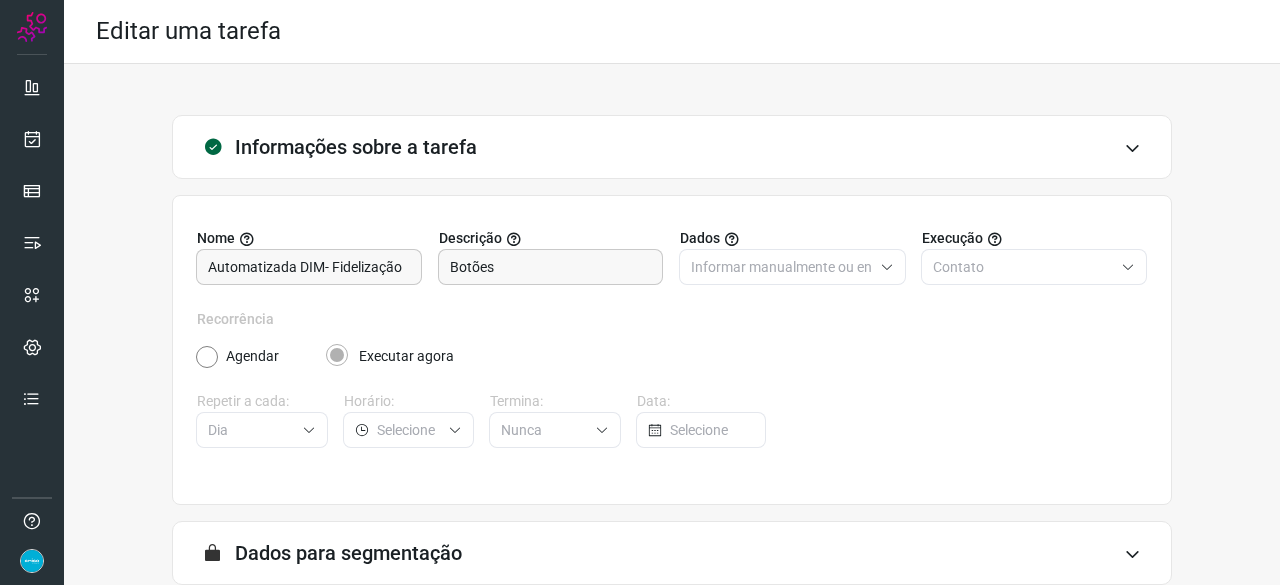 scroll, scrollTop: 195, scrollLeft: 0, axis: vertical 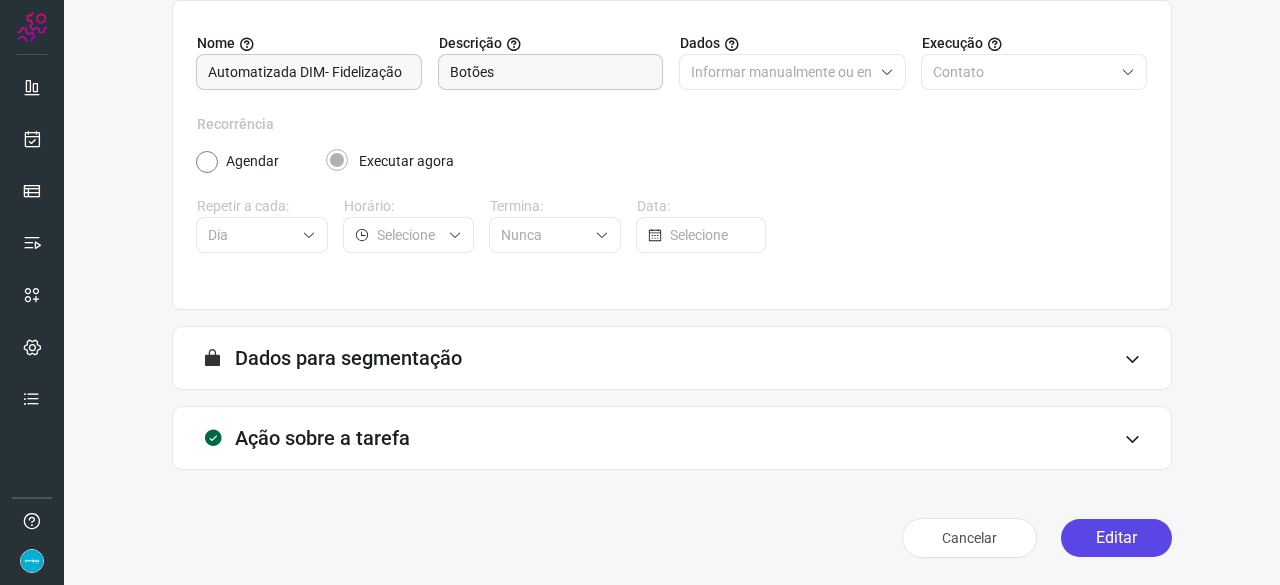 click on "Editar" at bounding box center (1116, 538) 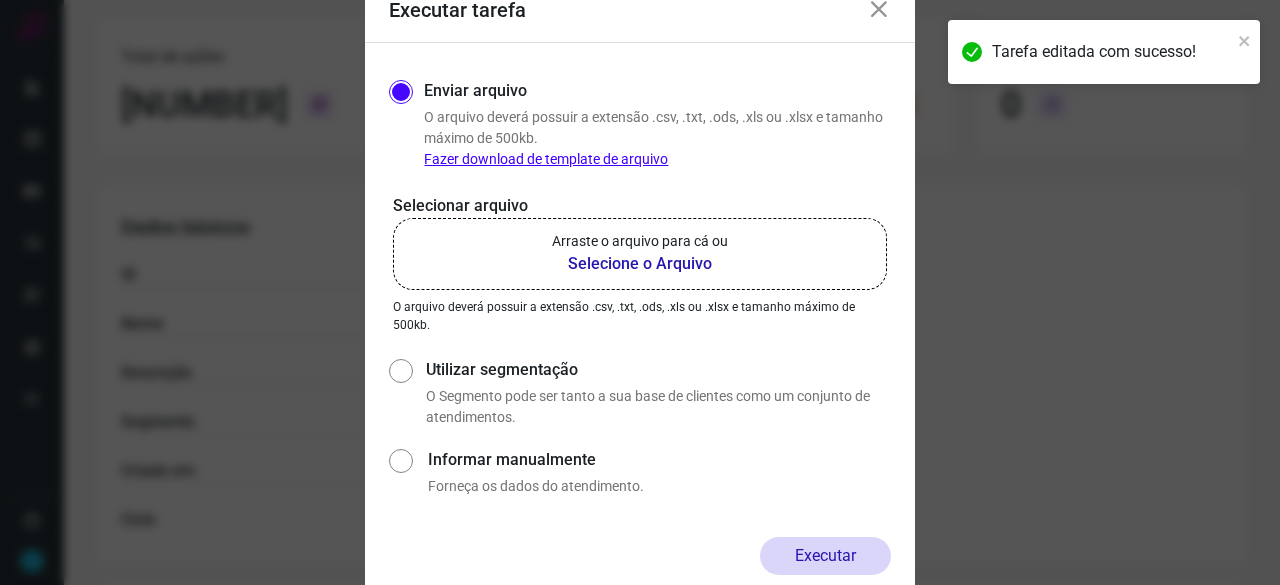 click on "Selecione o Arquivo" at bounding box center (640, 264) 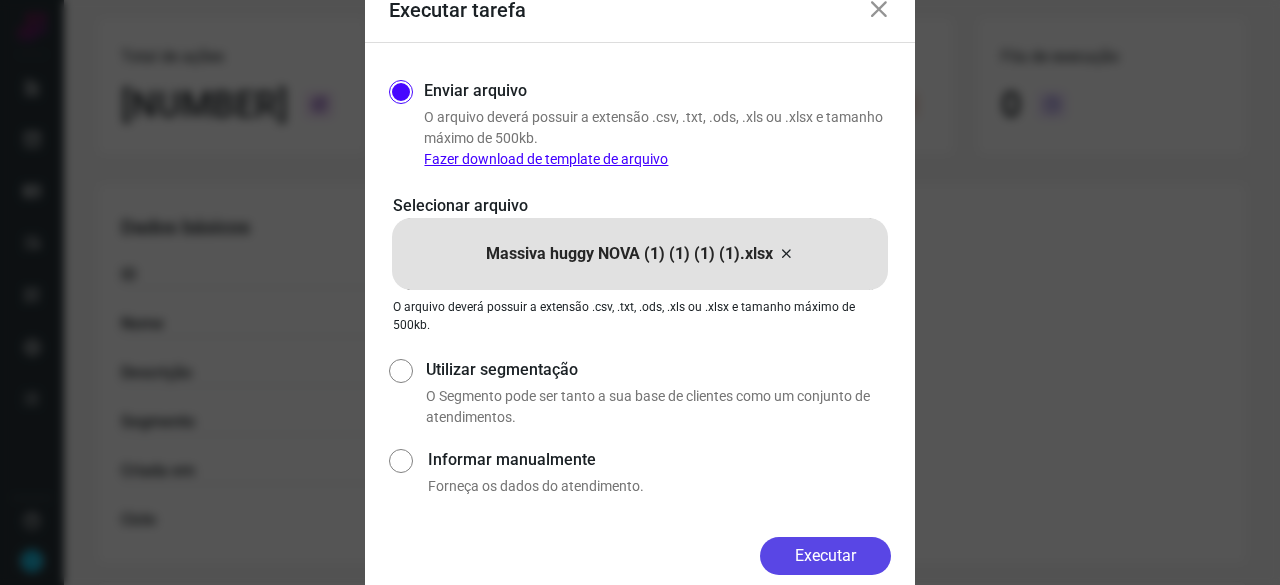 click on "Executar" at bounding box center [825, 556] 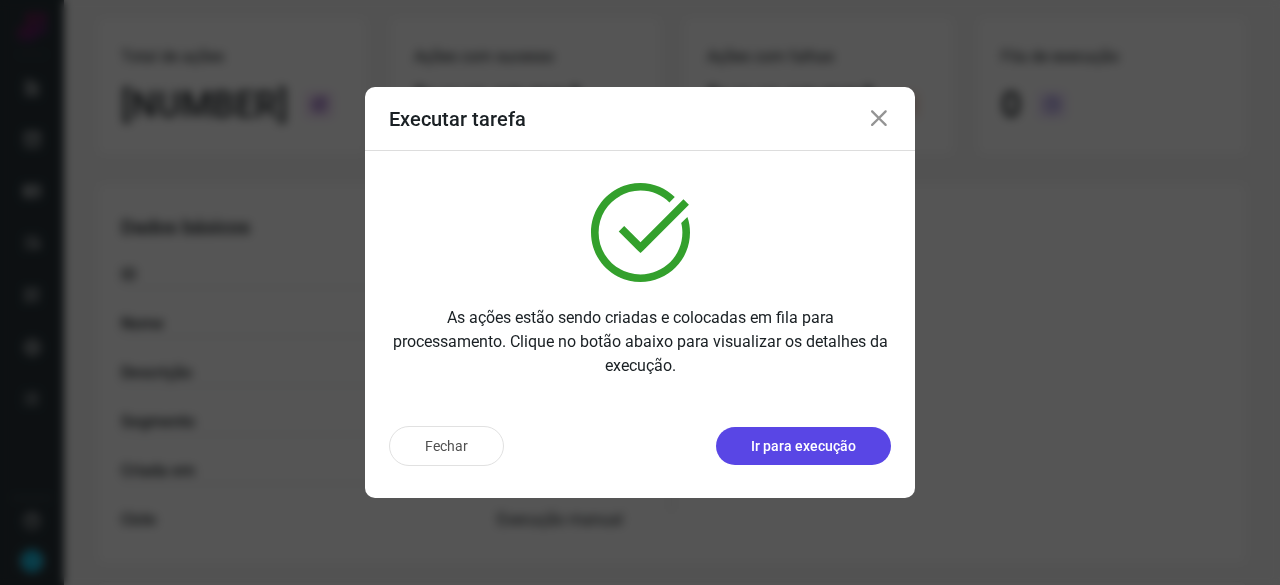 click on "Ir para execução" at bounding box center [803, 446] 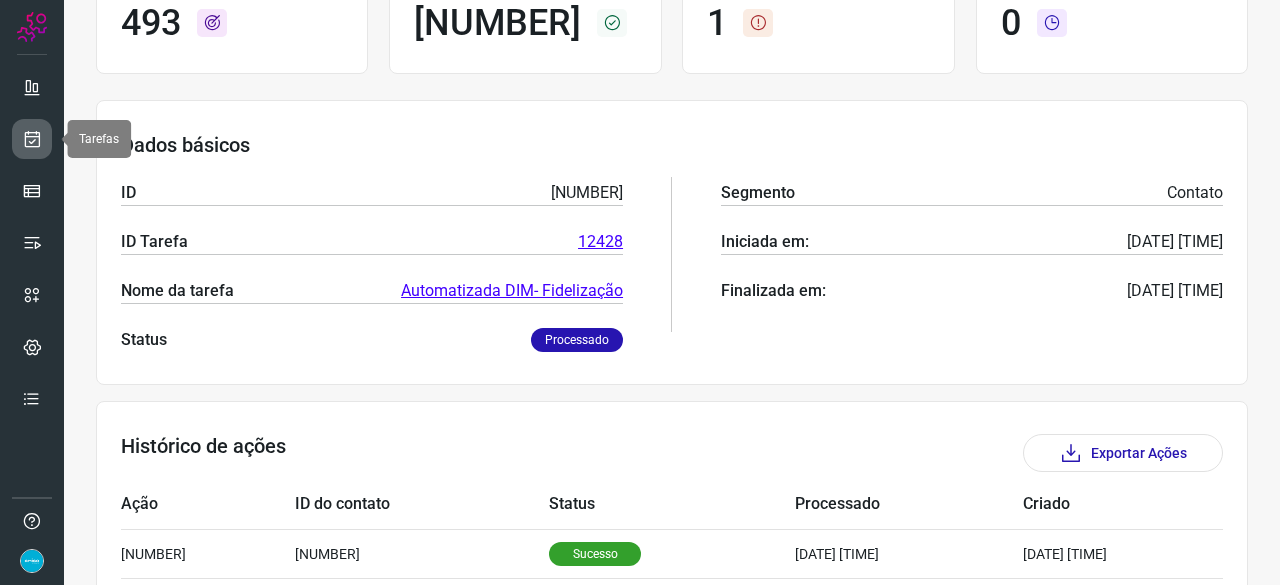 click at bounding box center (32, 139) 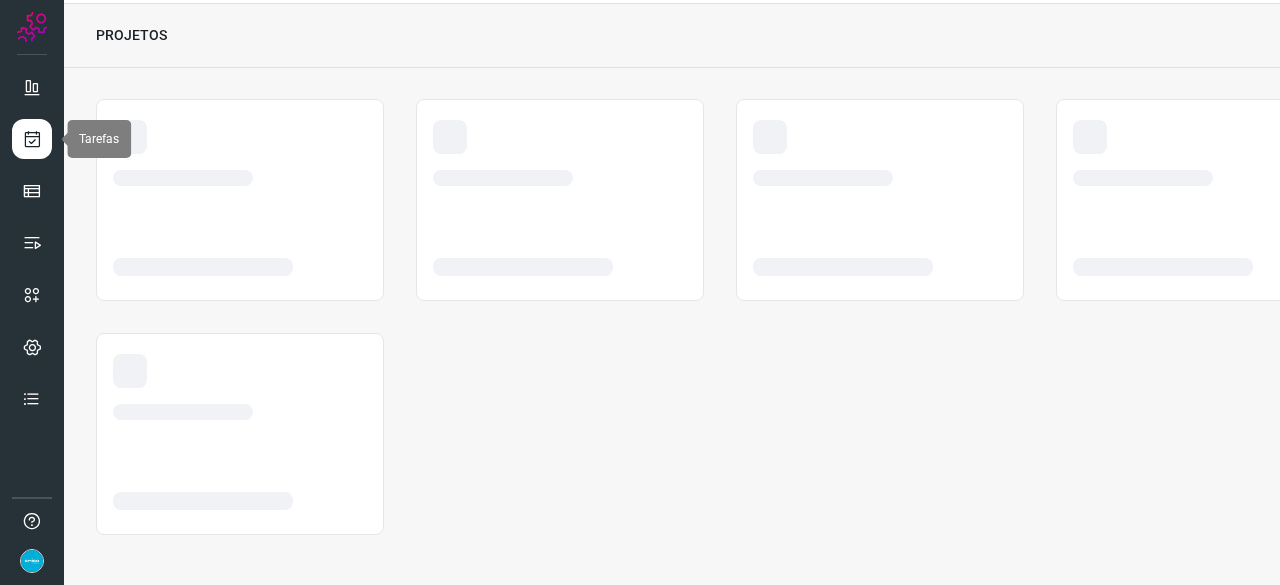 scroll, scrollTop: 60, scrollLeft: 0, axis: vertical 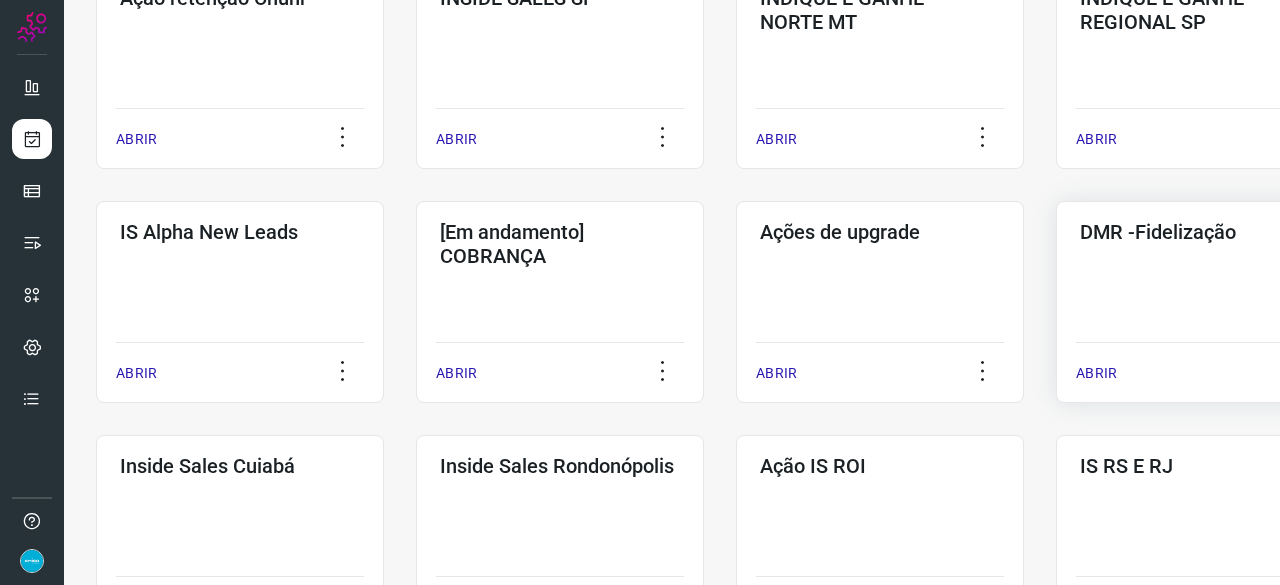click on "ABRIR" at bounding box center [1096, 373] 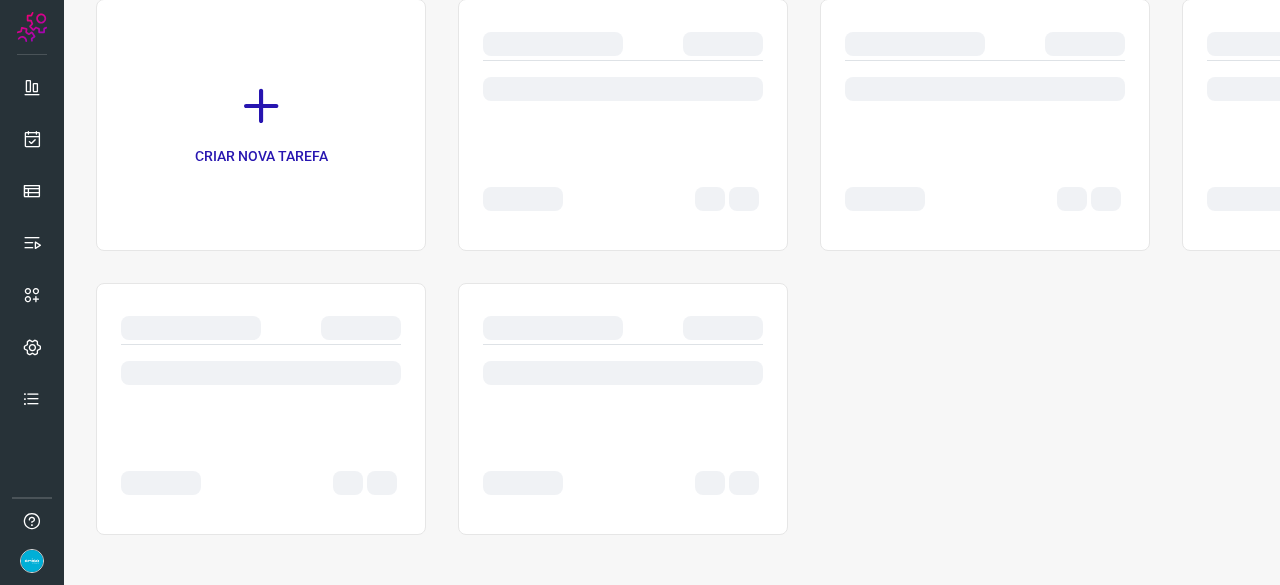 scroll, scrollTop: 0, scrollLeft: 0, axis: both 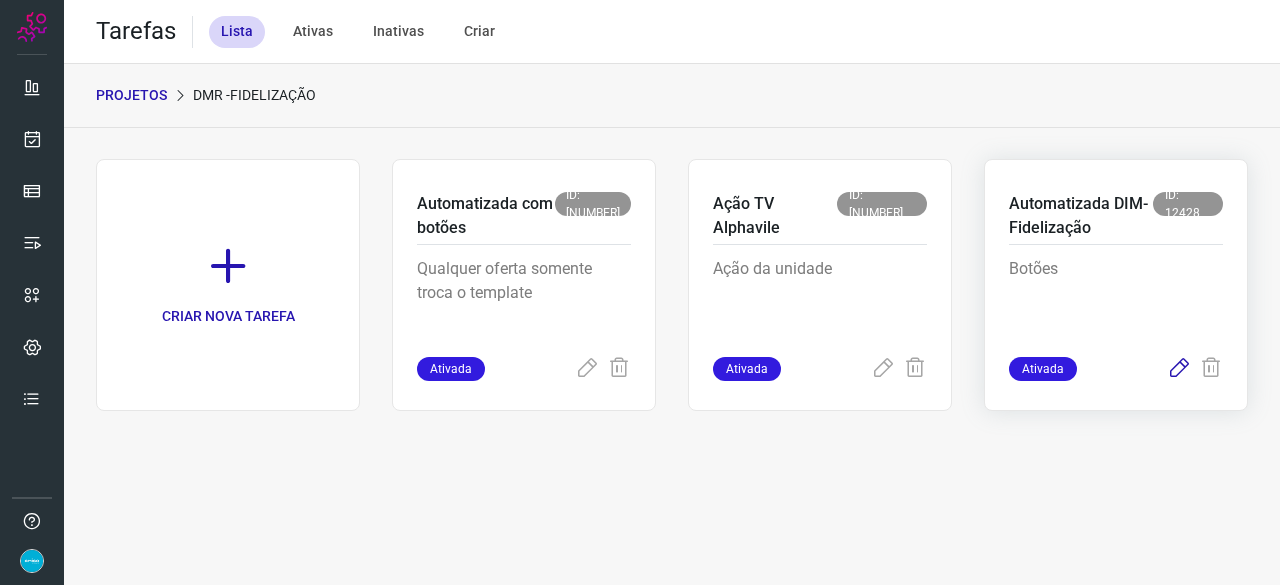 click at bounding box center (1179, 369) 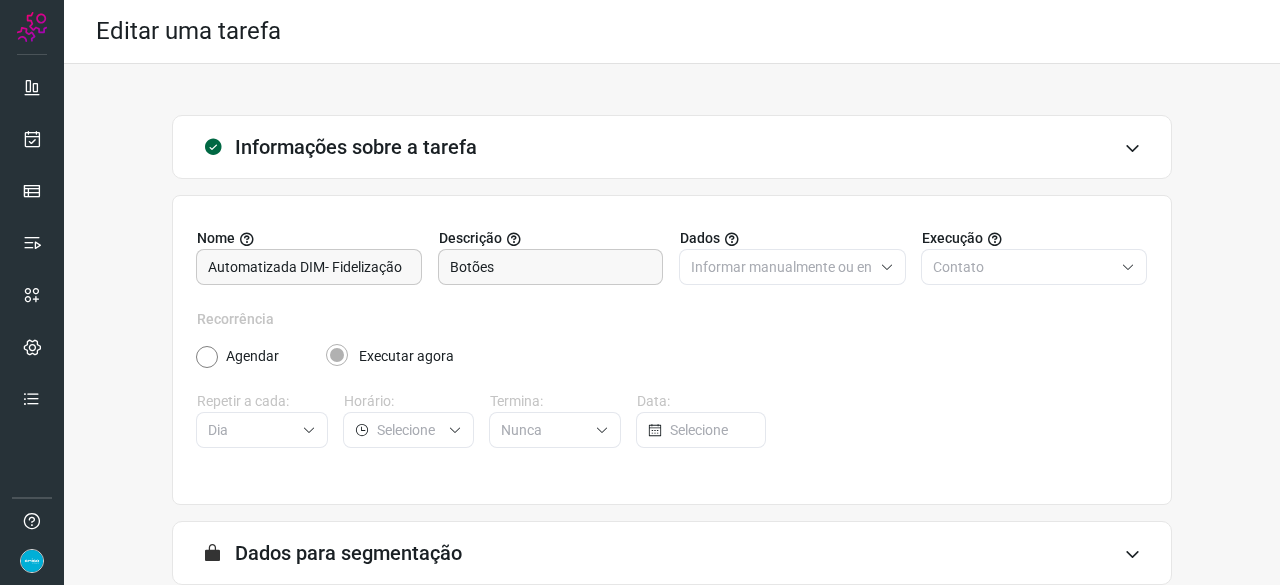 scroll, scrollTop: 195, scrollLeft: 0, axis: vertical 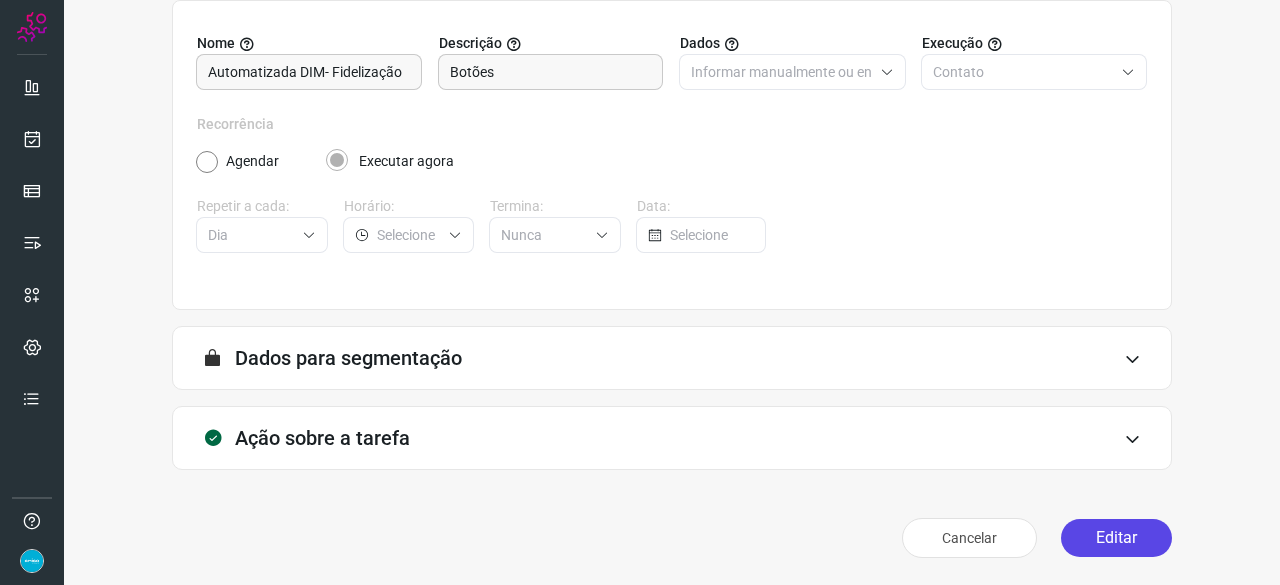 click on "Editar" at bounding box center [1116, 538] 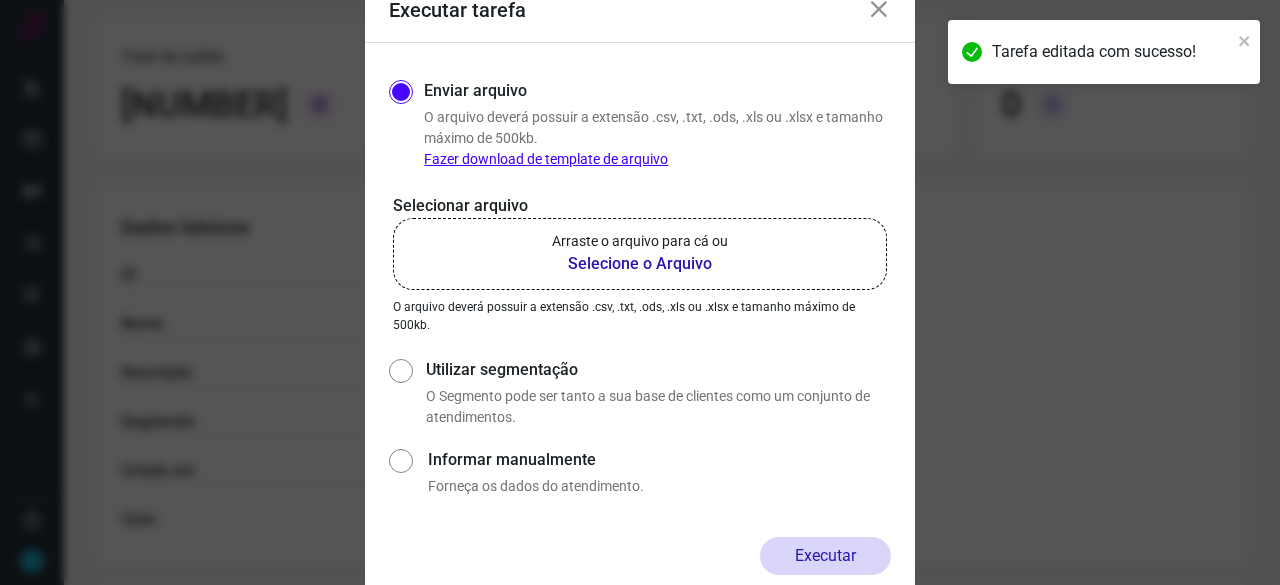 click on "Selecione o Arquivo" at bounding box center [640, 264] 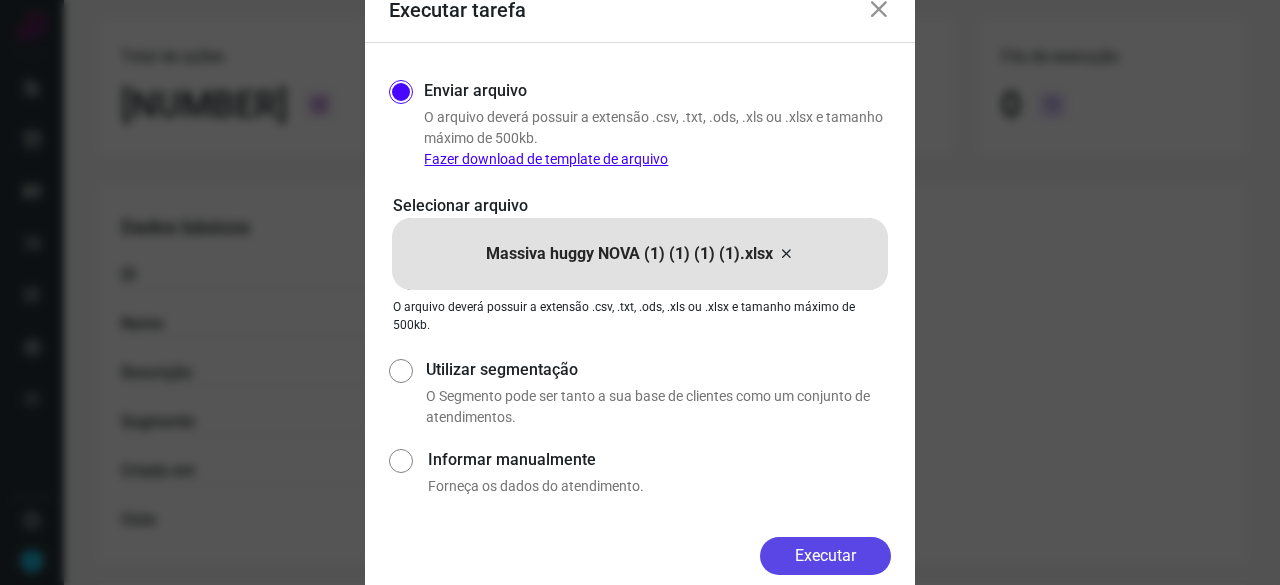 click on "Executar" at bounding box center (825, 556) 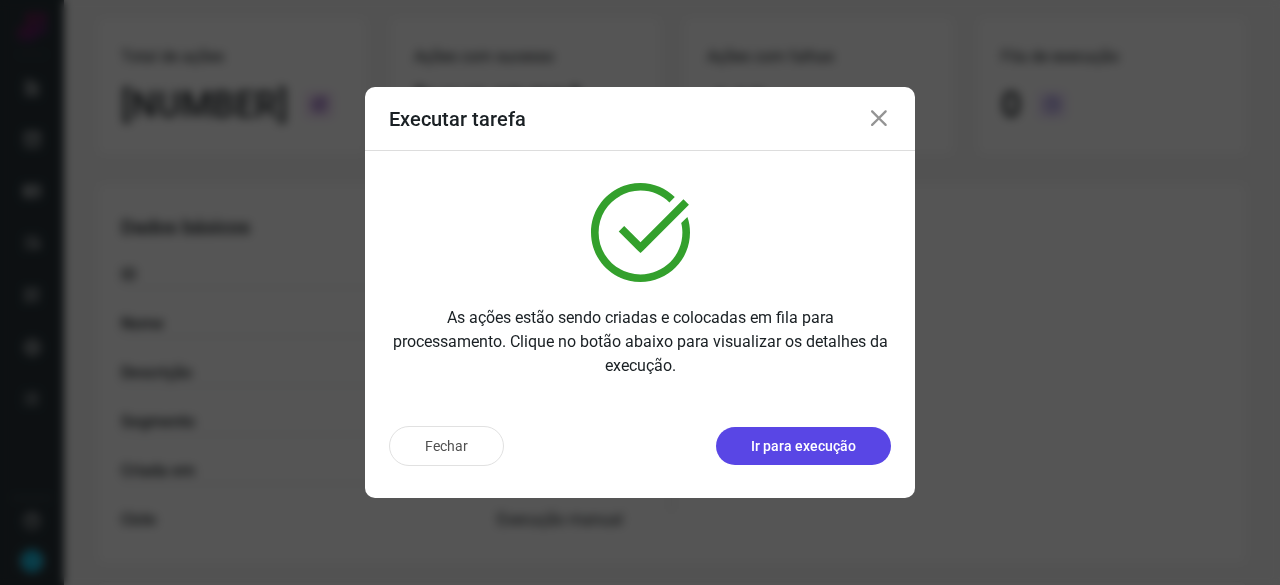 click on "Ir para execução" at bounding box center [803, 446] 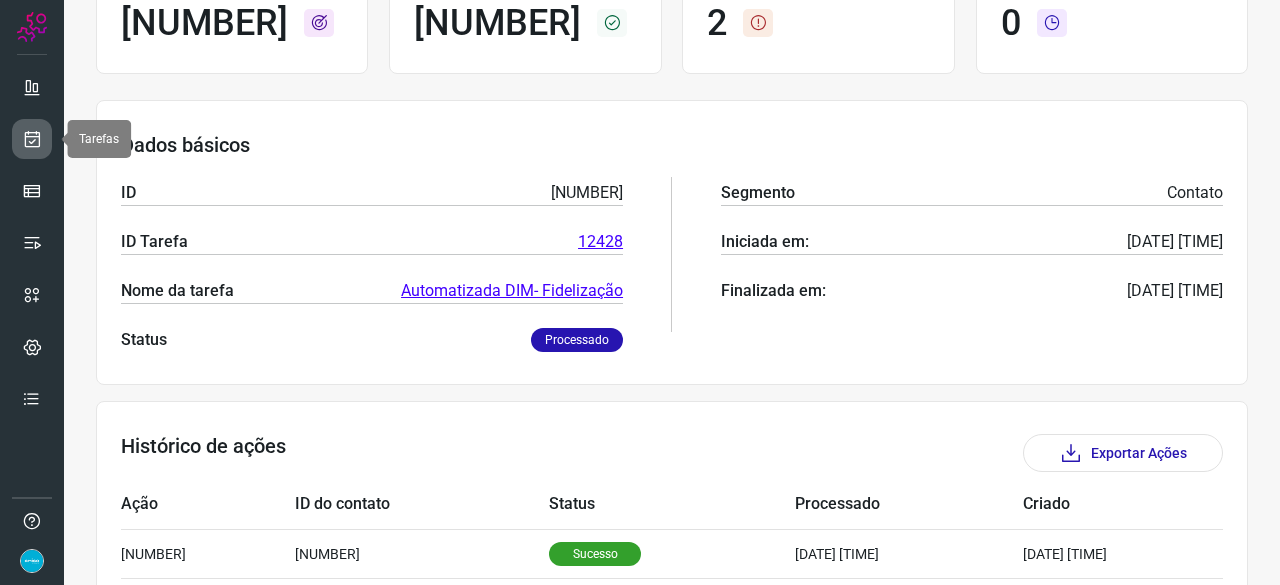 click at bounding box center (32, 139) 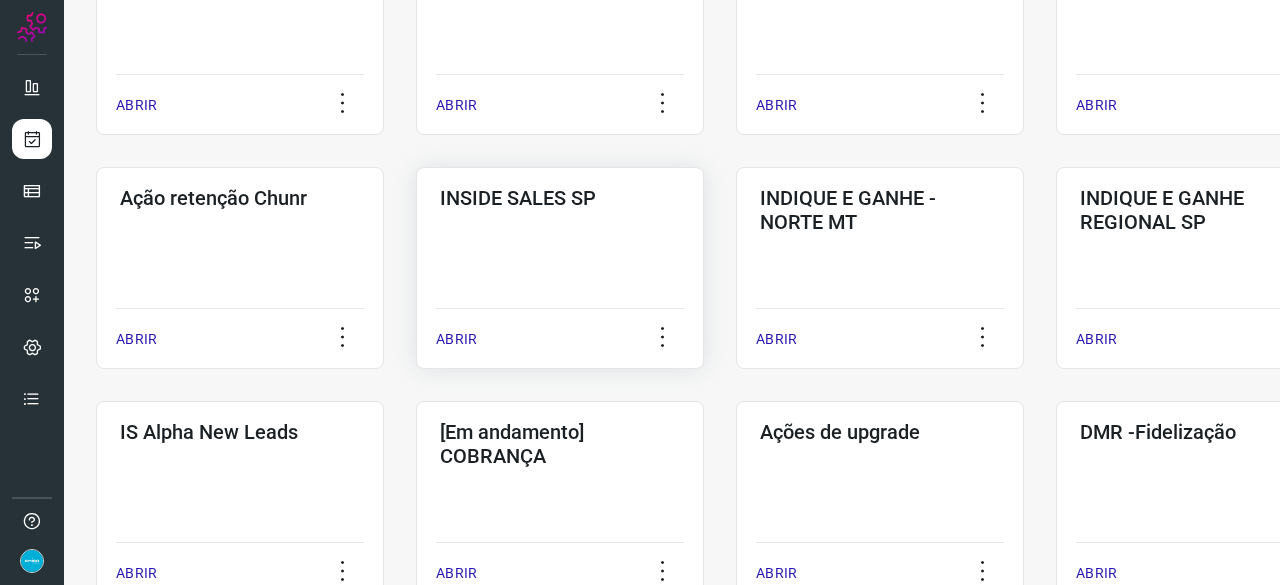 scroll, scrollTop: 660, scrollLeft: 0, axis: vertical 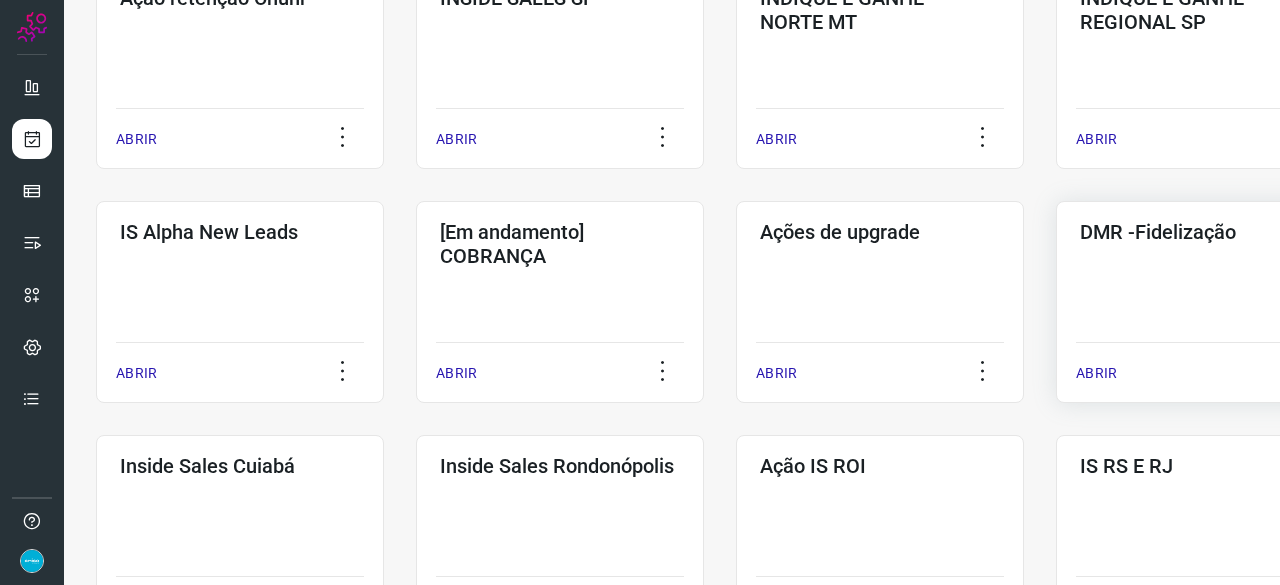 click on "ABRIR" at bounding box center (1096, 373) 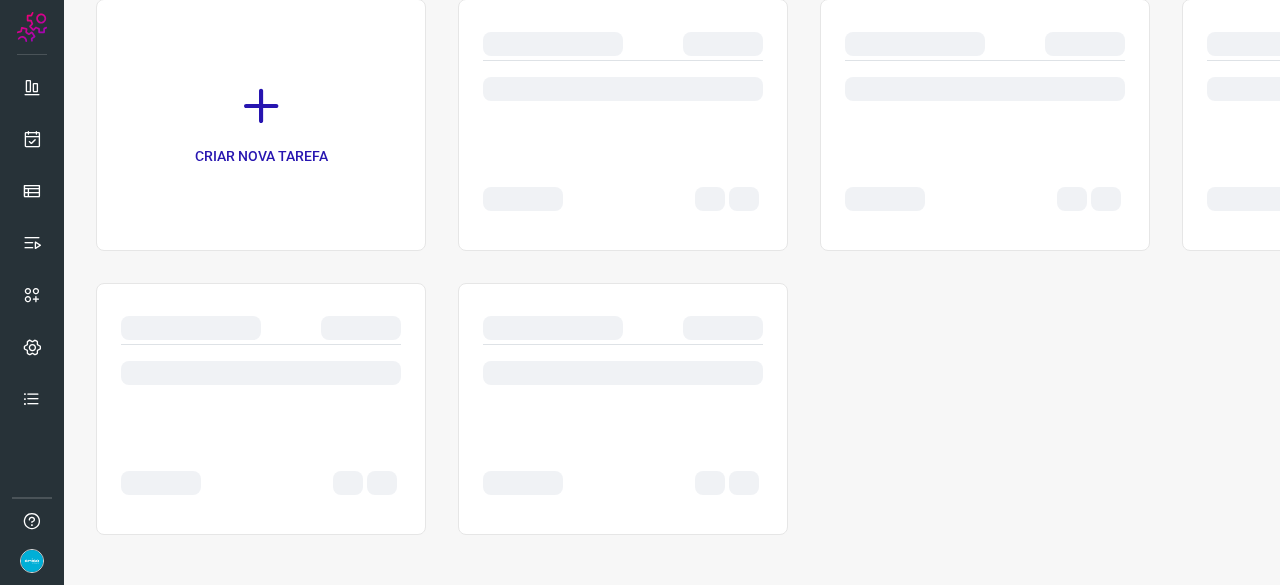 scroll, scrollTop: 0, scrollLeft: 0, axis: both 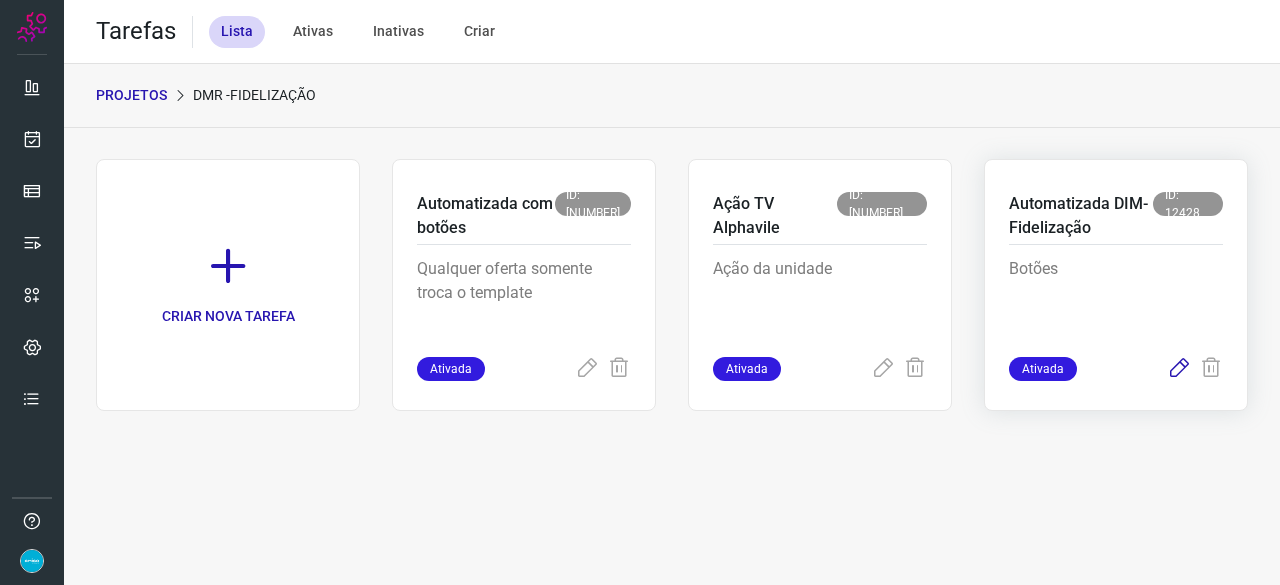 click at bounding box center [1179, 369] 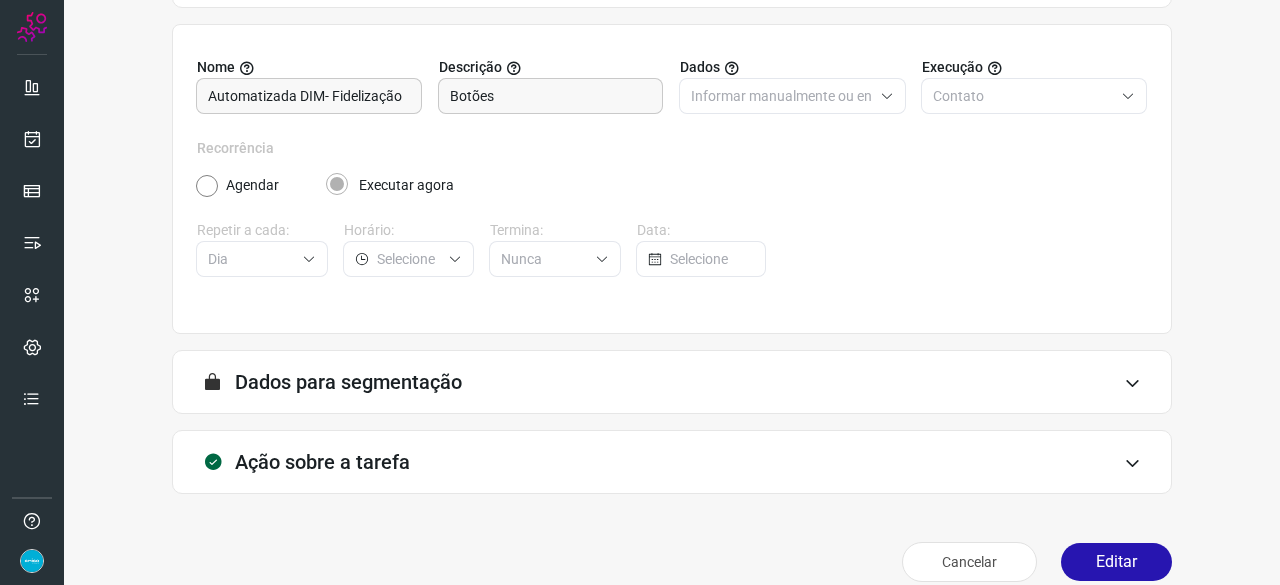 scroll, scrollTop: 195, scrollLeft: 0, axis: vertical 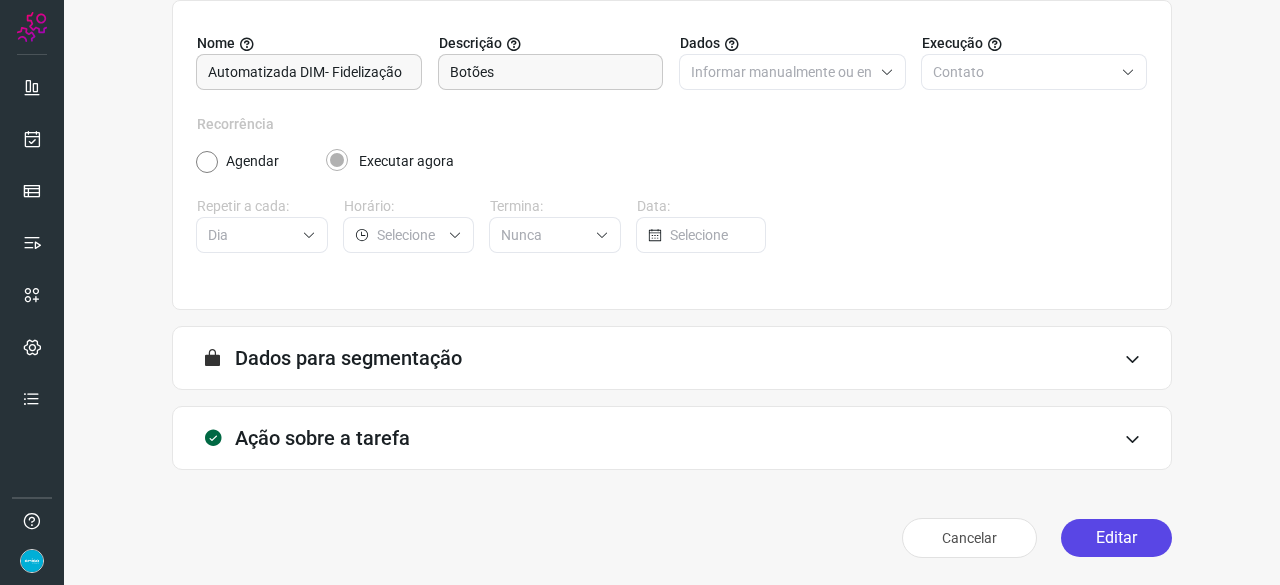 click on "Editar" at bounding box center (1116, 538) 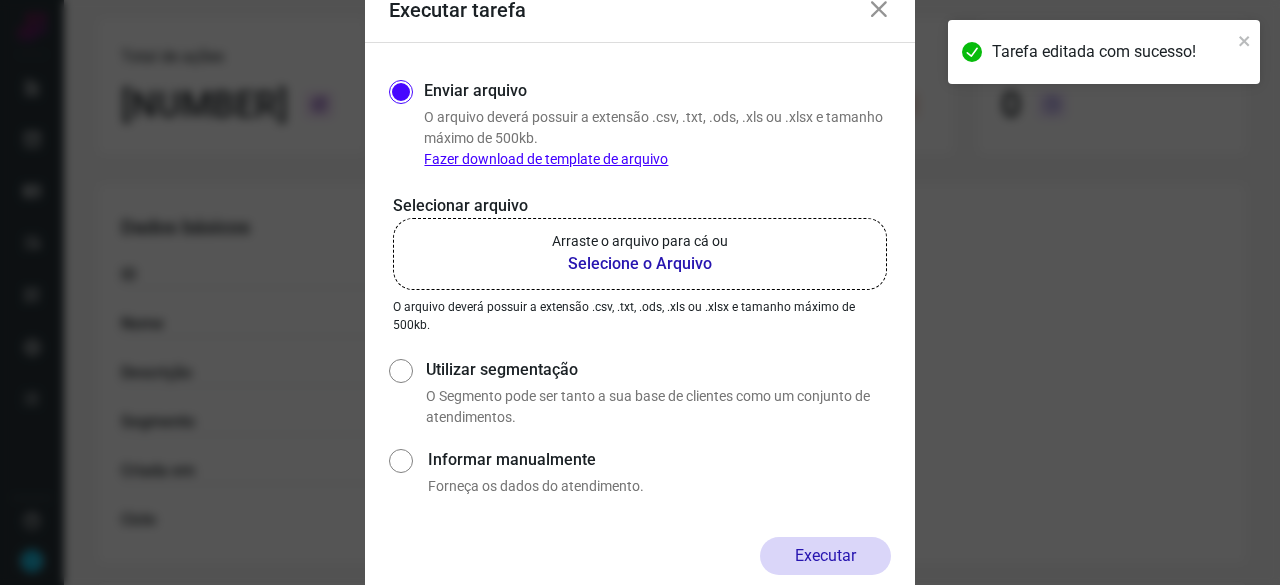 click on "Selecione o Arquivo" at bounding box center (640, 264) 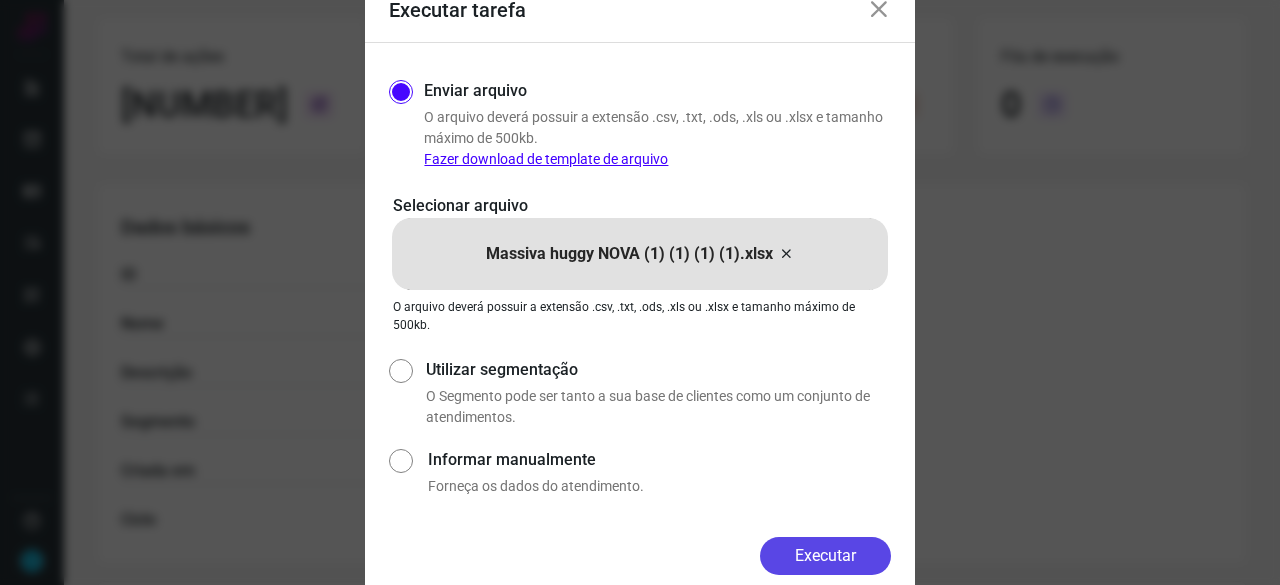 click on "Executar" at bounding box center [825, 556] 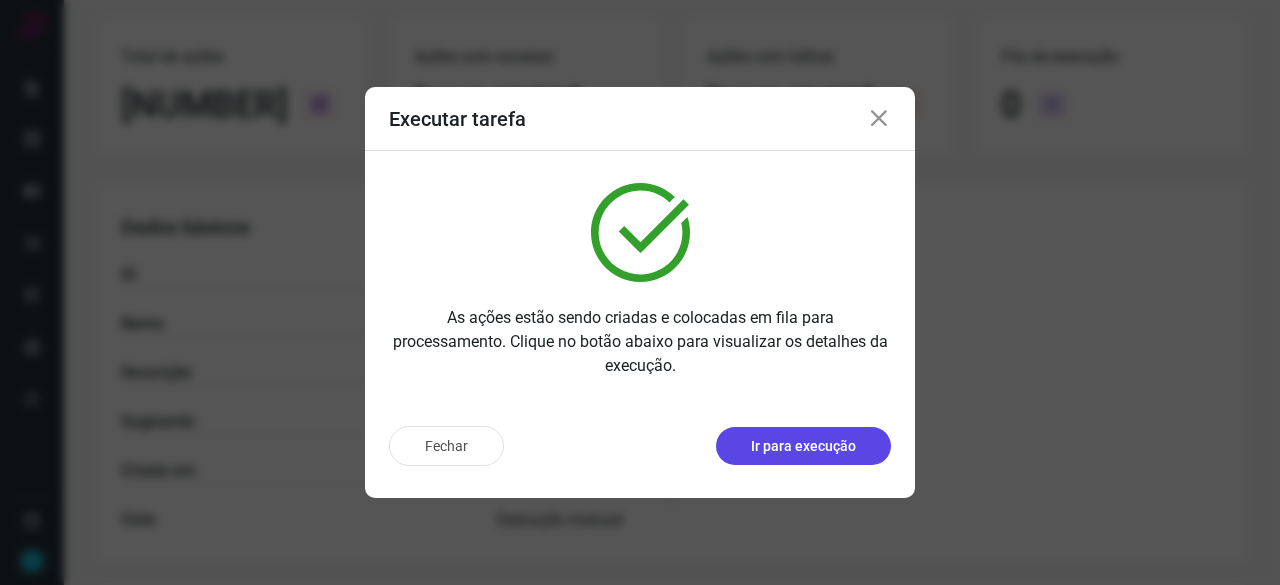 click on "Ir para execução" at bounding box center (803, 446) 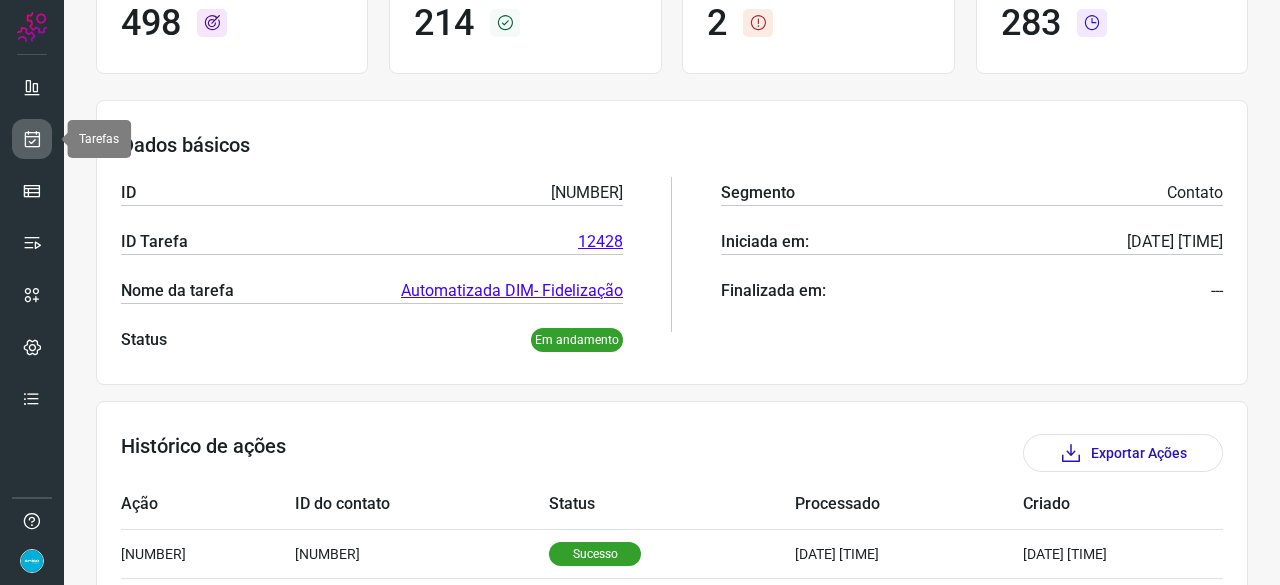 click at bounding box center (32, 139) 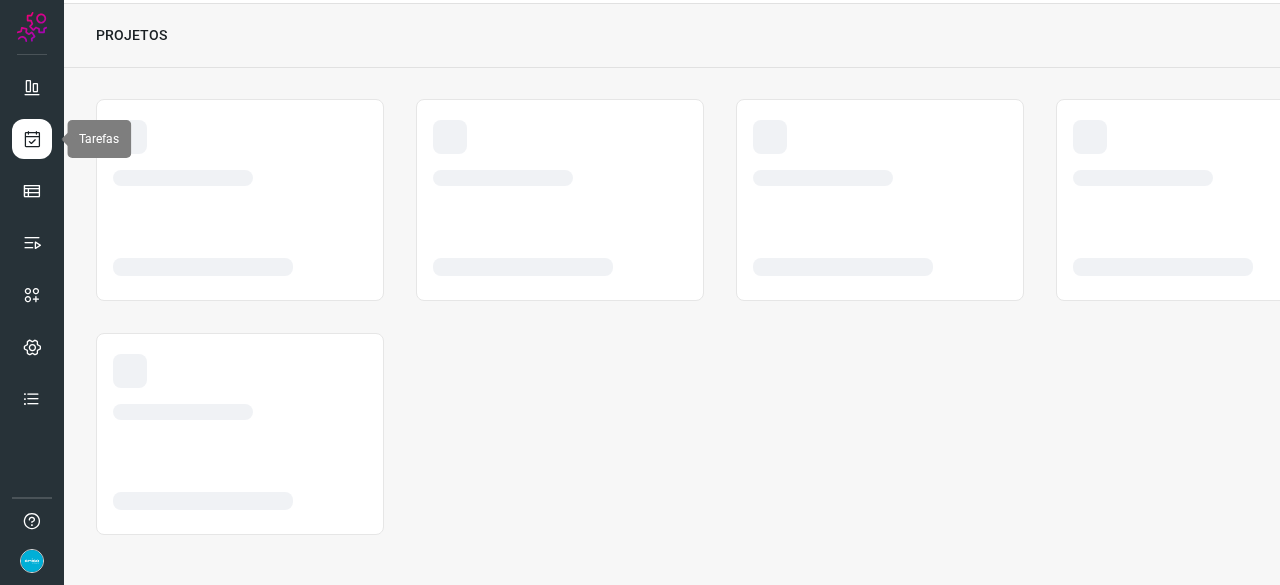 scroll, scrollTop: 60, scrollLeft: 0, axis: vertical 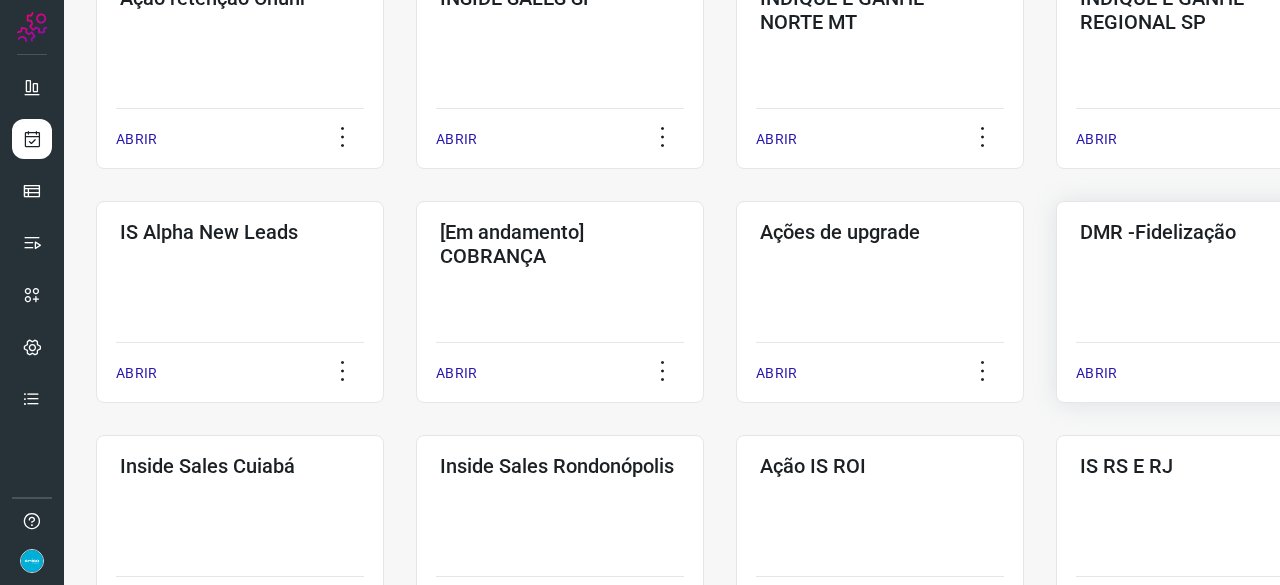 click on "ABRIR" at bounding box center (1096, 373) 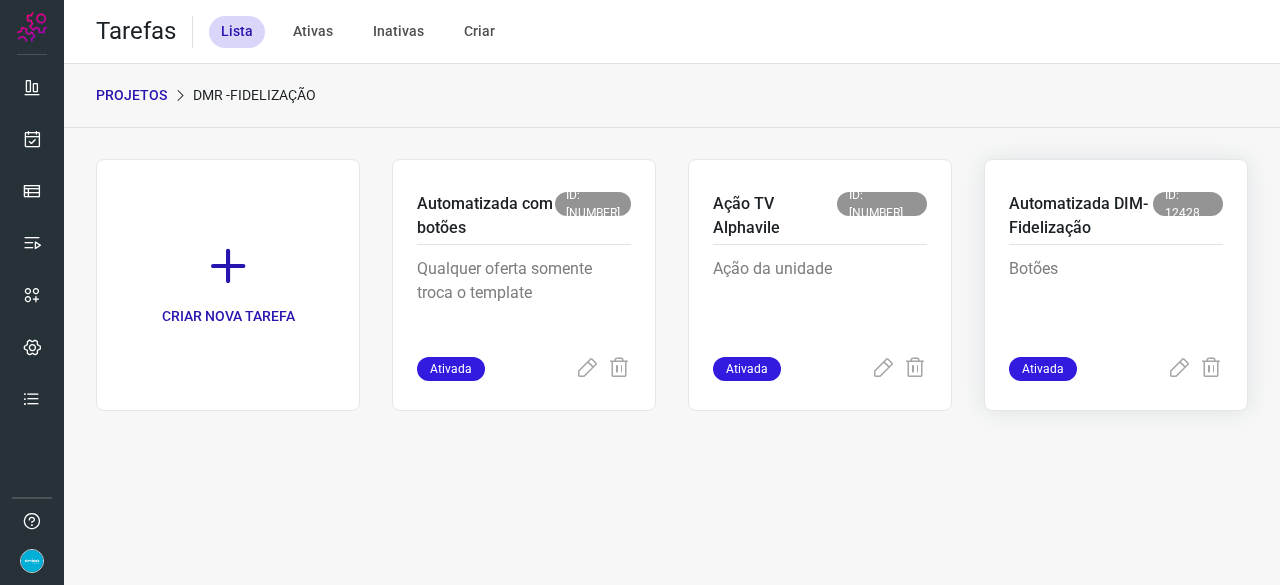 scroll, scrollTop: 0, scrollLeft: 0, axis: both 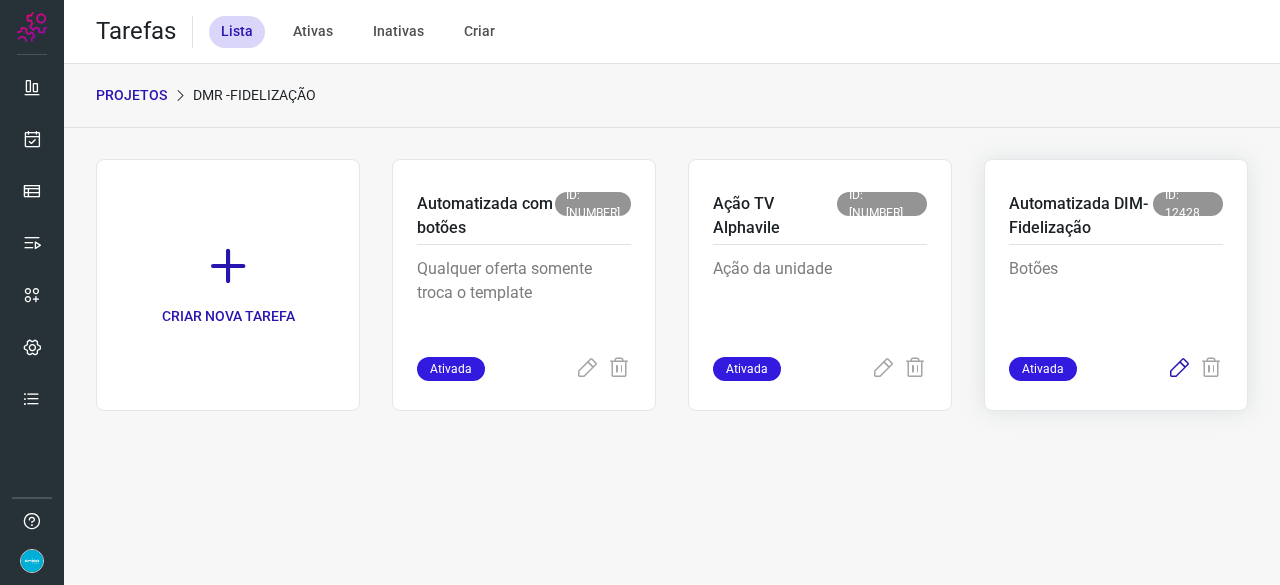 click at bounding box center [1179, 369] 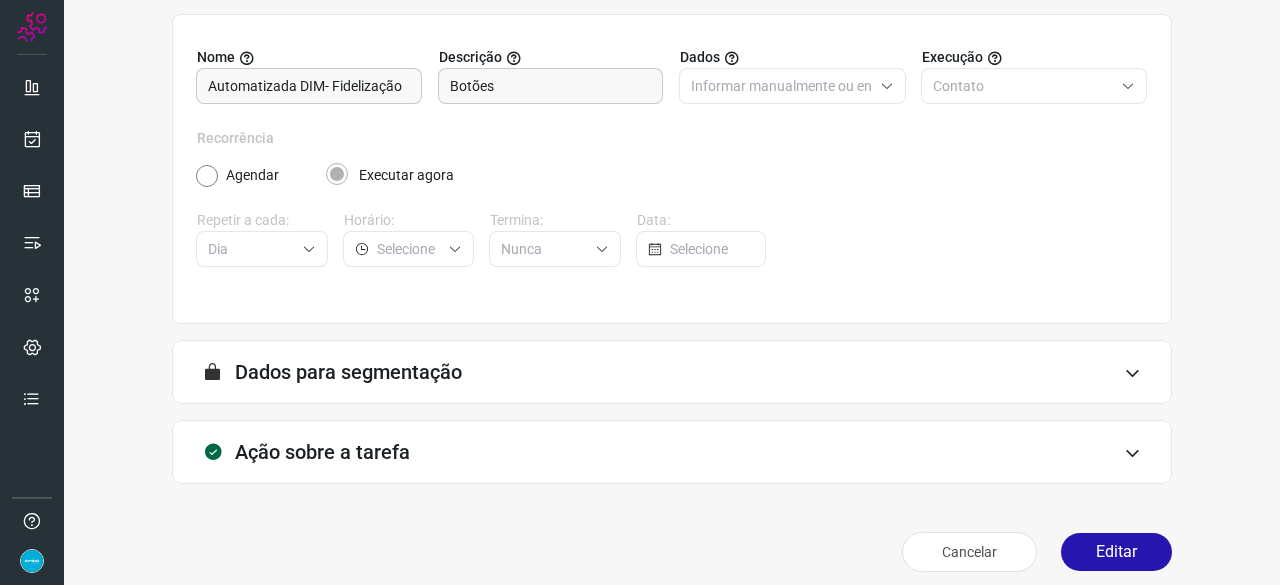 scroll, scrollTop: 195, scrollLeft: 0, axis: vertical 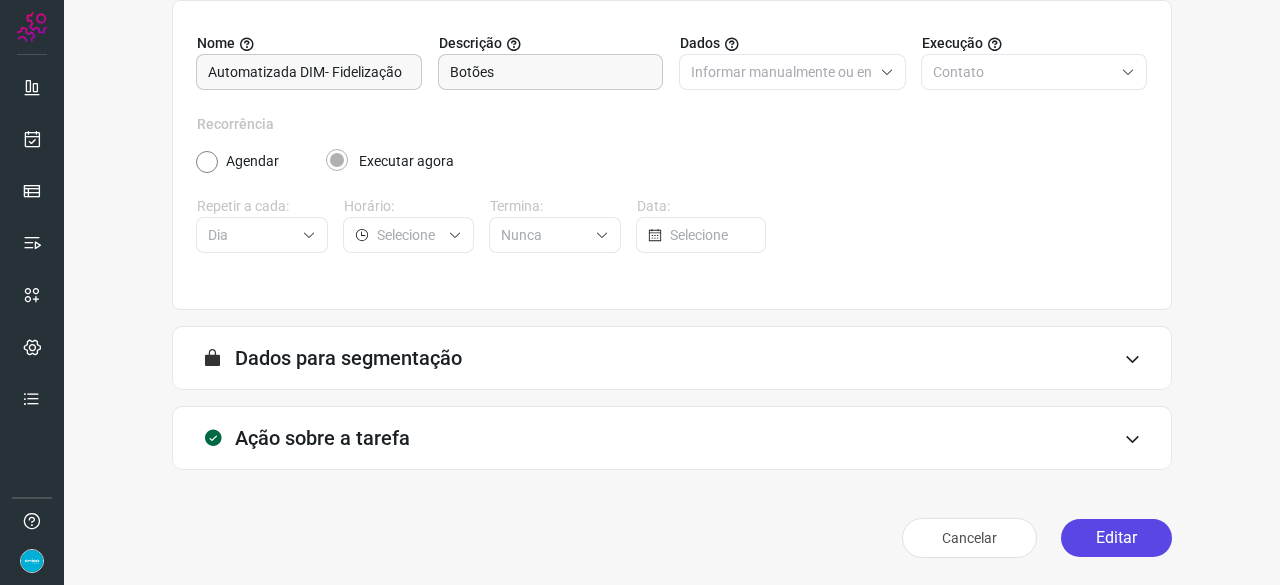 click on "Editar" at bounding box center (1116, 538) 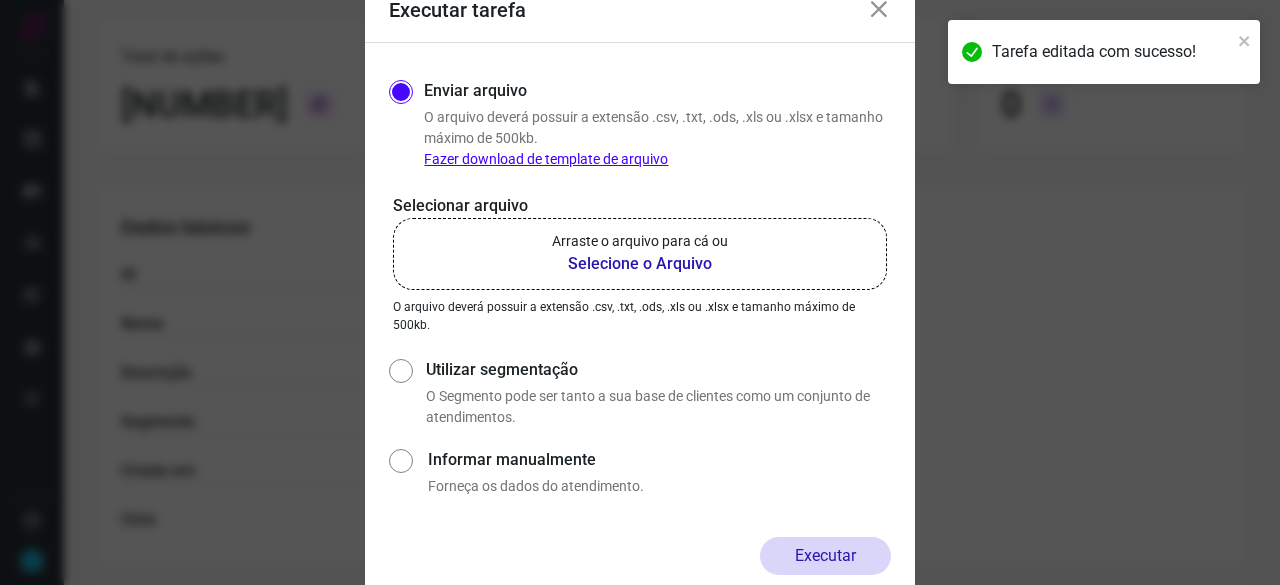 click on "Selecione o Arquivo" at bounding box center (640, 264) 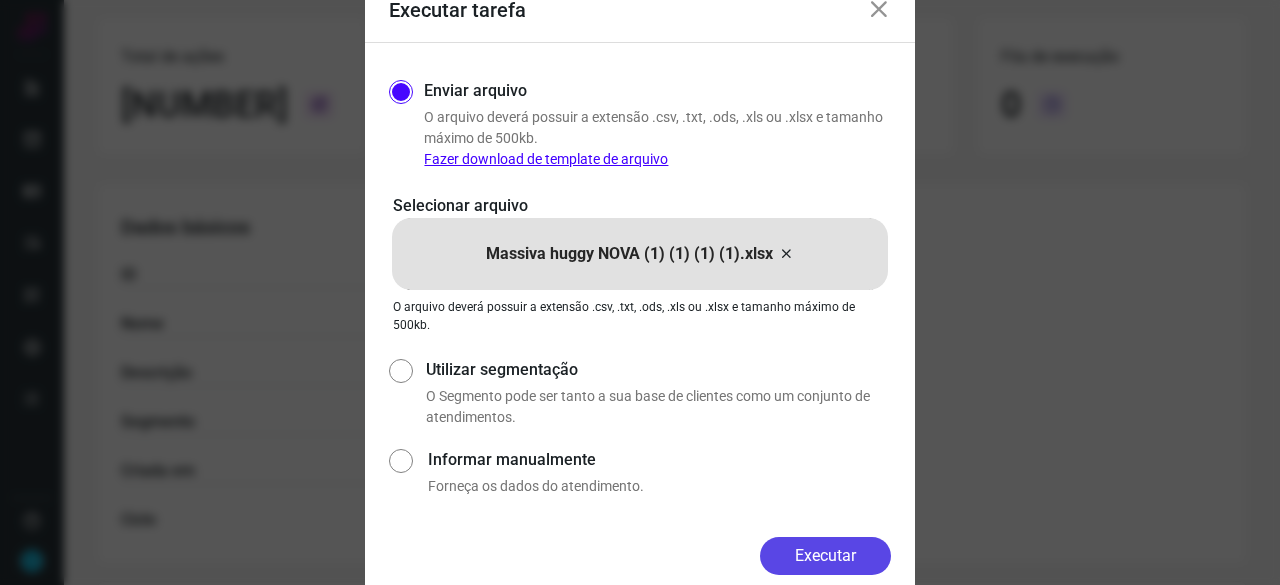click on "Executar" at bounding box center (825, 556) 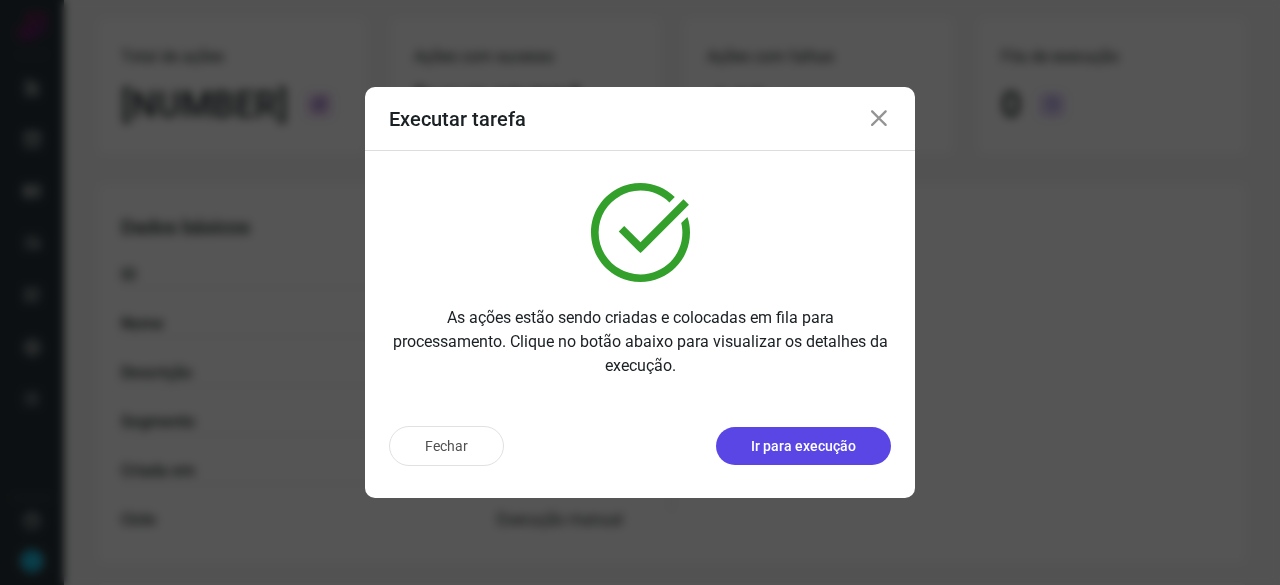 click on "Ir para execução" at bounding box center [803, 446] 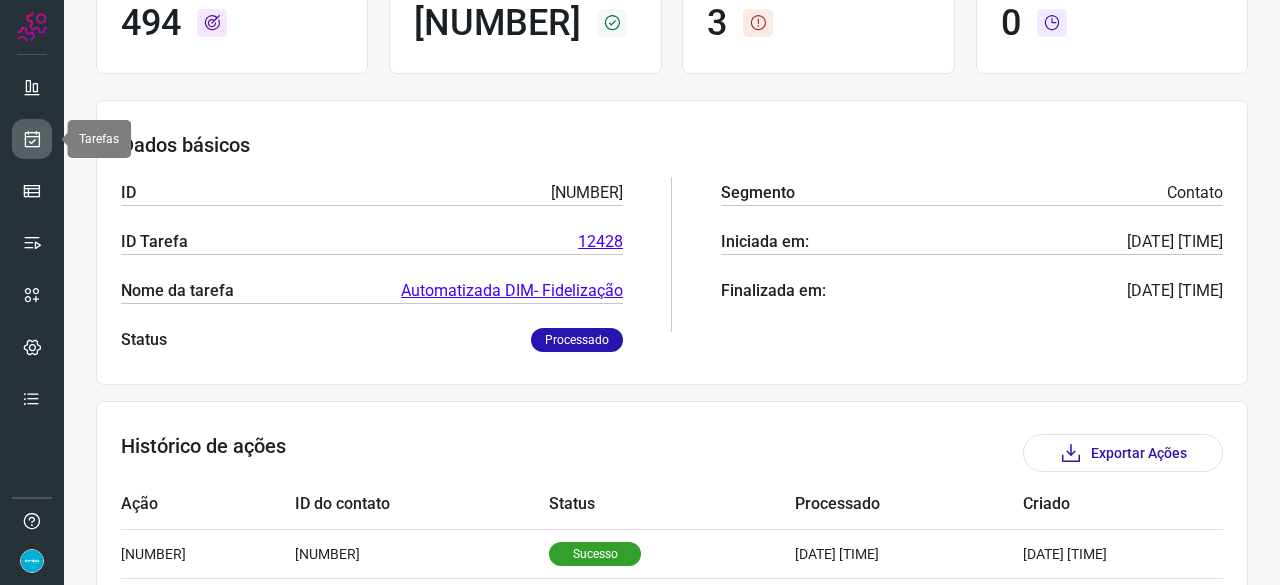 click at bounding box center [32, 139] 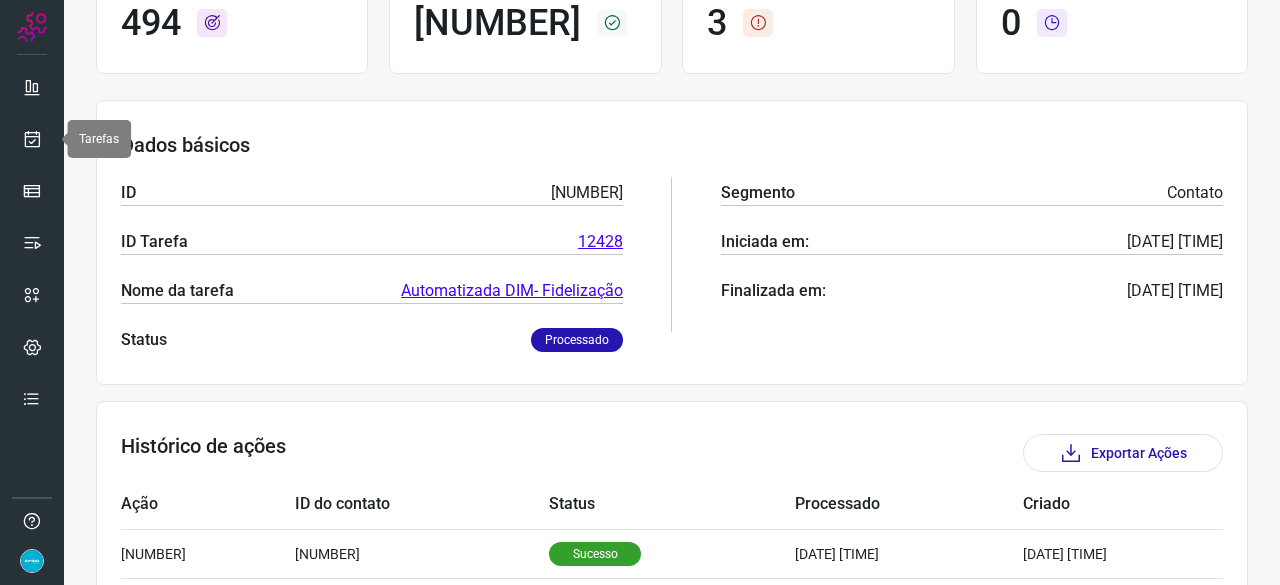 scroll, scrollTop: 60, scrollLeft: 0, axis: vertical 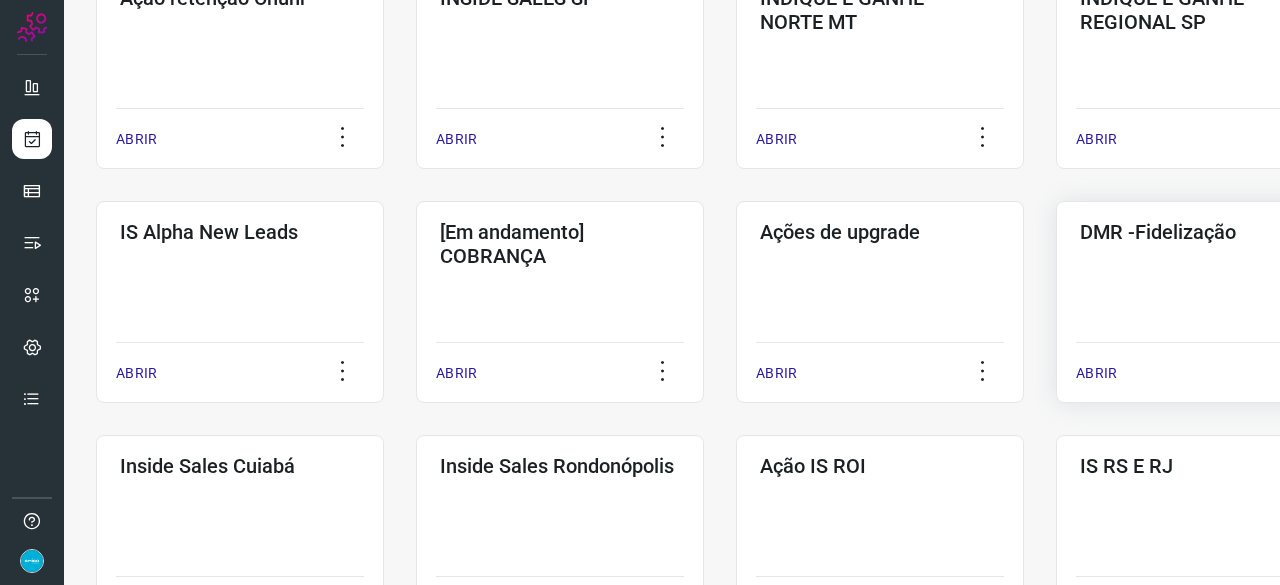 click on "ABRIR" at bounding box center [1096, 373] 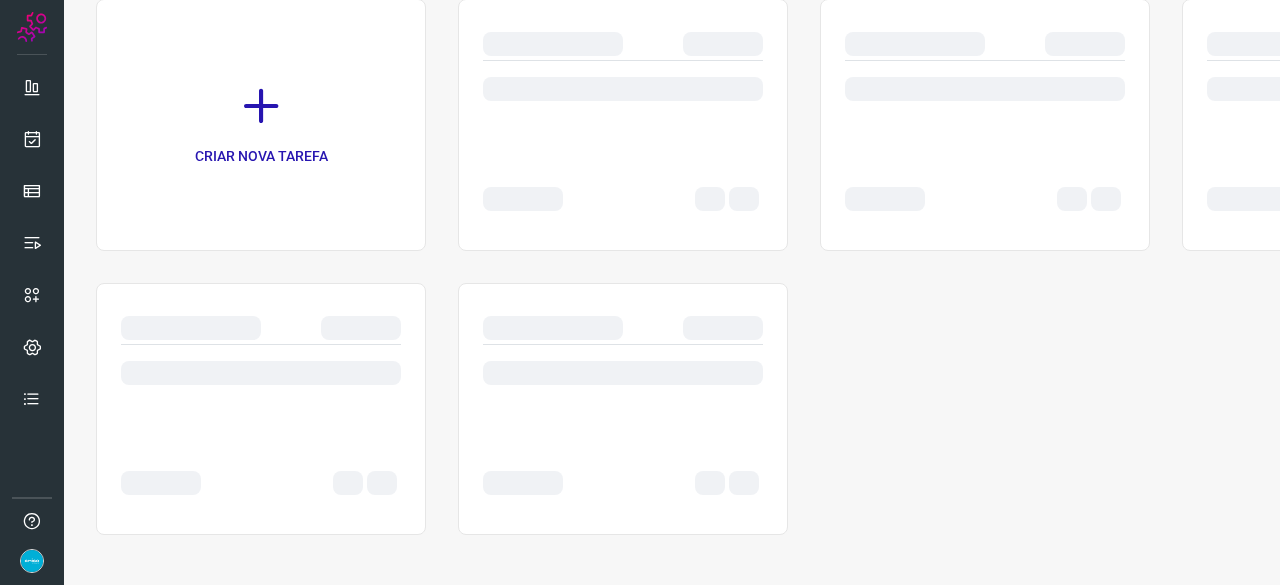 scroll, scrollTop: 0, scrollLeft: 0, axis: both 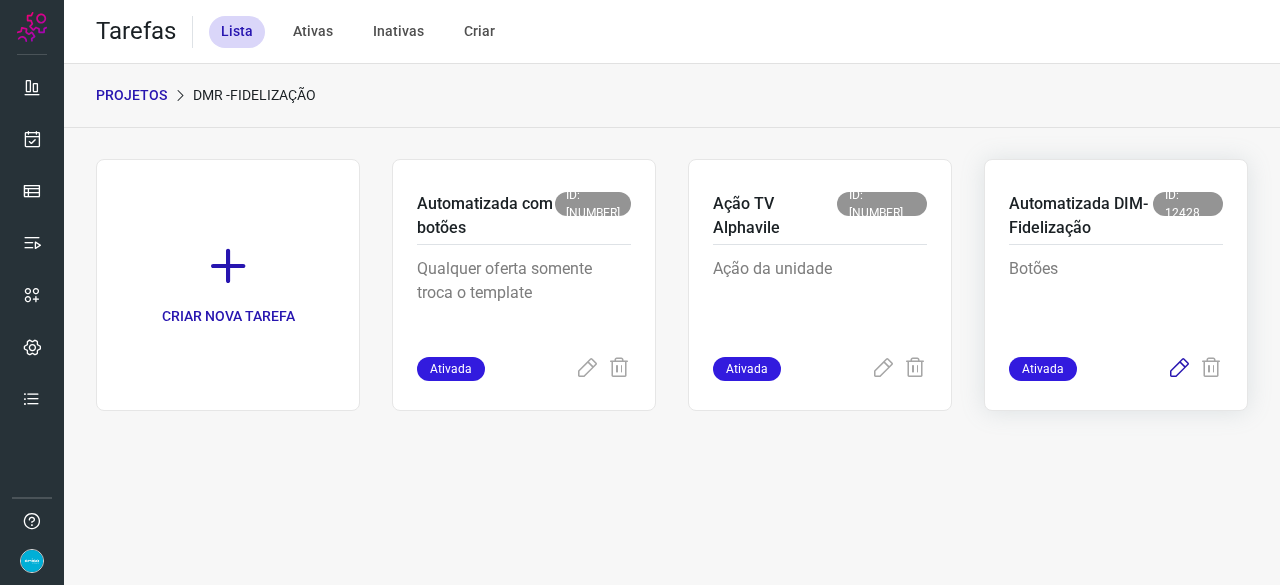 click at bounding box center [1179, 369] 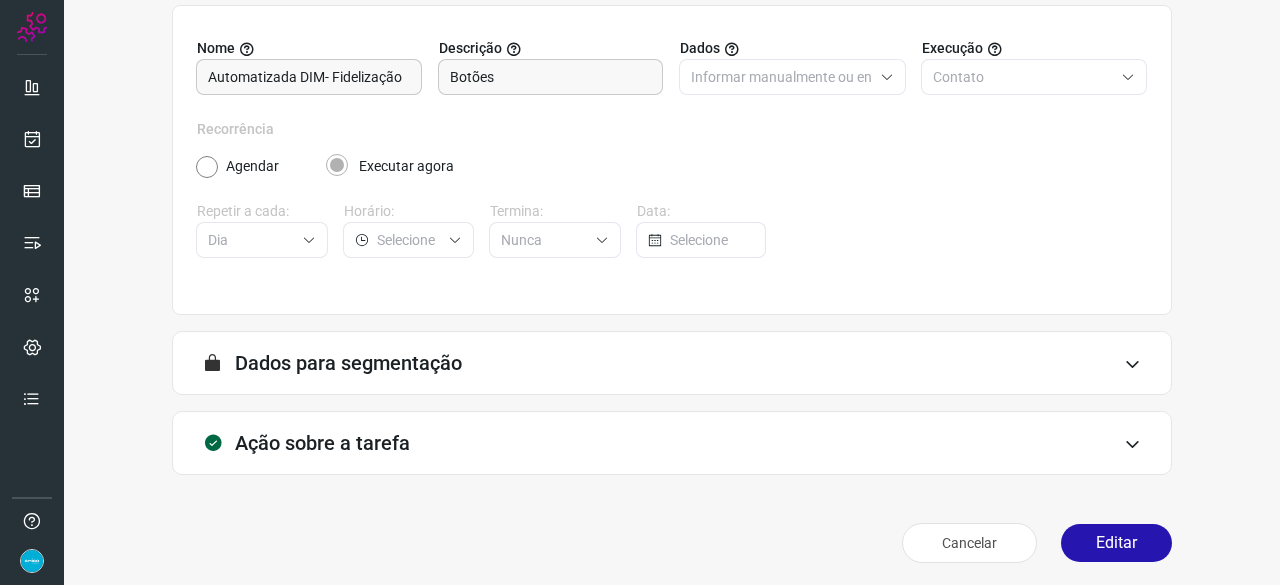 scroll, scrollTop: 195, scrollLeft: 0, axis: vertical 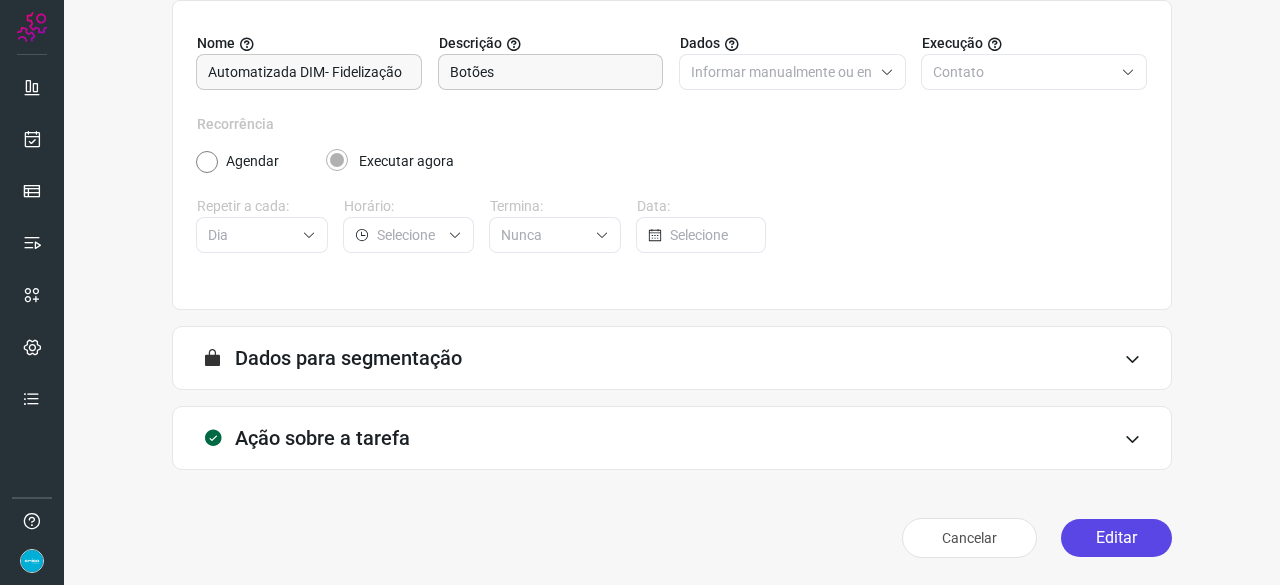 click on "Editar" at bounding box center (1116, 538) 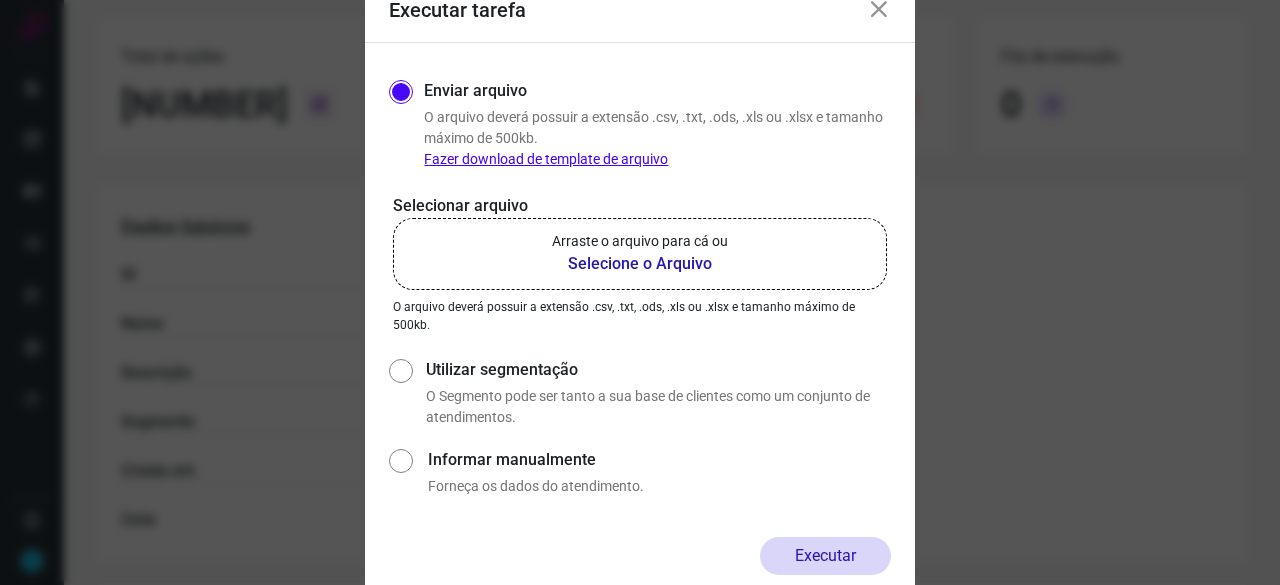 click on "Selecione o Arquivo" at bounding box center (640, 264) 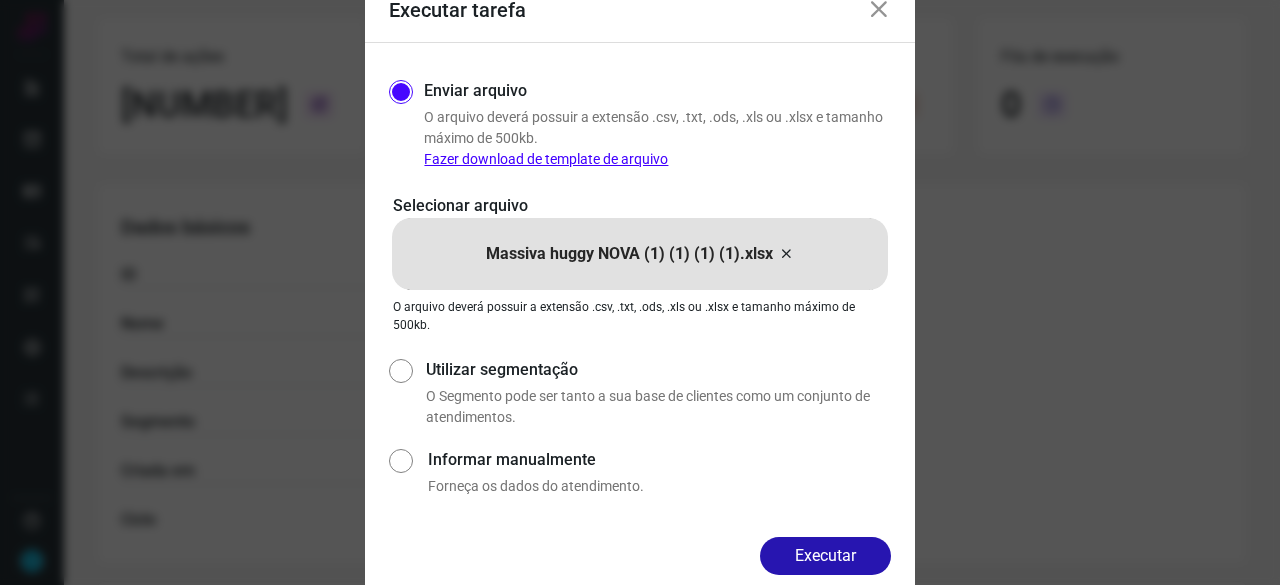drag, startPoint x: 804, startPoint y: 549, endPoint x: 815, endPoint y: 551, distance: 11.18034 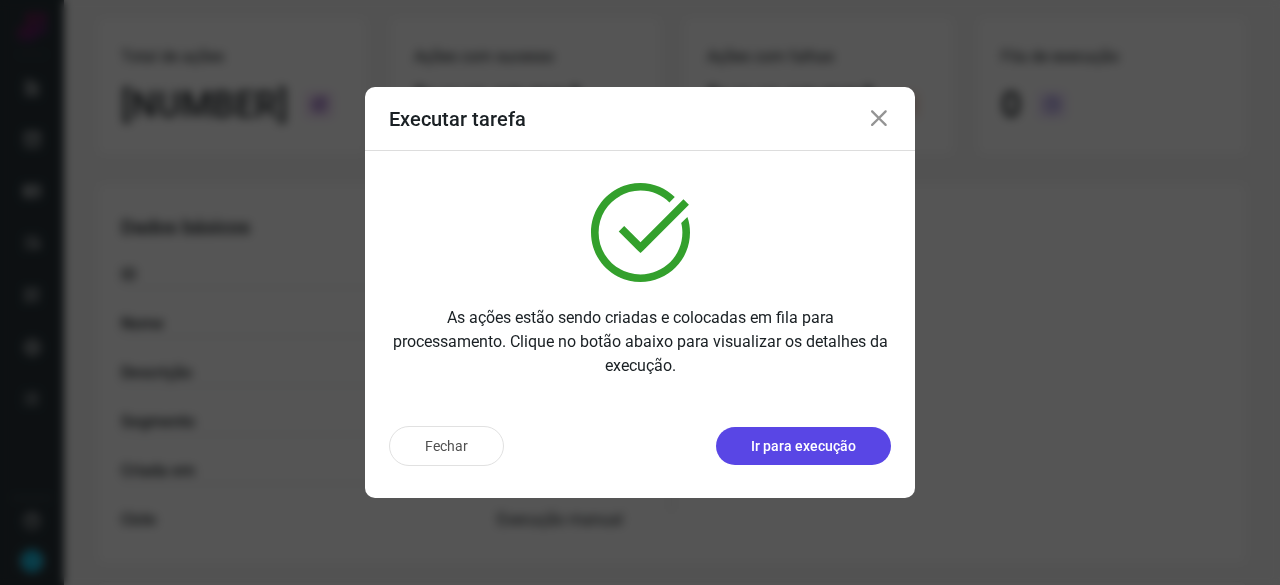 click on "Ir para execução" at bounding box center (803, 446) 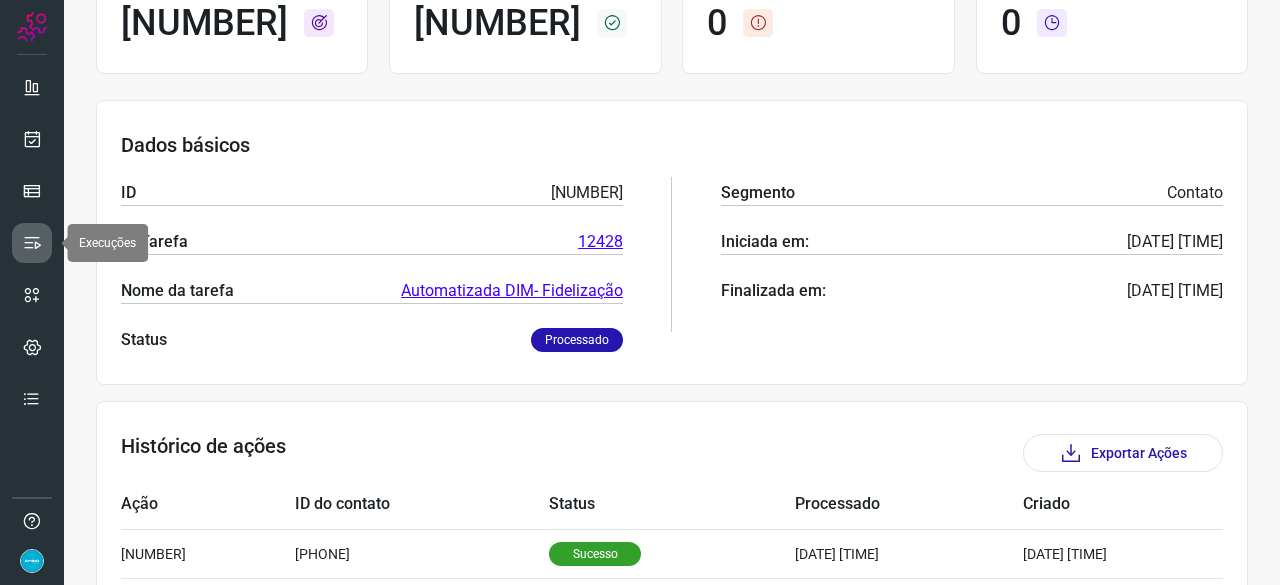click at bounding box center [32, 243] 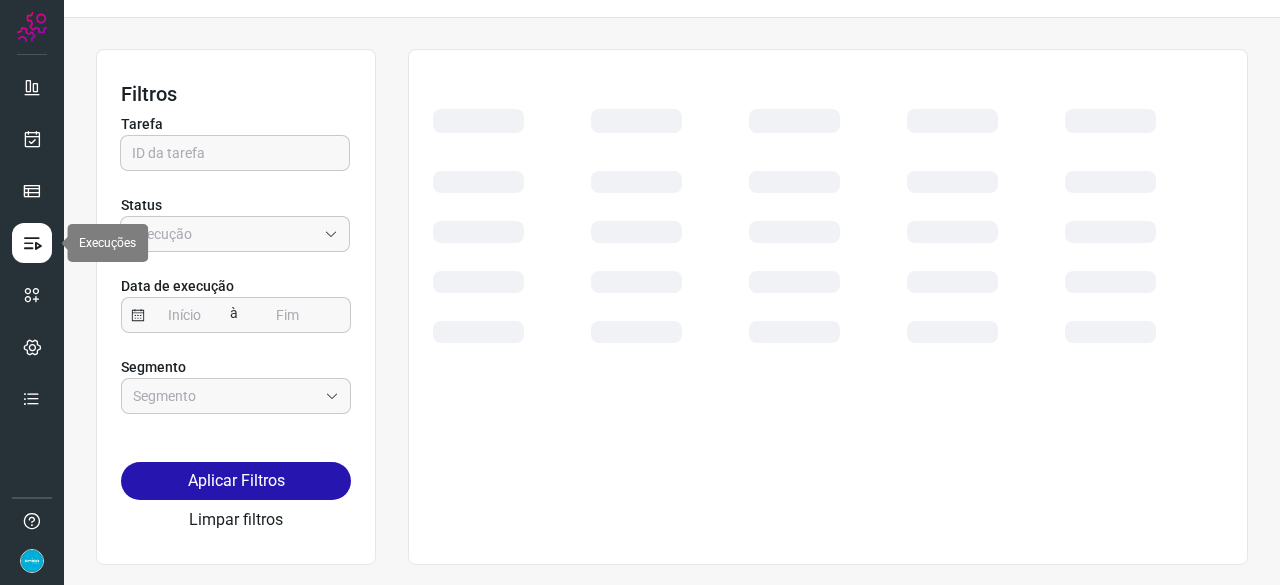 scroll, scrollTop: 45, scrollLeft: 0, axis: vertical 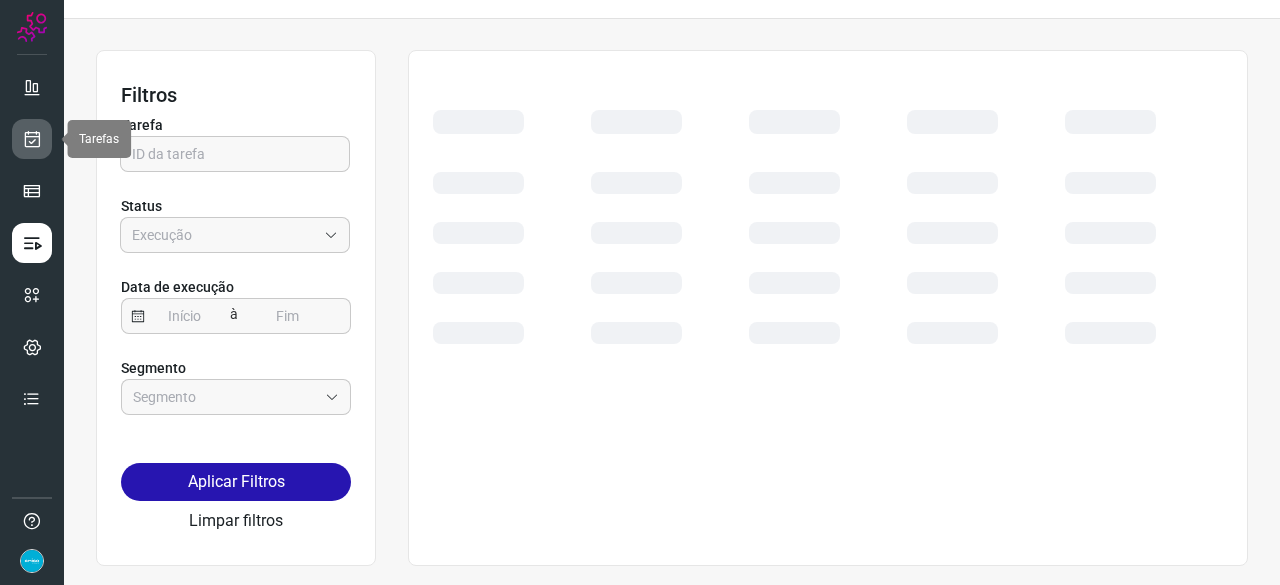 click at bounding box center [32, 139] 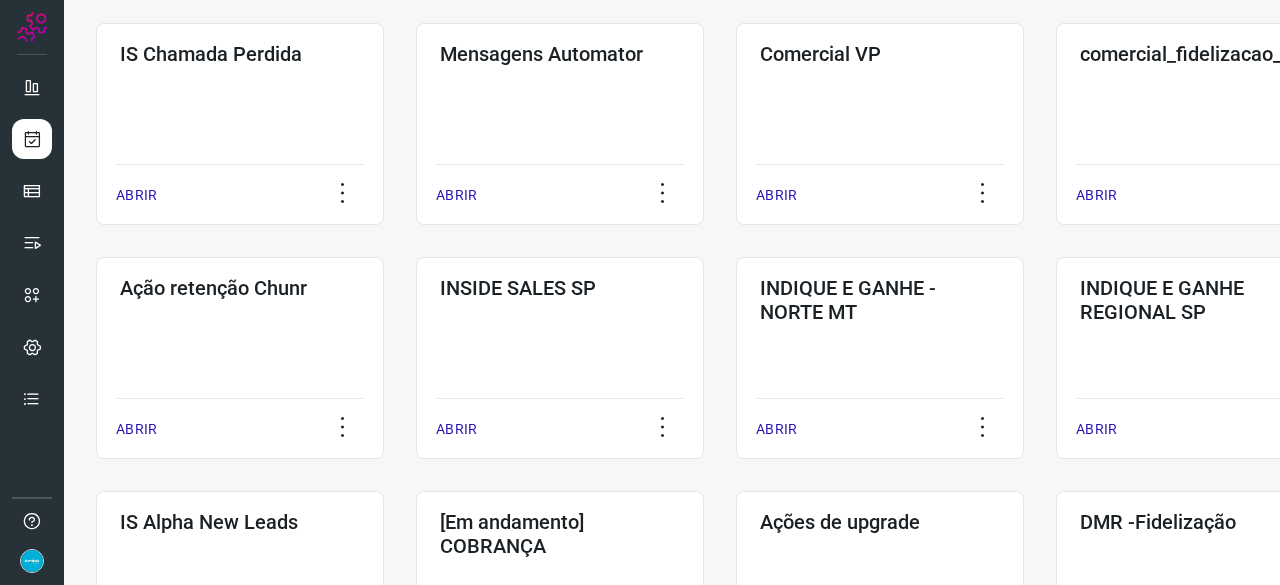 scroll, scrollTop: 545, scrollLeft: 0, axis: vertical 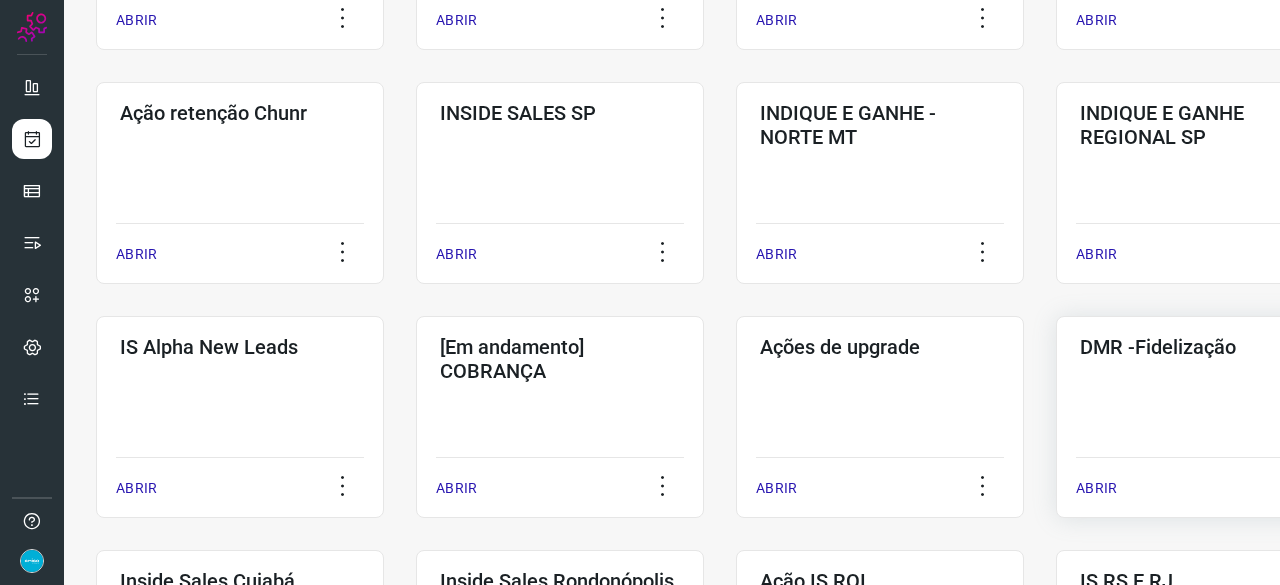 click on "ABRIR" at bounding box center [1200, 482] 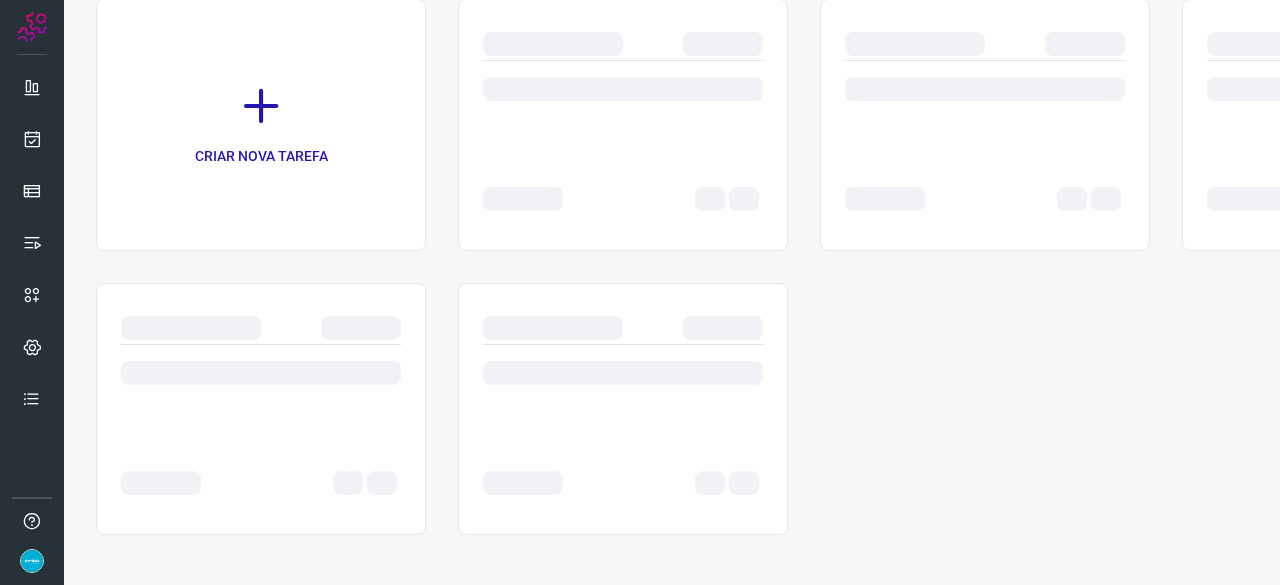 scroll, scrollTop: 0, scrollLeft: 0, axis: both 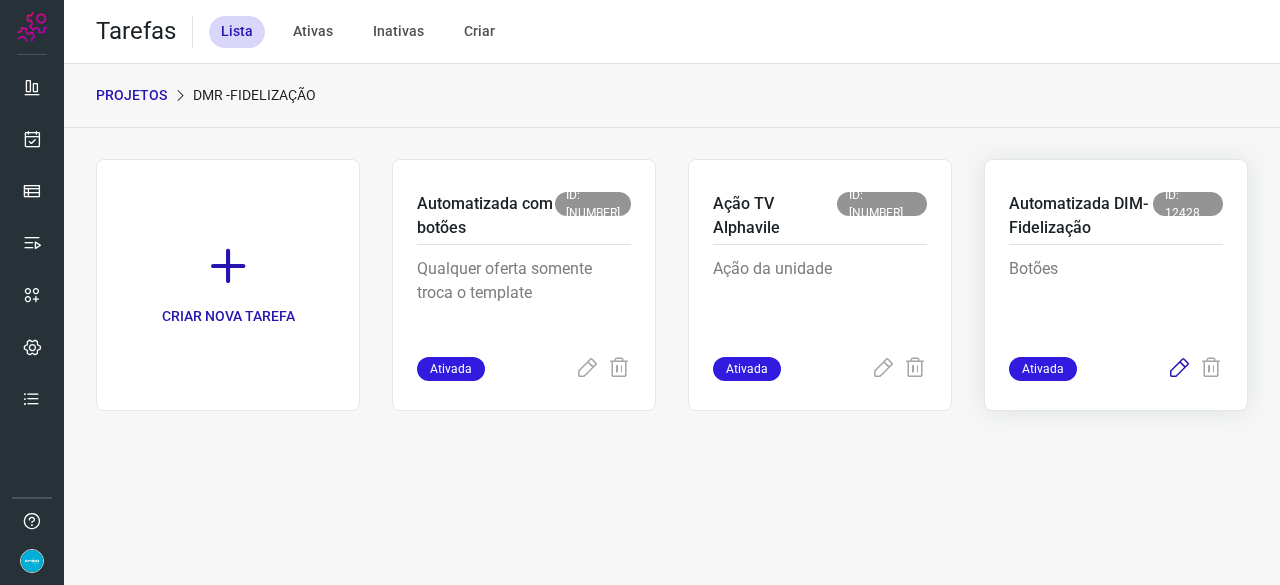 click at bounding box center [1179, 369] 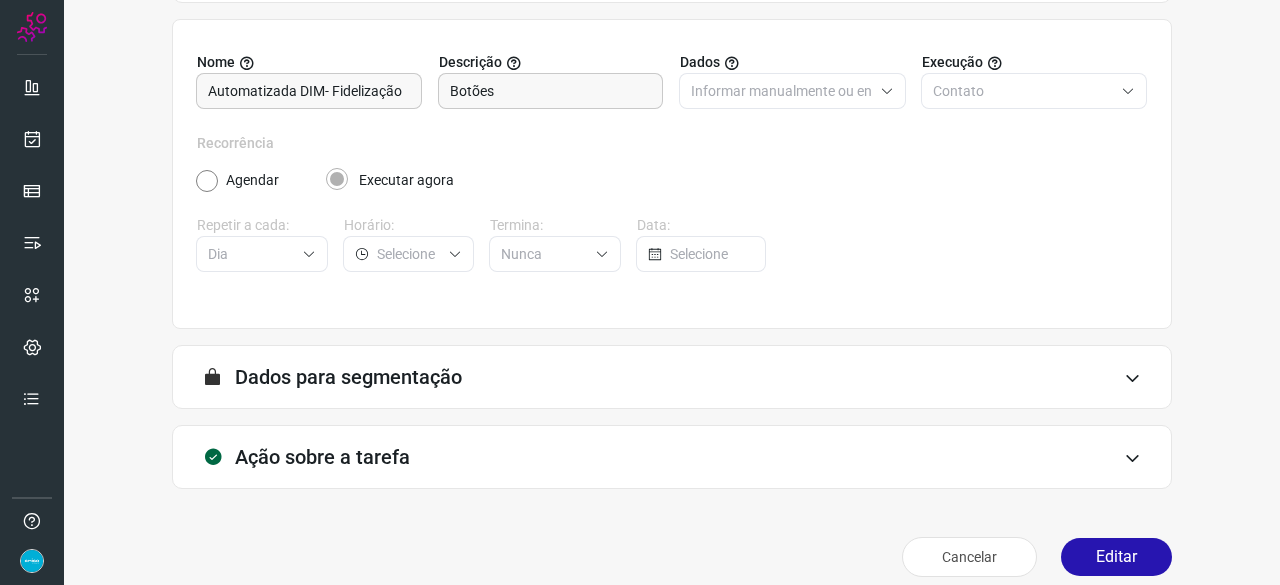 scroll, scrollTop: 195, scrollLeft: 0, axis: vertical 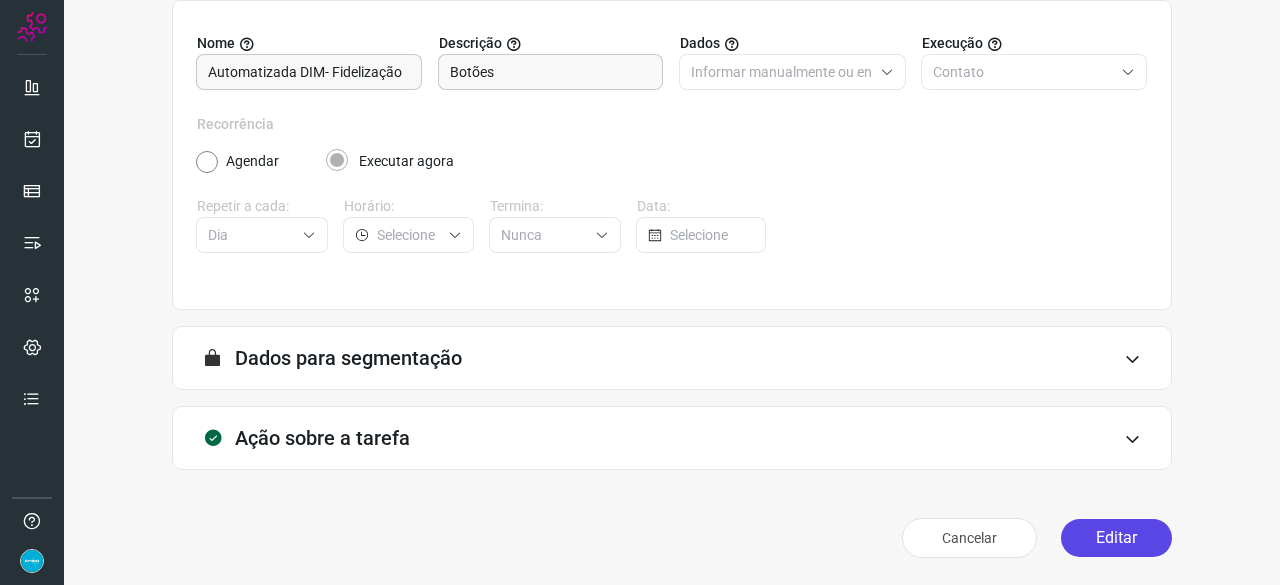 click on "Editar" at bounding box center (1116, 538) 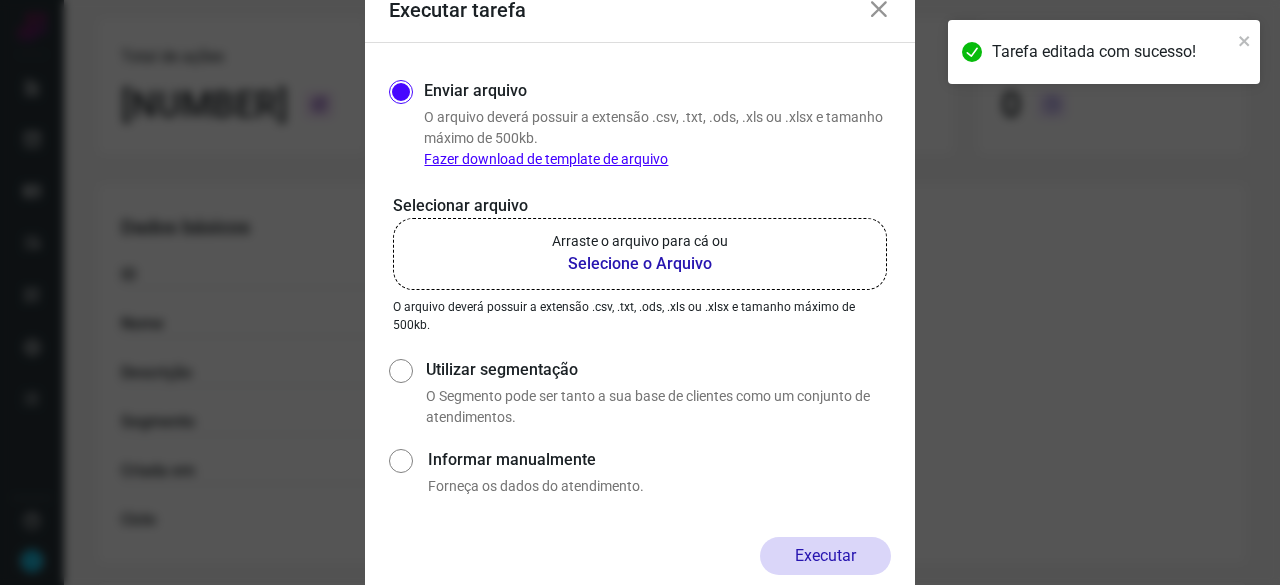 click on "Selecione o Arquivo" at bounding box center (640, 264) 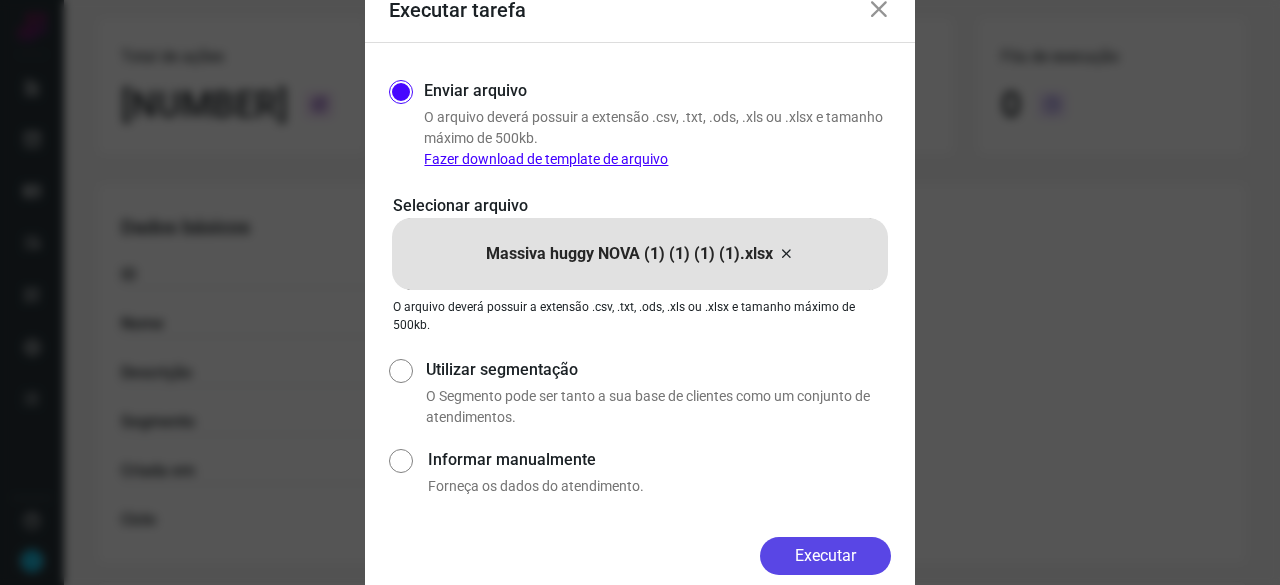 click on "Executar" at bounding box center (825, 556) 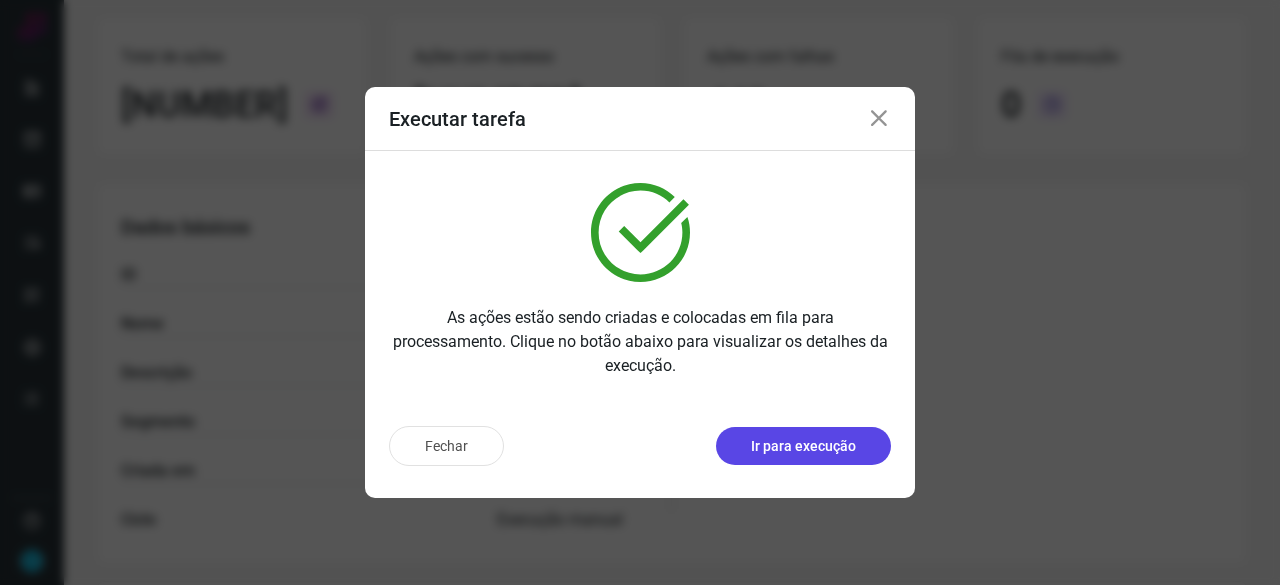 click on "Ir para execução" at bounding box center (803, 446) 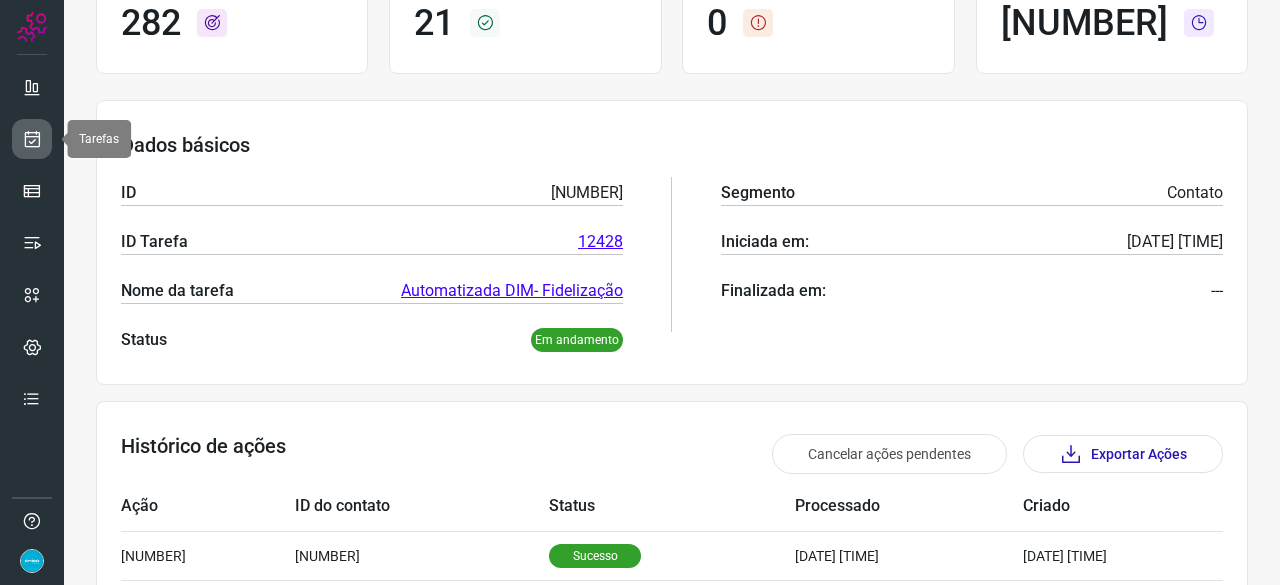 click at bounding box center (32, 139) 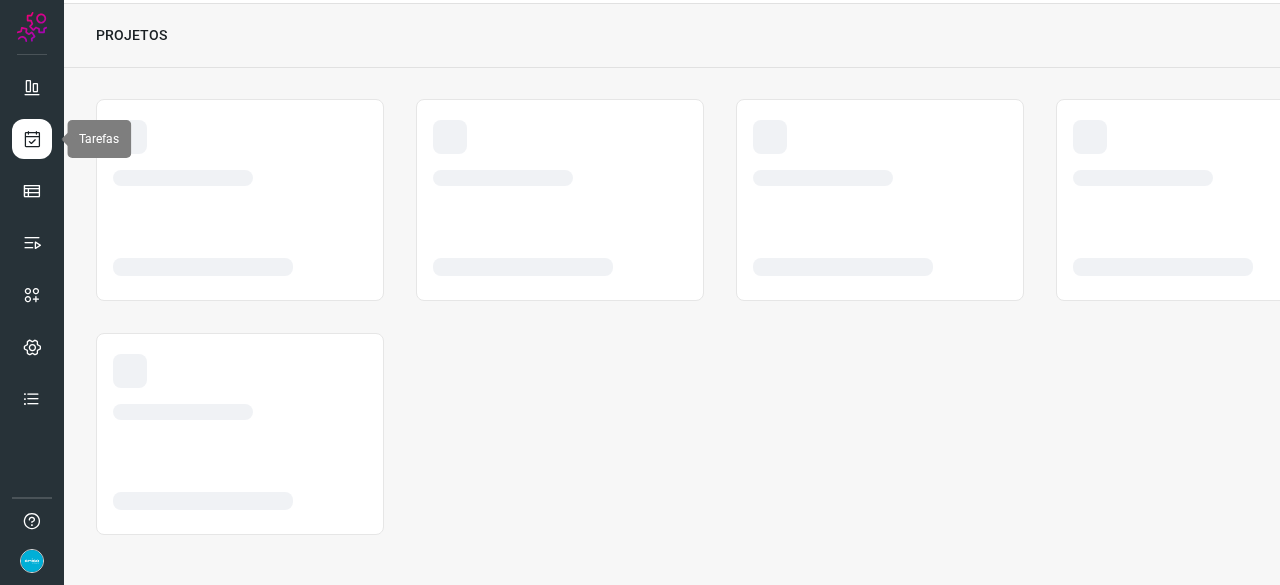 scroll, scrollTop: 60, scrollLeft: 0, axis: vertical 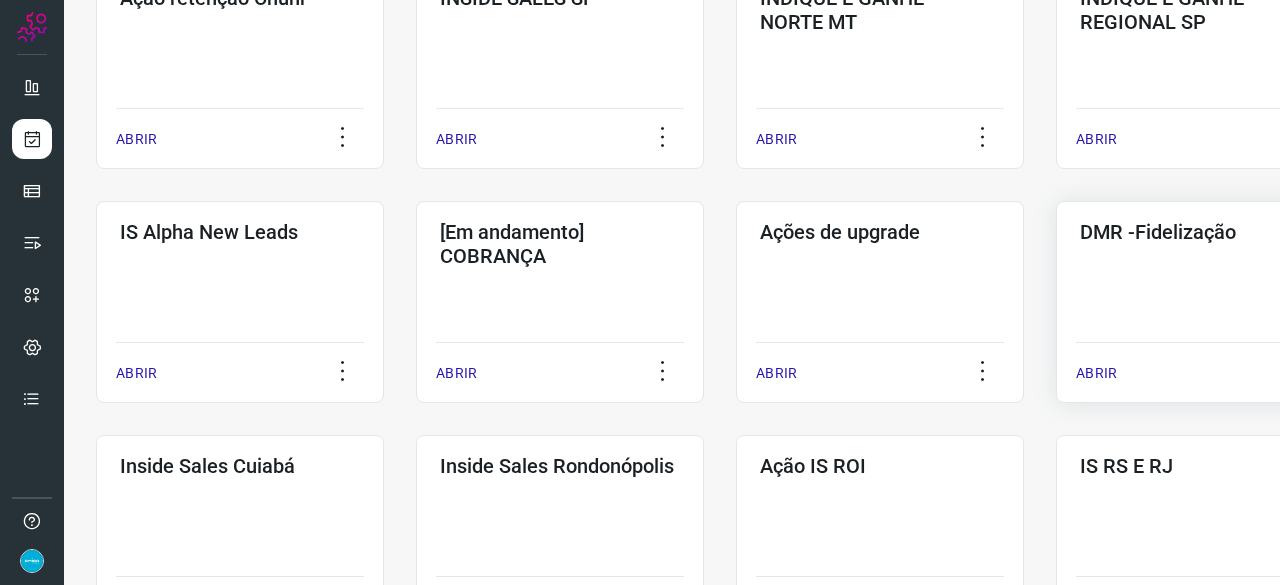 click on "ABRIR" at bounding box center (1096, 373) 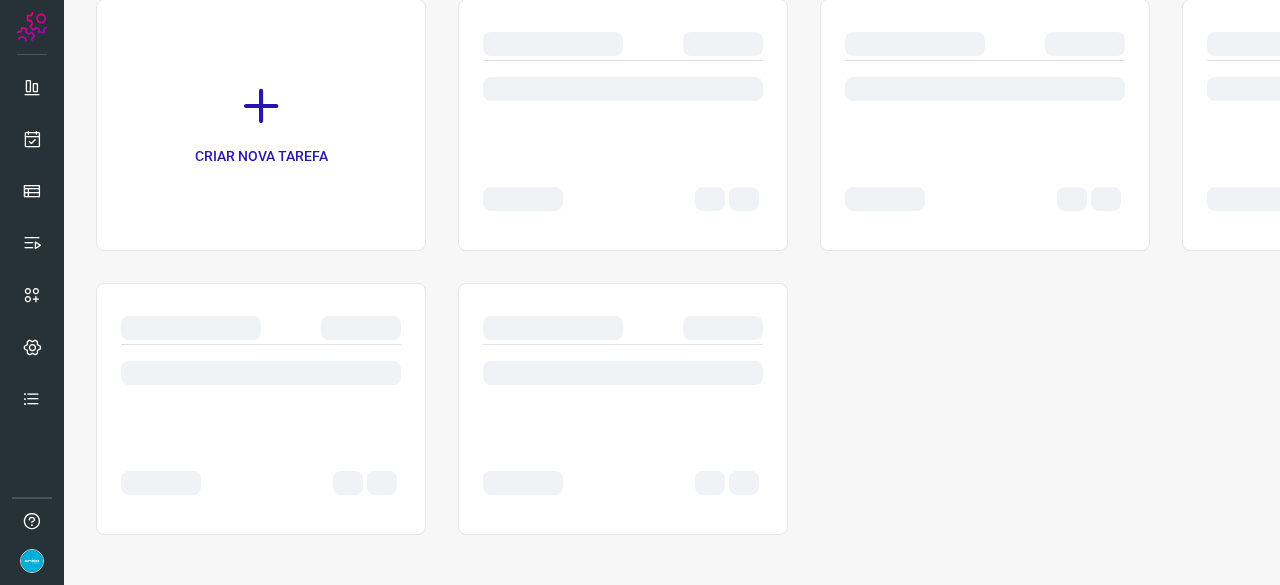 scroll, scrollTop: 0, scrollLeft: 0, axis: both 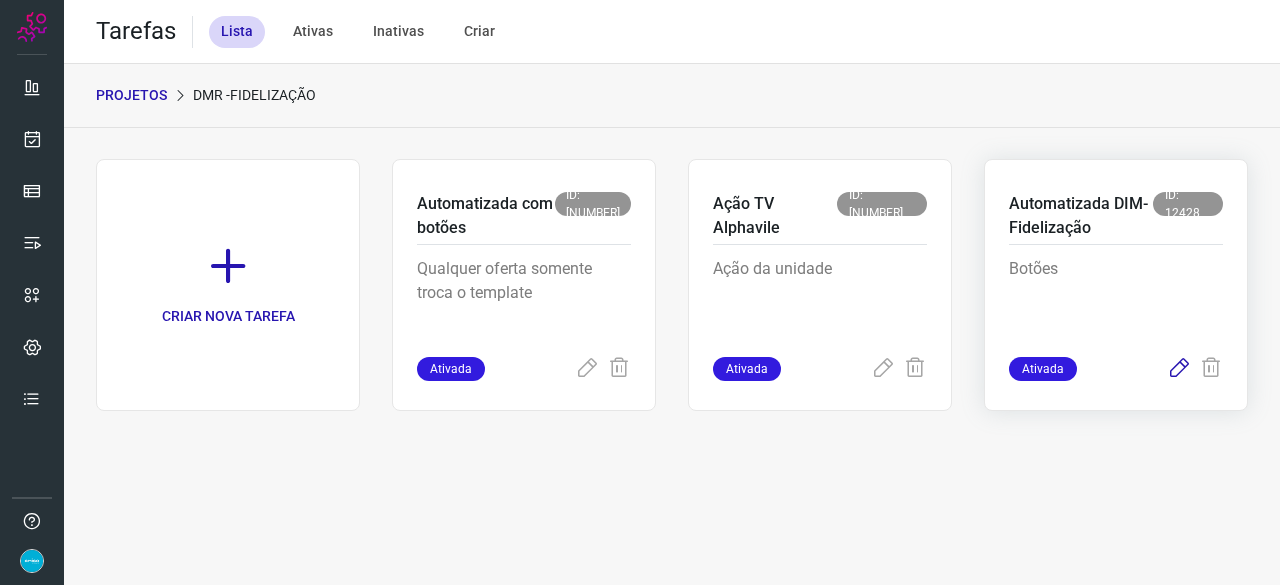 click at bounding box center [1179, 369] 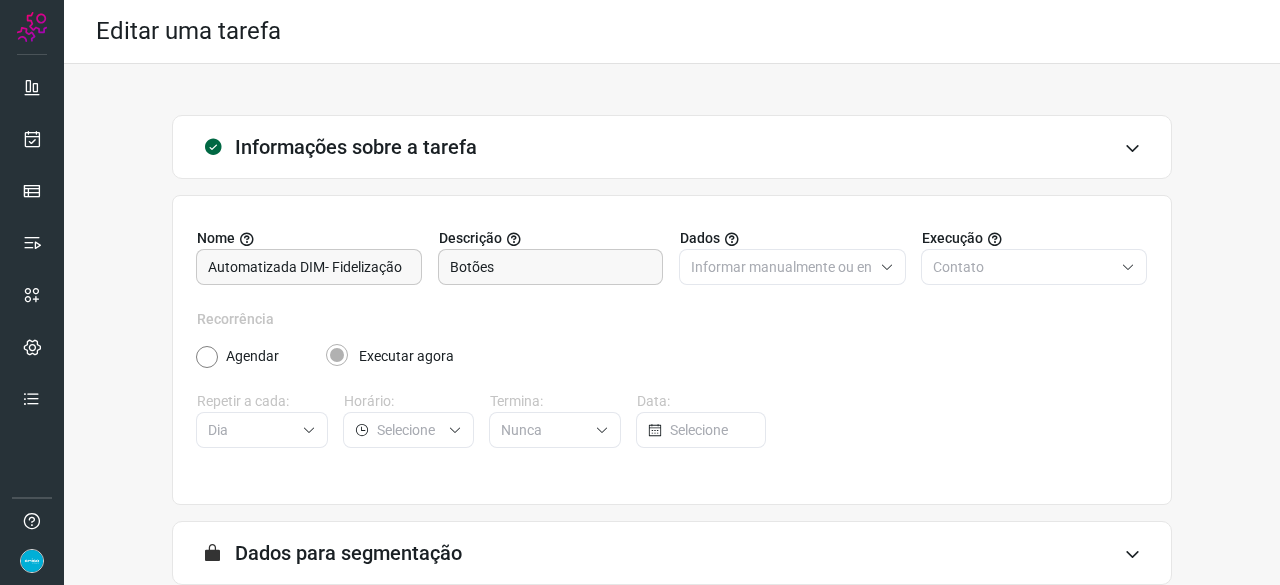 scroll, scrollTop: 195, scrollLeft: 0, axis: vertical 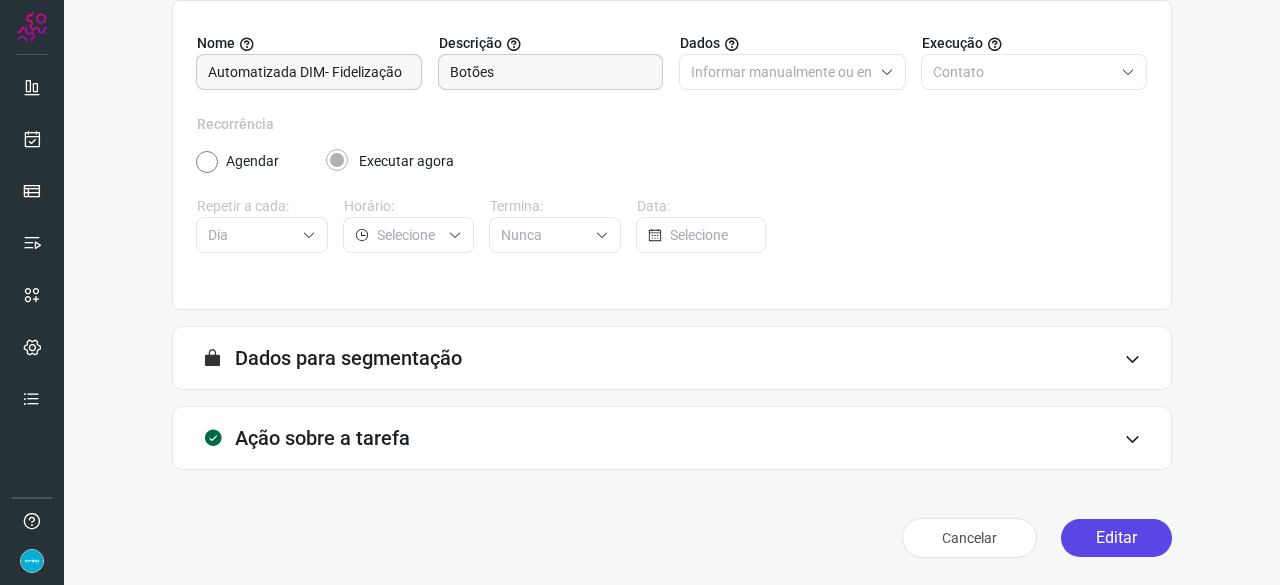 click on "Editar" at bounding box center (1116, 538) 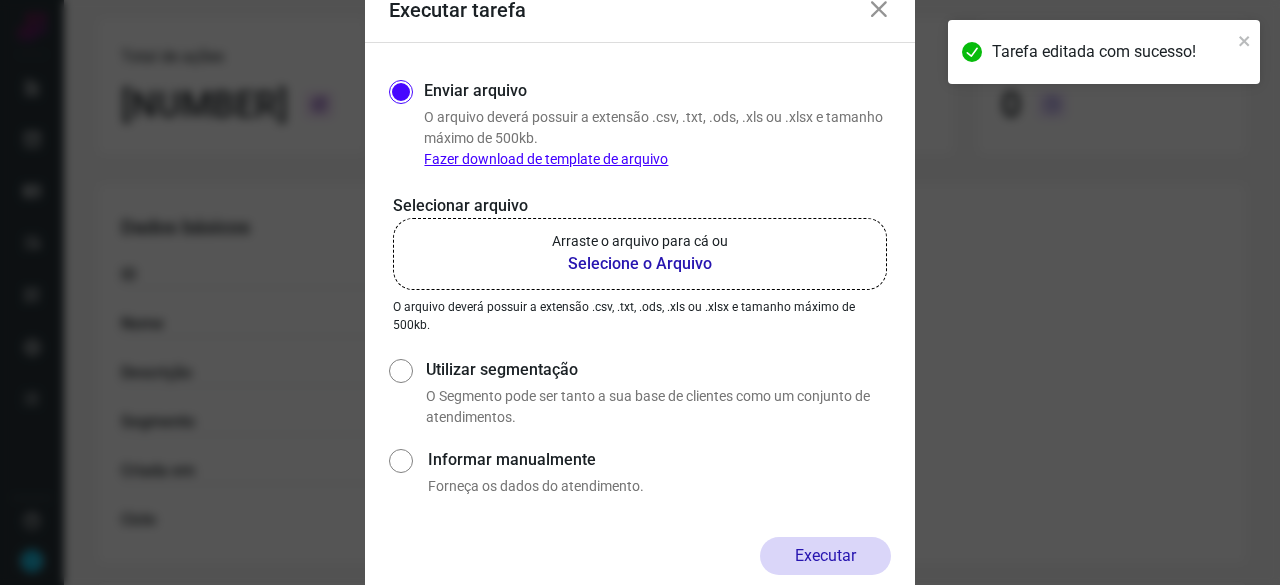 click on "Selecione o Arquivo" at bounding box center (640, 264) 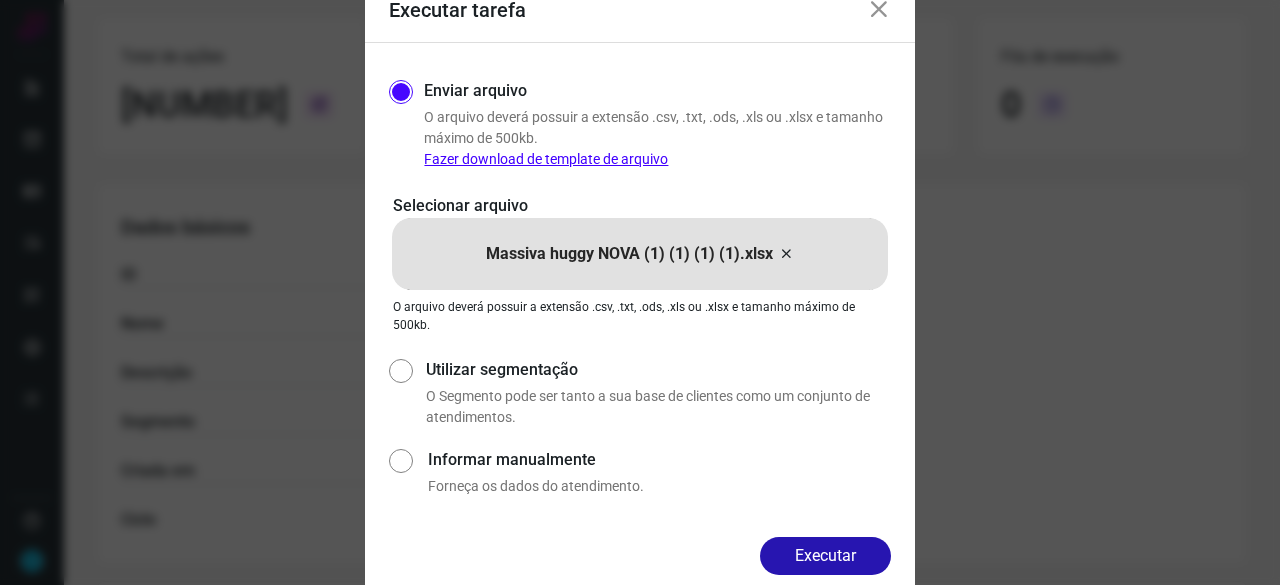 drag, startPoint x: 824, startPoint y: 553, endPoint x: 836, endPoint y: 551, distance: 12.165525 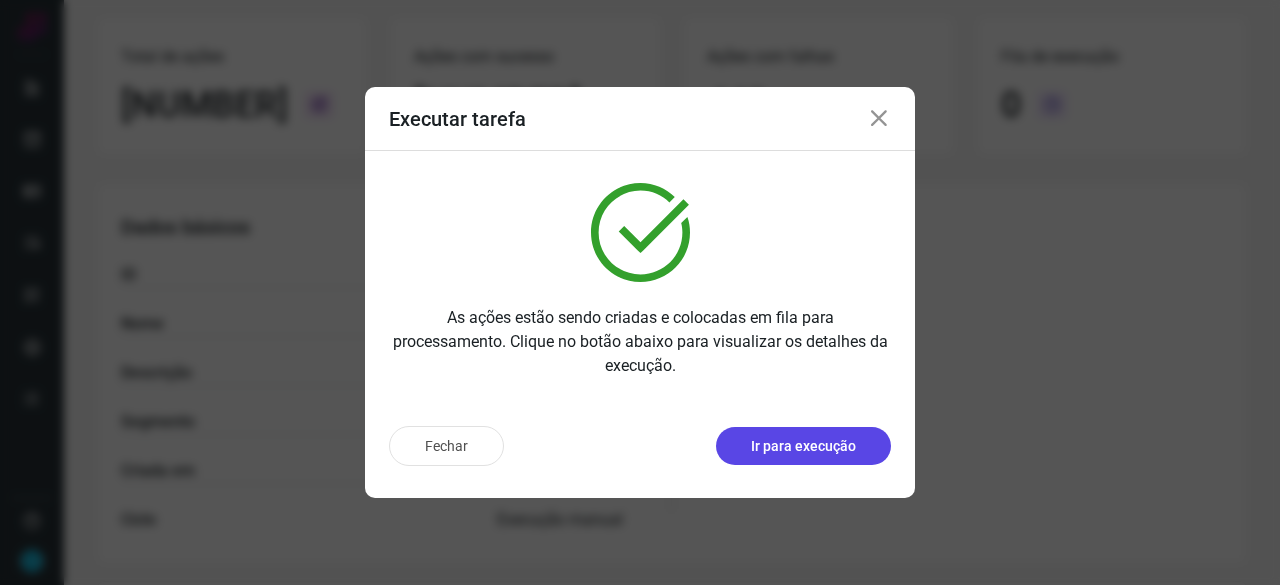 click on "Ir para execução" at bounding box center (803, 446) 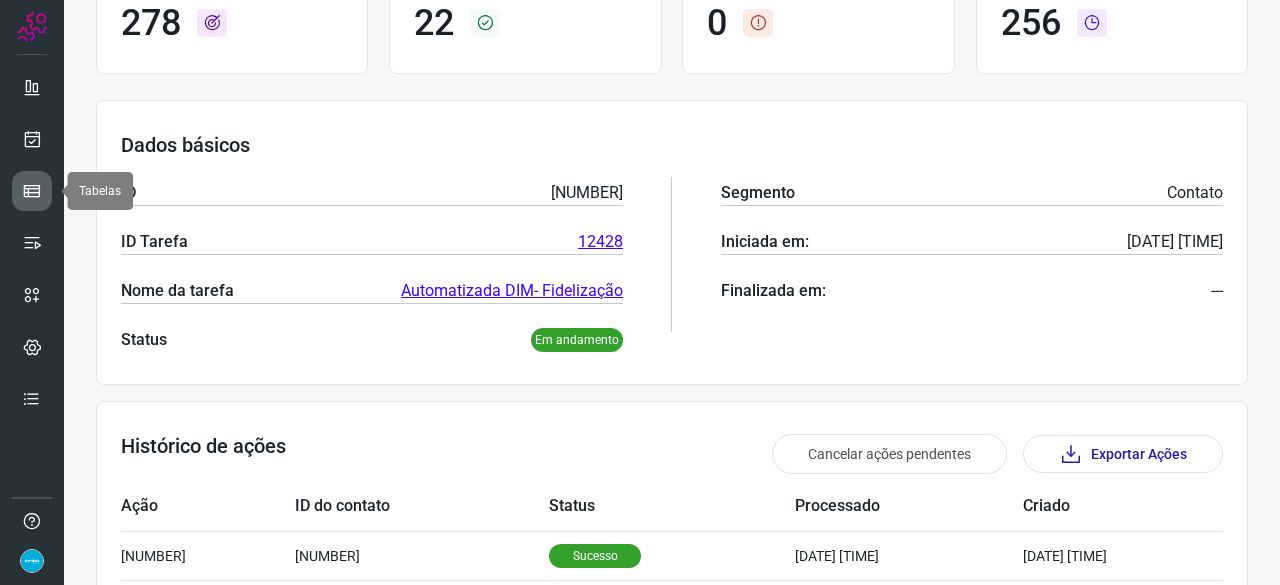 click at bounding box center (32, 191) 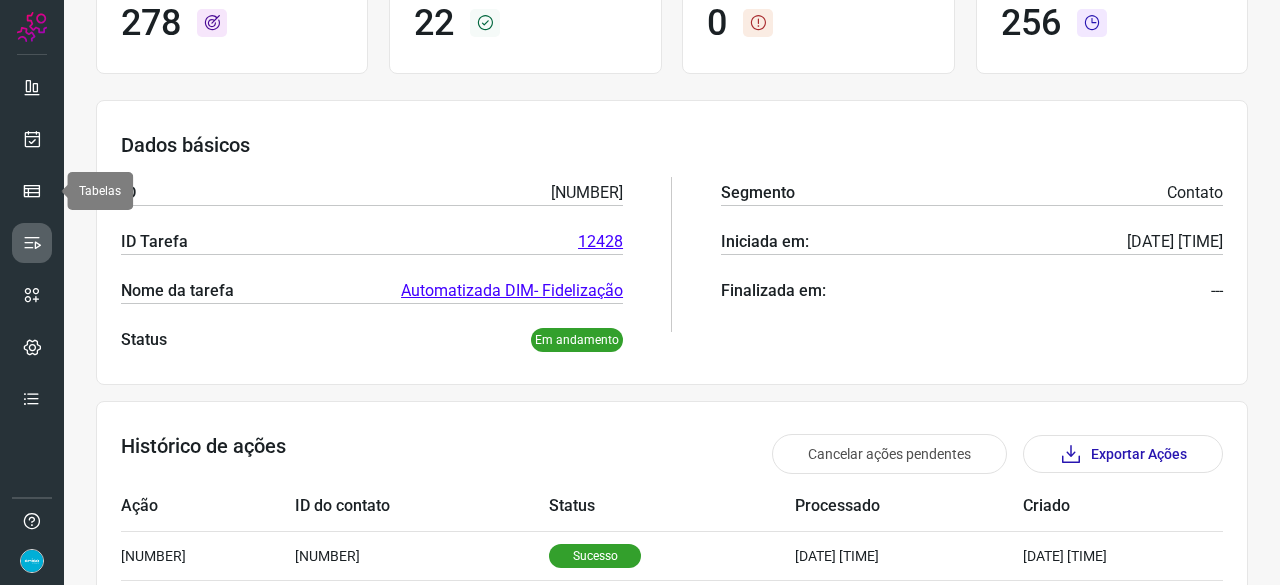 scroll, scrollTop: 0, scrollLeft: 0, axis: both 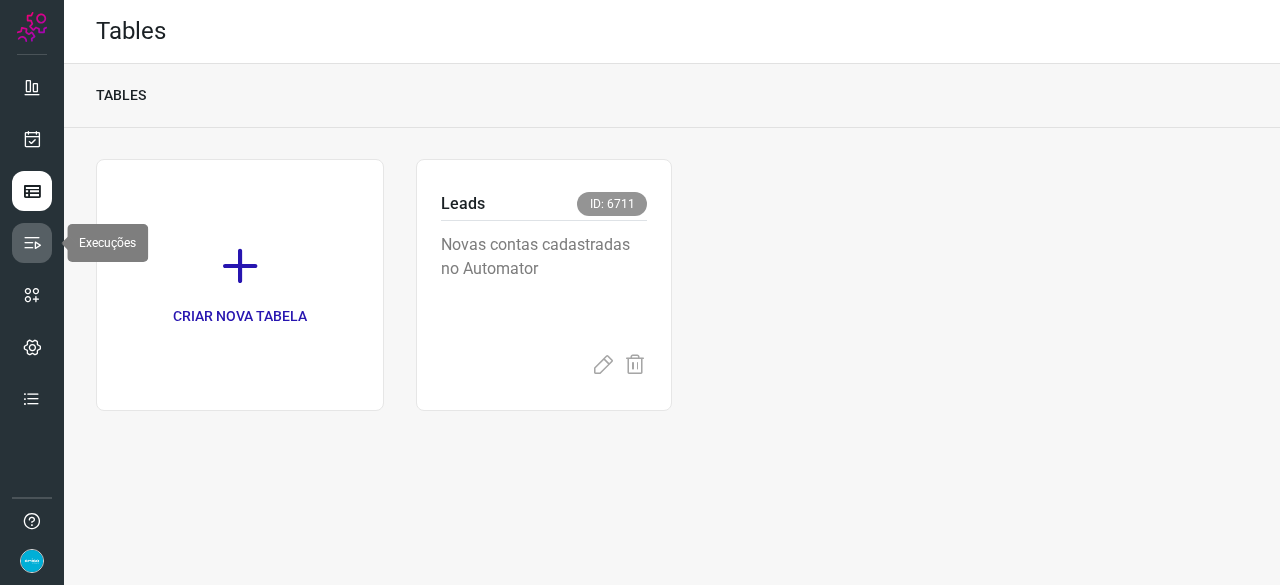 click at bounding box center (32, 243) 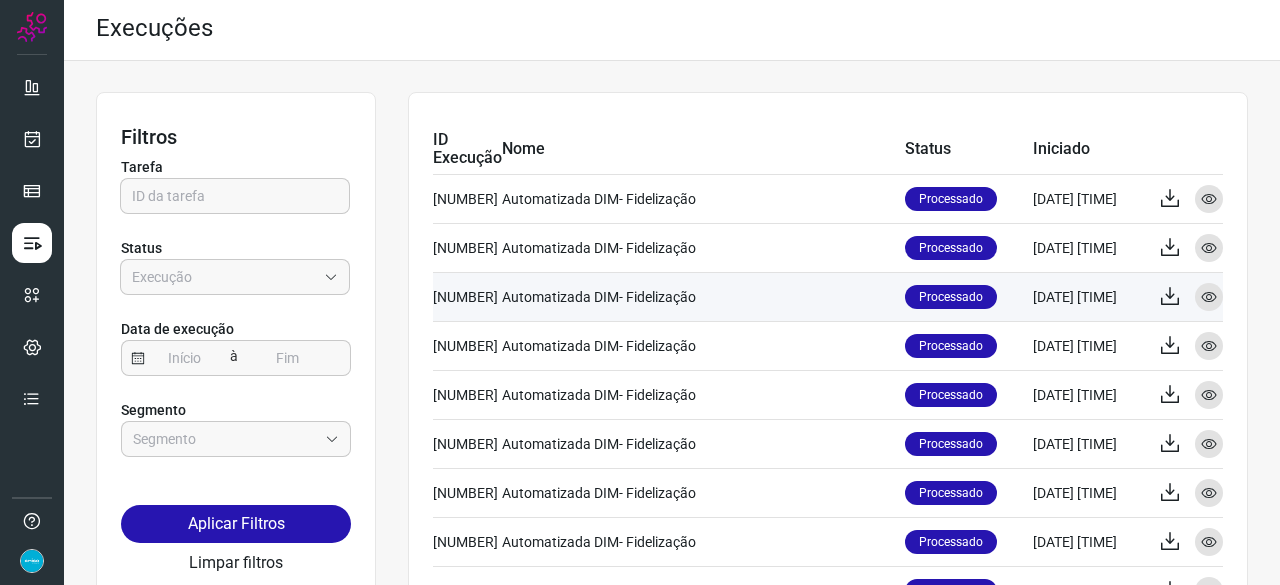 scroll, scrollTop: 0, scrollLeft: 0, axis: both 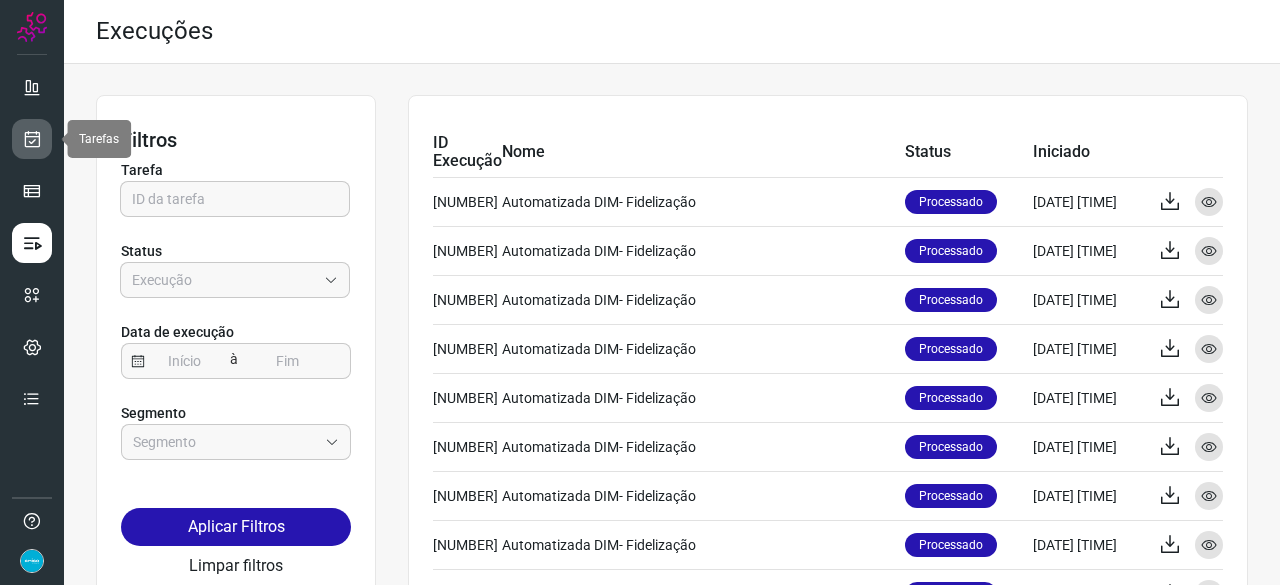 click at bounding box center (32, 139) 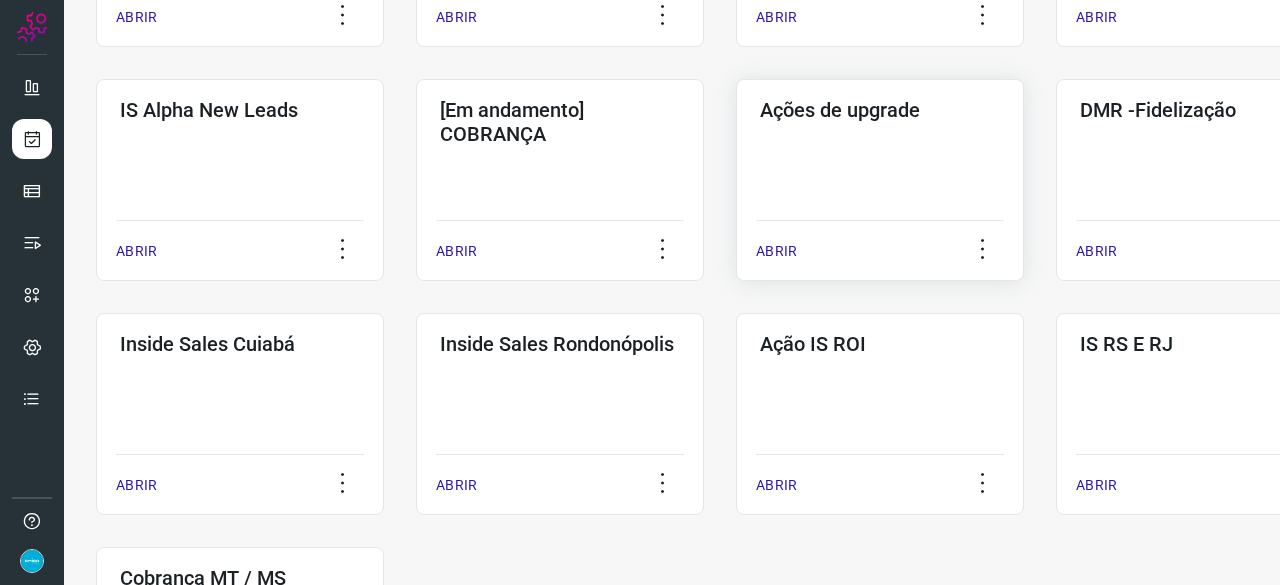 scroll, scrollTop: 800, scrollLeft: 0, axis: vertical 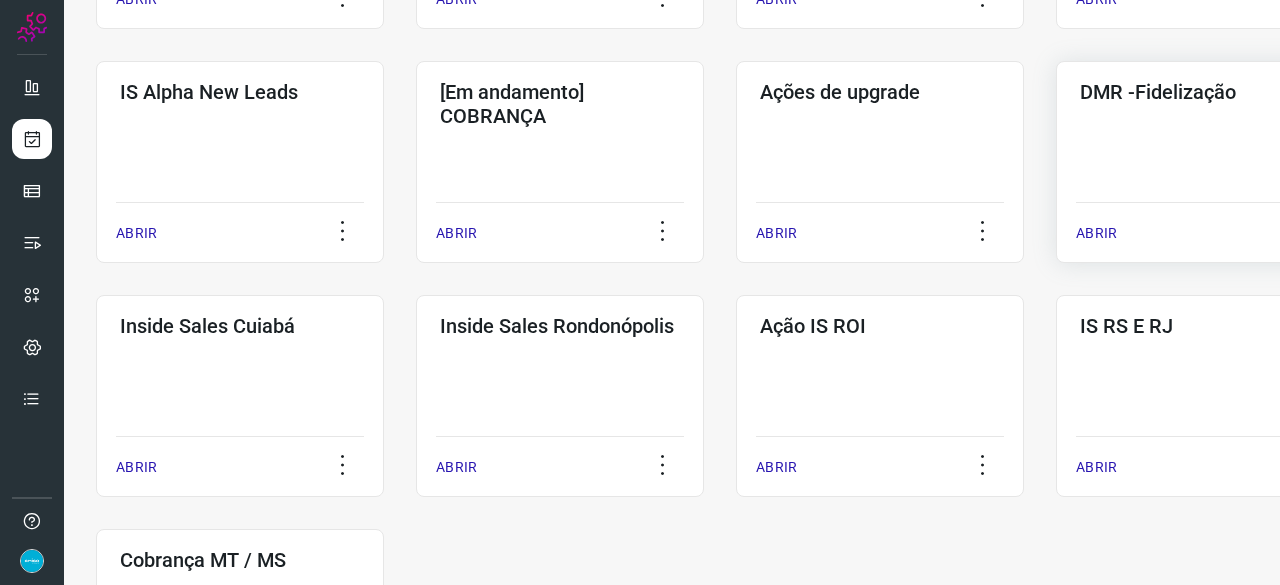 click on "ABRIR" at bounding box center [1096, 233] 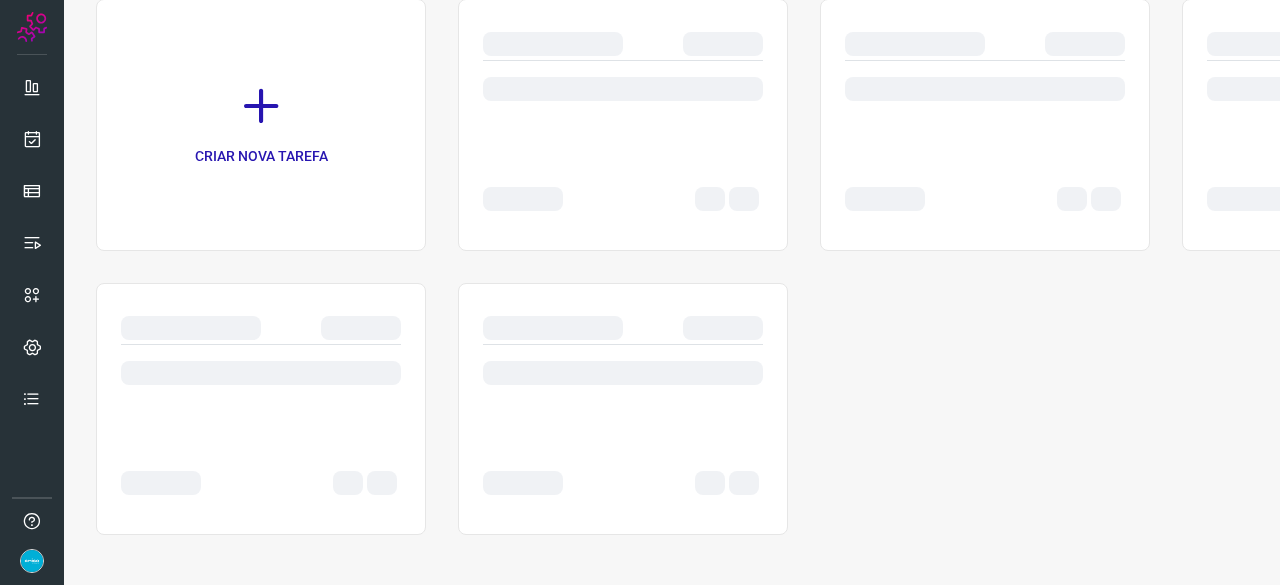 scroll, scrollTop: 0, scrollLeft: 0, axis: both 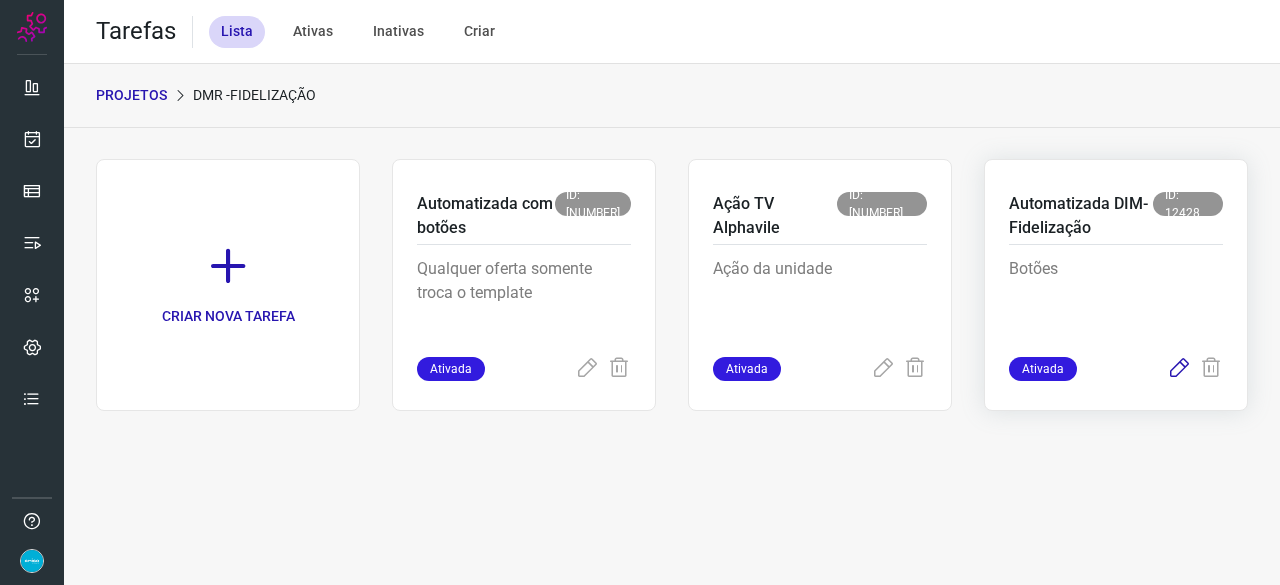 click at bounding box center [1179, 369] 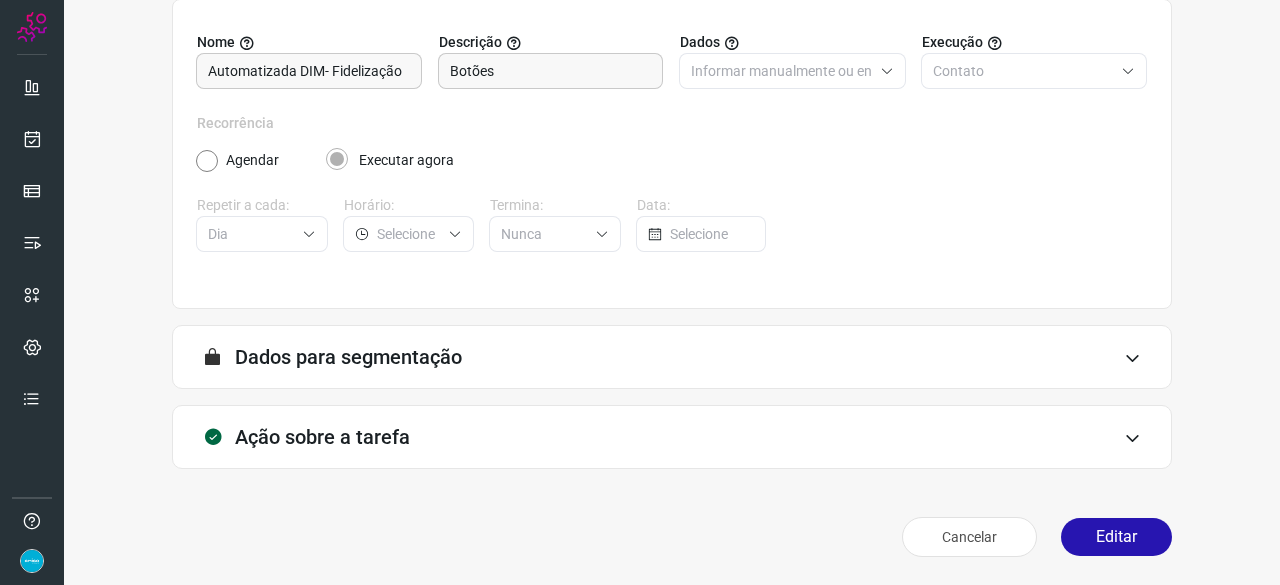 scroll, scrollTop: 195, scrollLeft: 0, axis: vertical 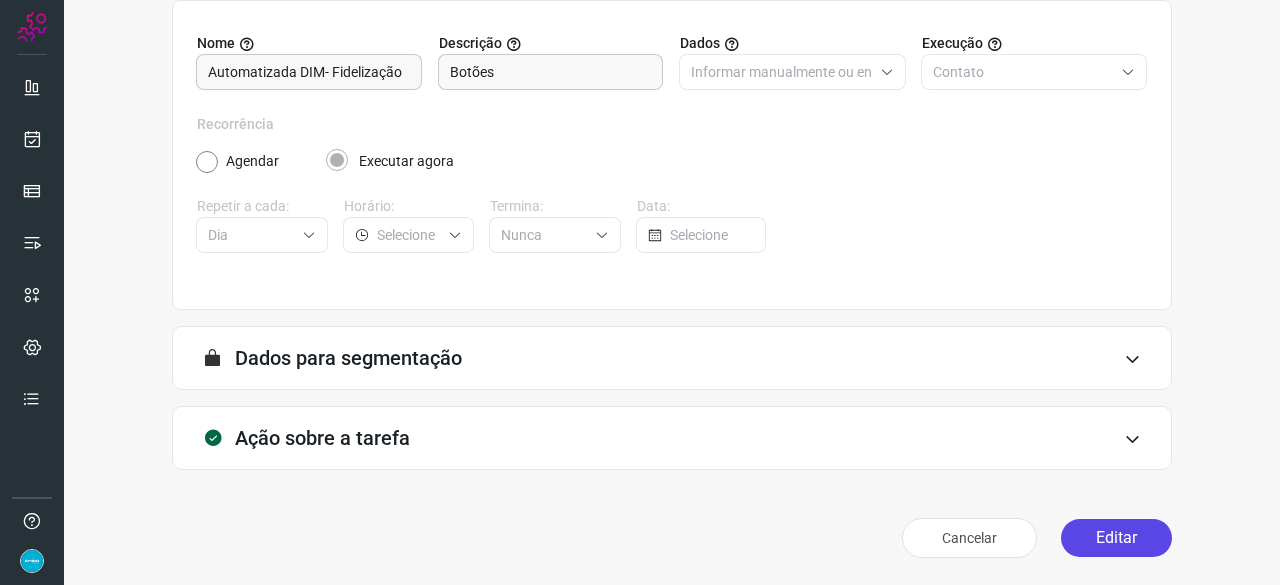 click on "Editar" at bounding box center [1116, 538] 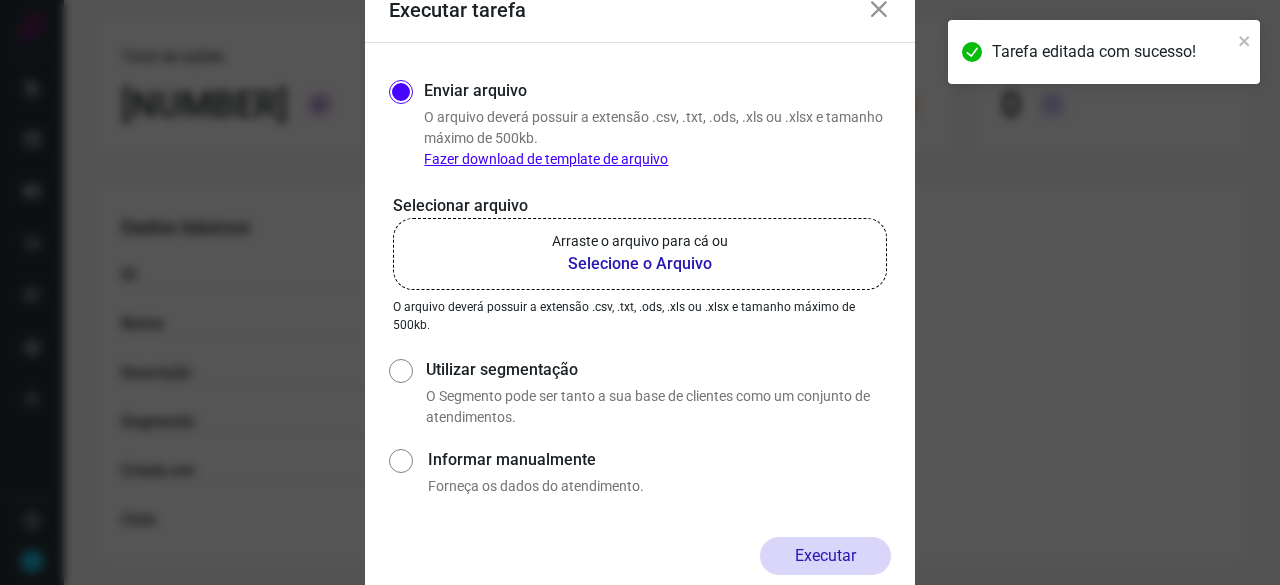 click on "Selecione o Arquivo" at bounding box center [640, 264] 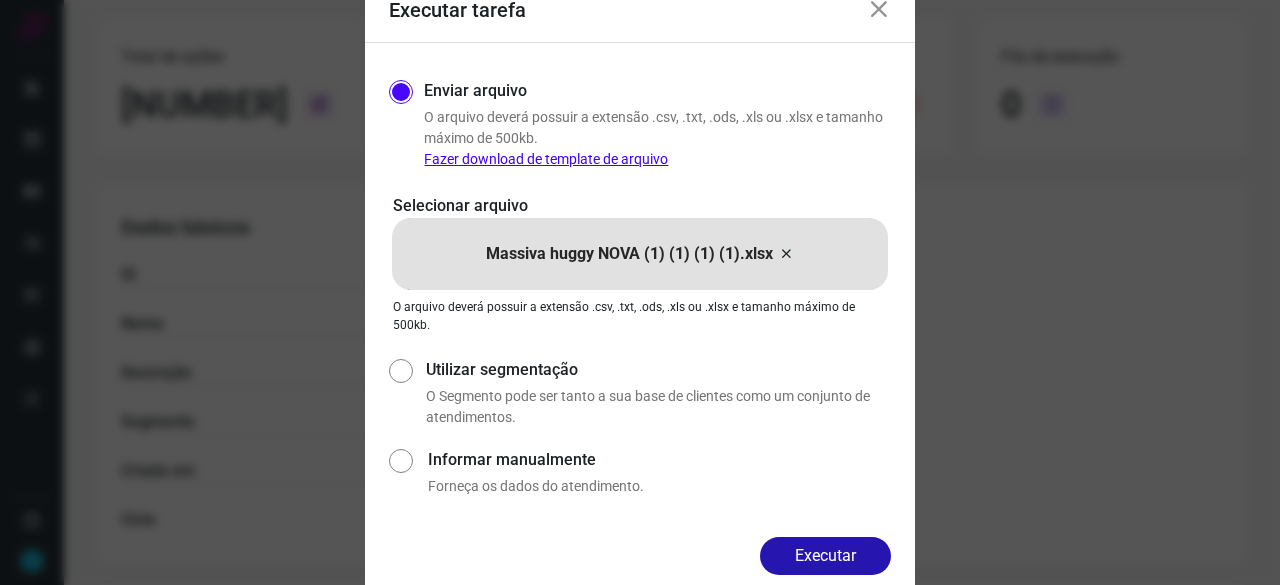 click on "Executar" at bounding box center (825, 556) 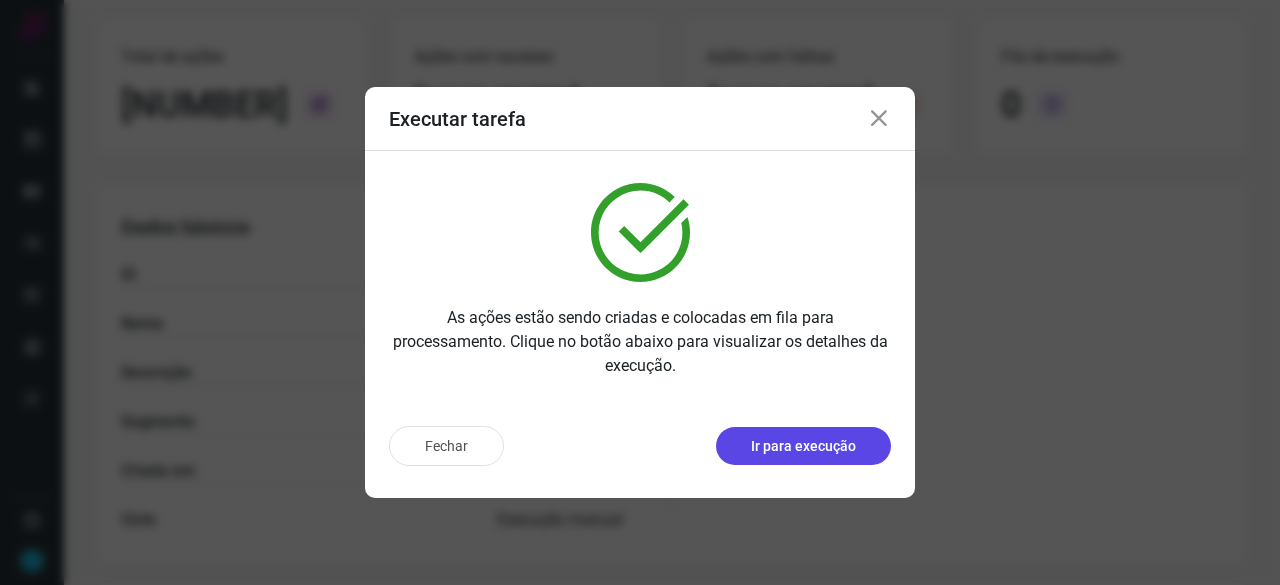click on "Ir para execução" at bounding box center [803, 446] 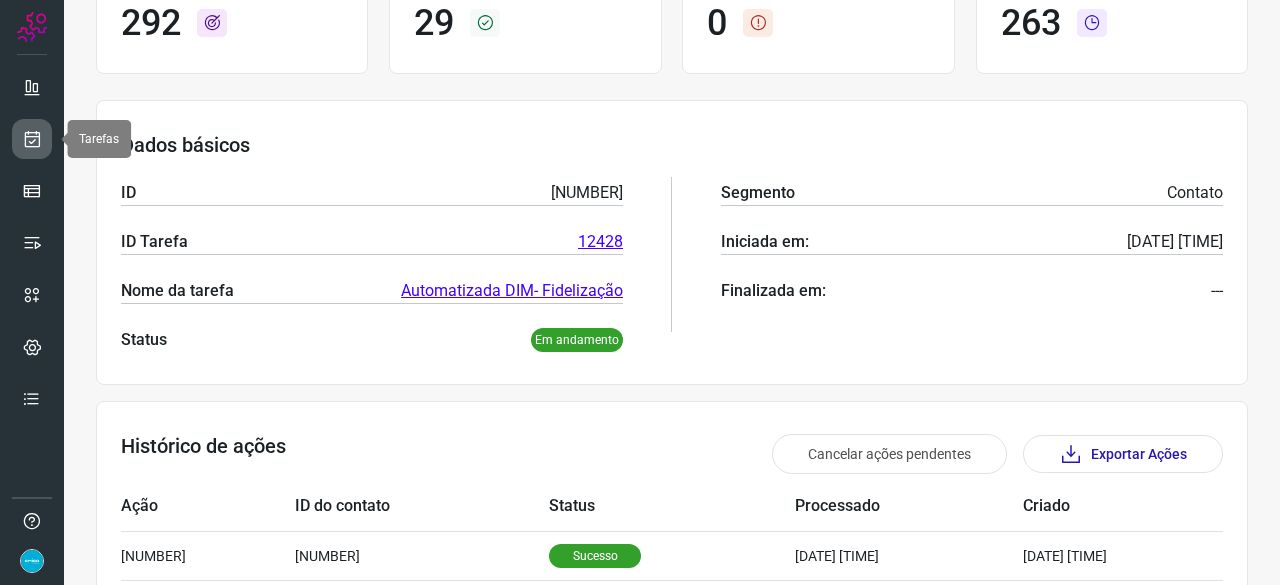 click at bounding box center (32, 139) 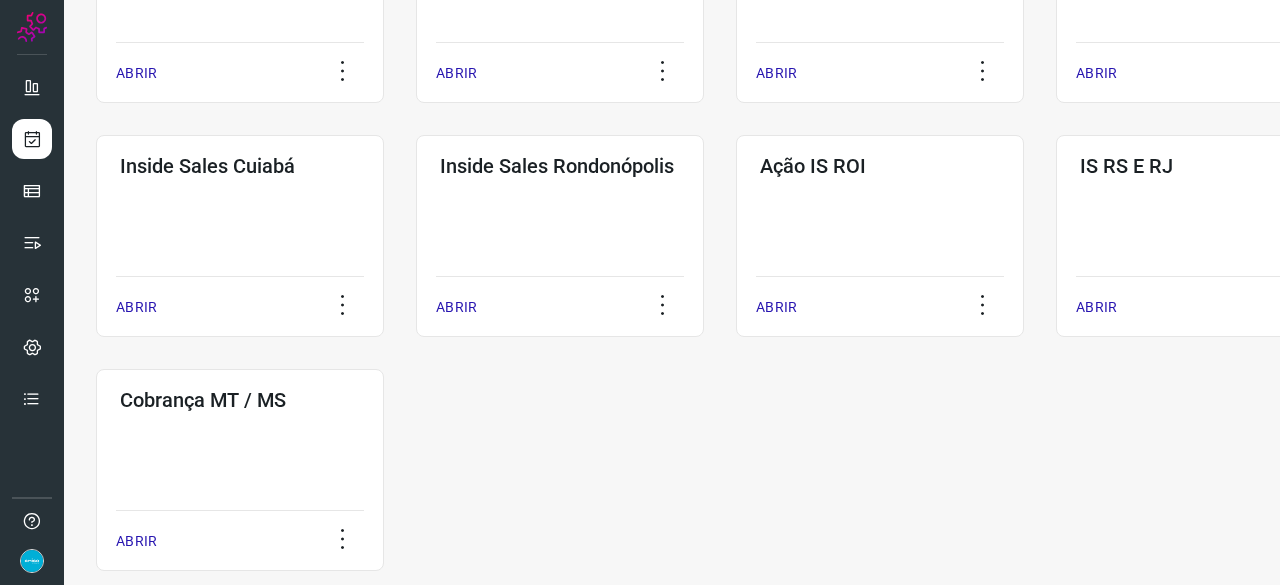 scroll, scrollTop: 660, scrollLeft: 0, axis: vertical 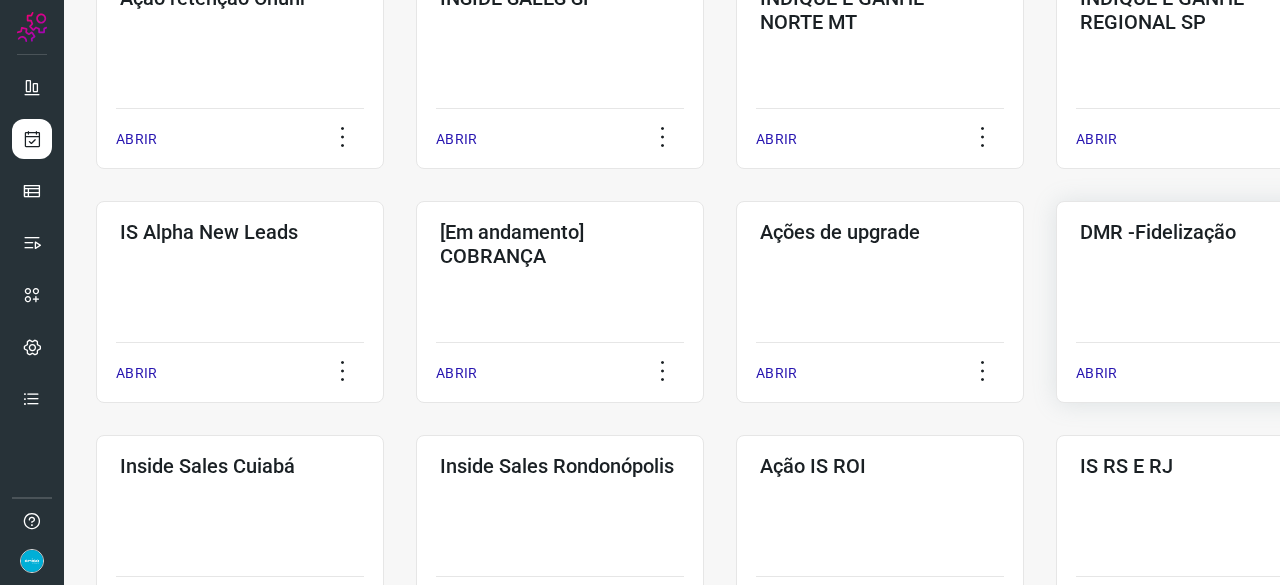 click on "ABRIR" at bounding box center (1096, 373) 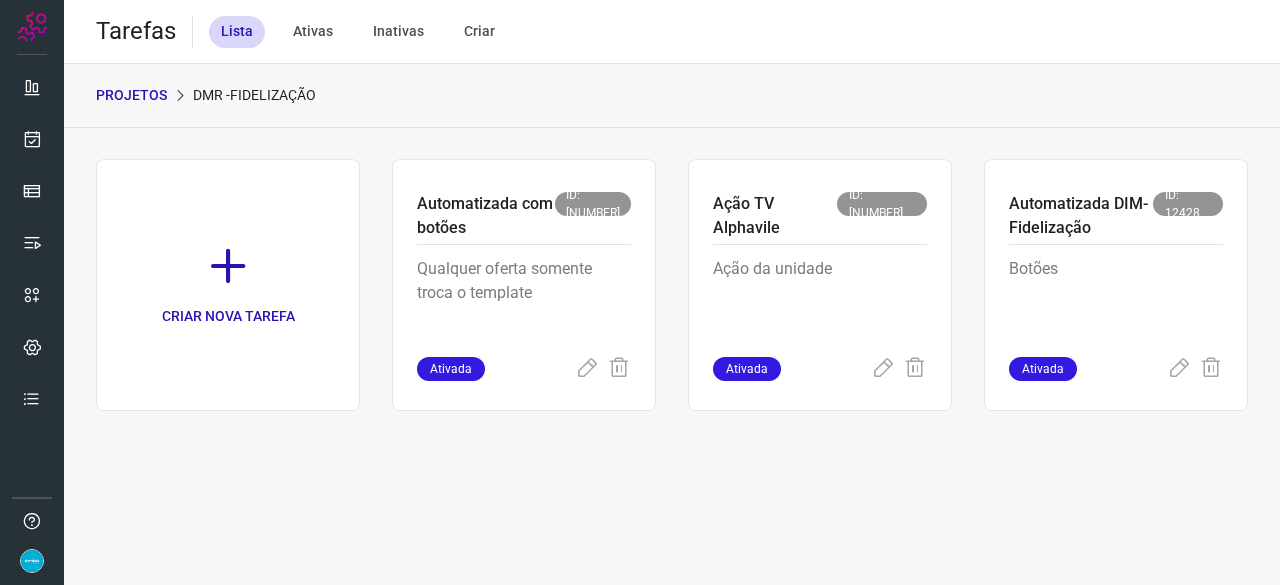 scroll, scrollTop: 0, scrollLeft: 0, axis: both 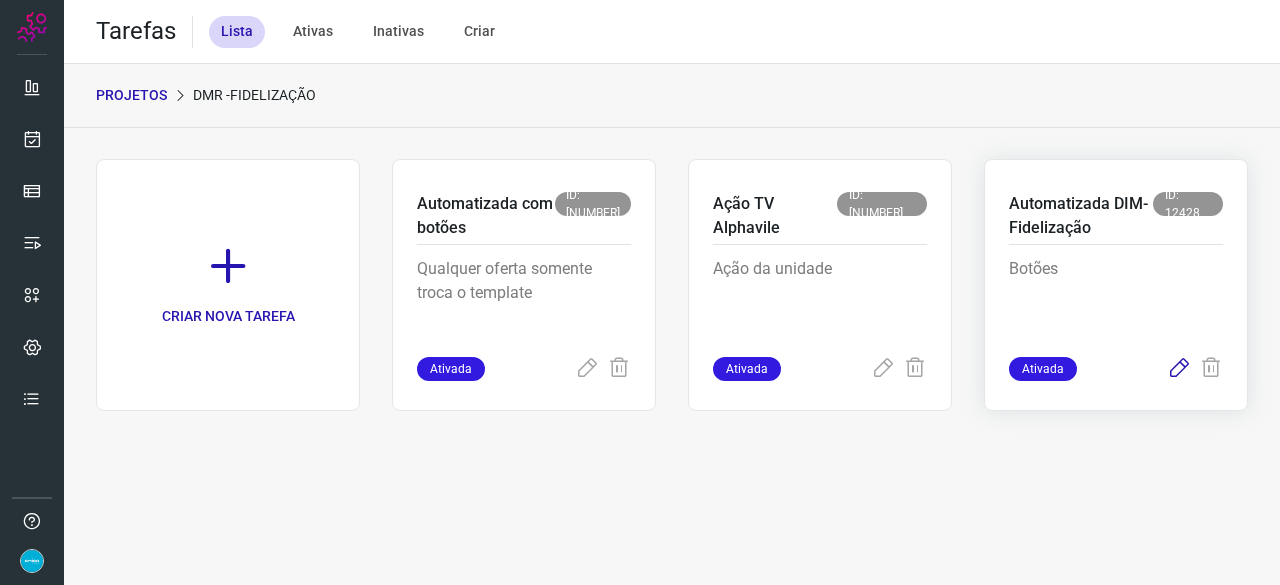 click at bounding box center [1179, 369] 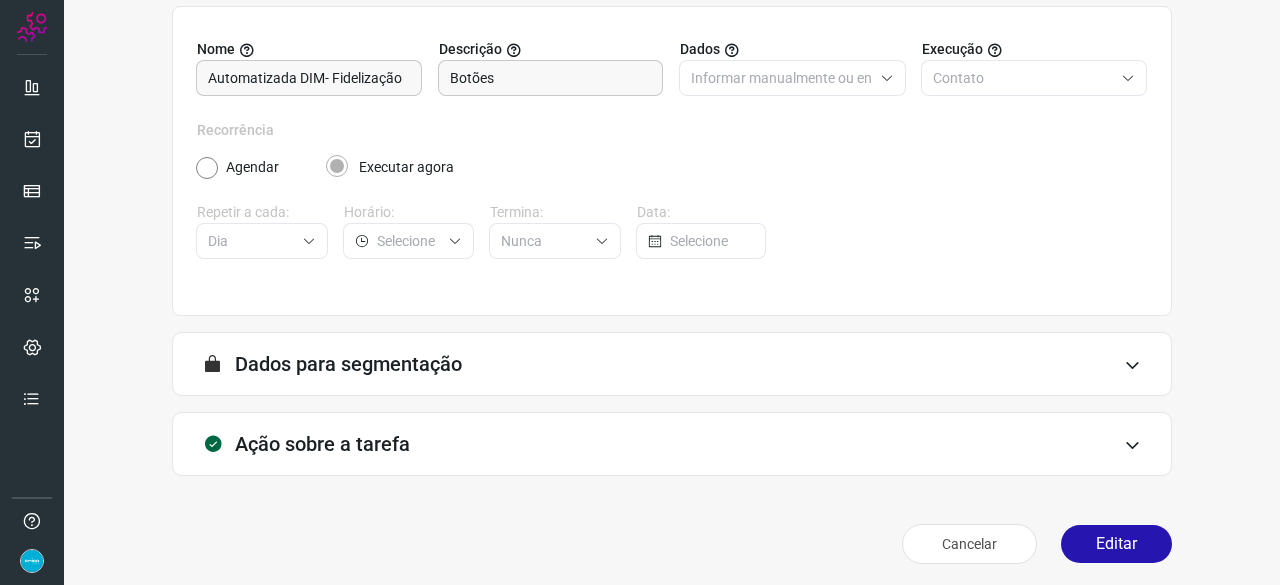 scroll, scrollTop: 195, scrollLeft: 0, axis: vertical 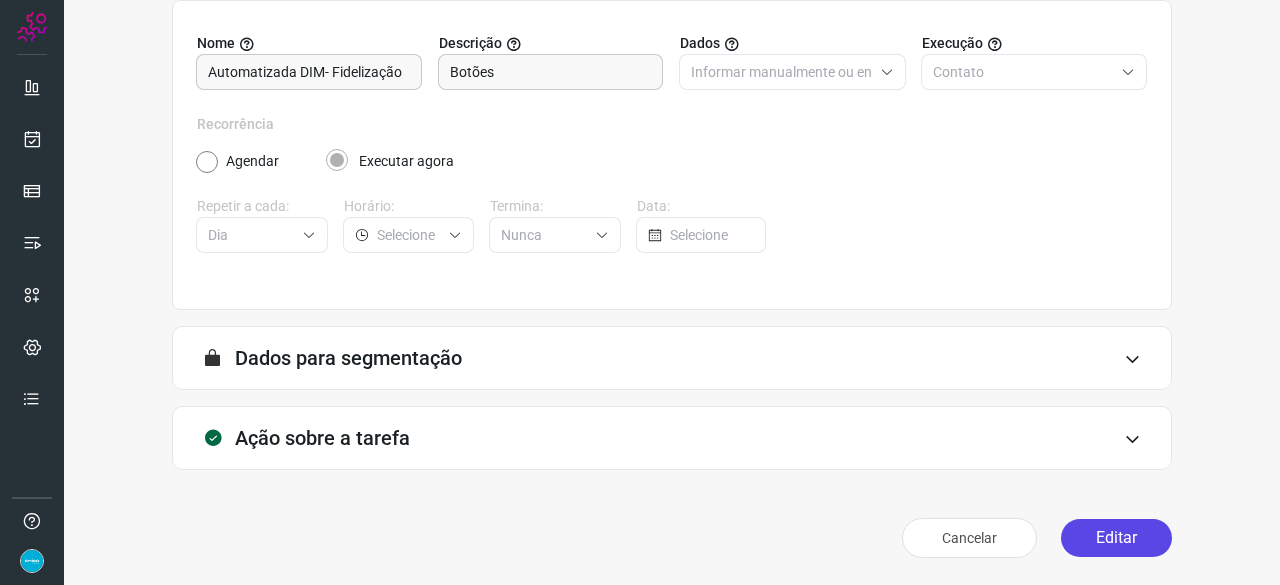 click on "Editar" at bounding box center (1116, 538) 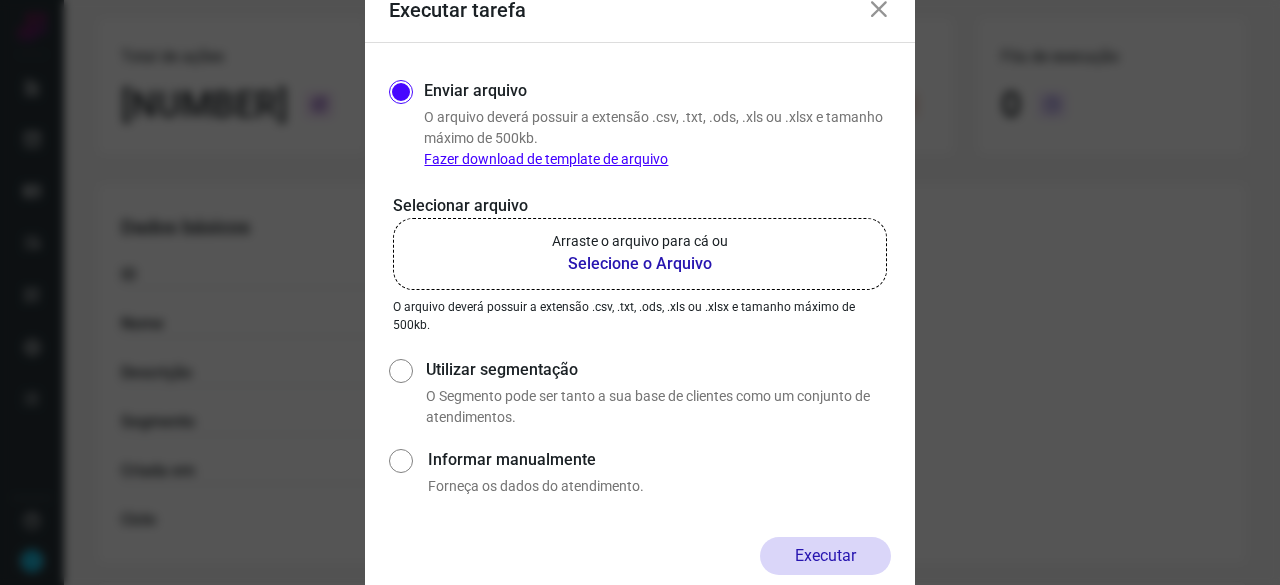 click on "Selecione o Arquivo" at bounding box center [640, 264] 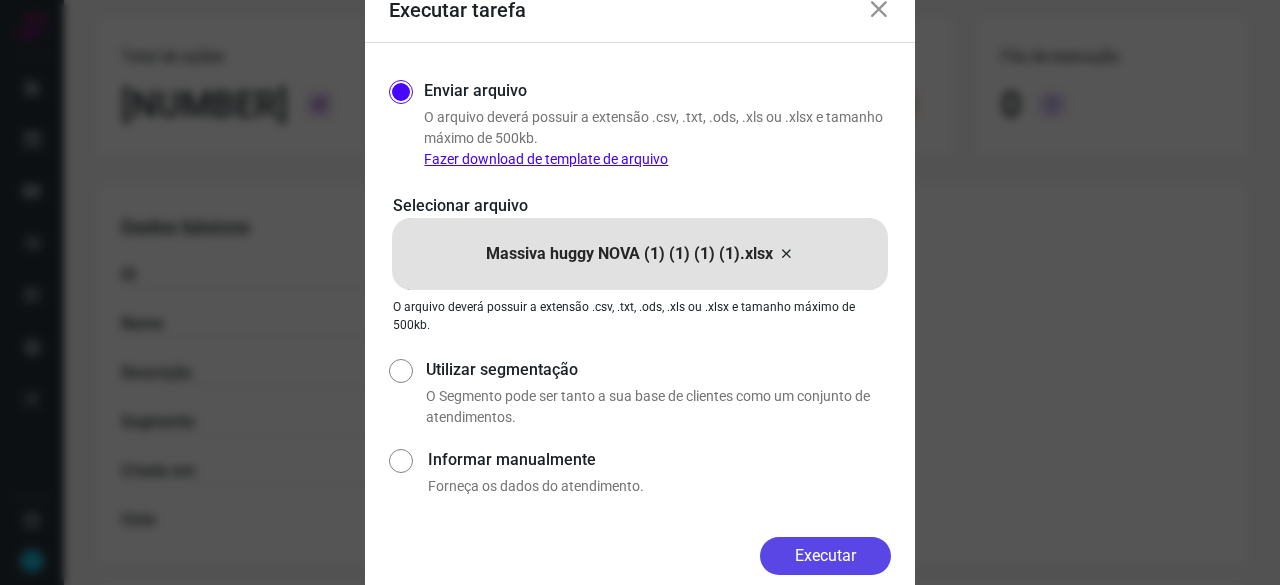 click on "Executar" at bounding box center (825, 556) 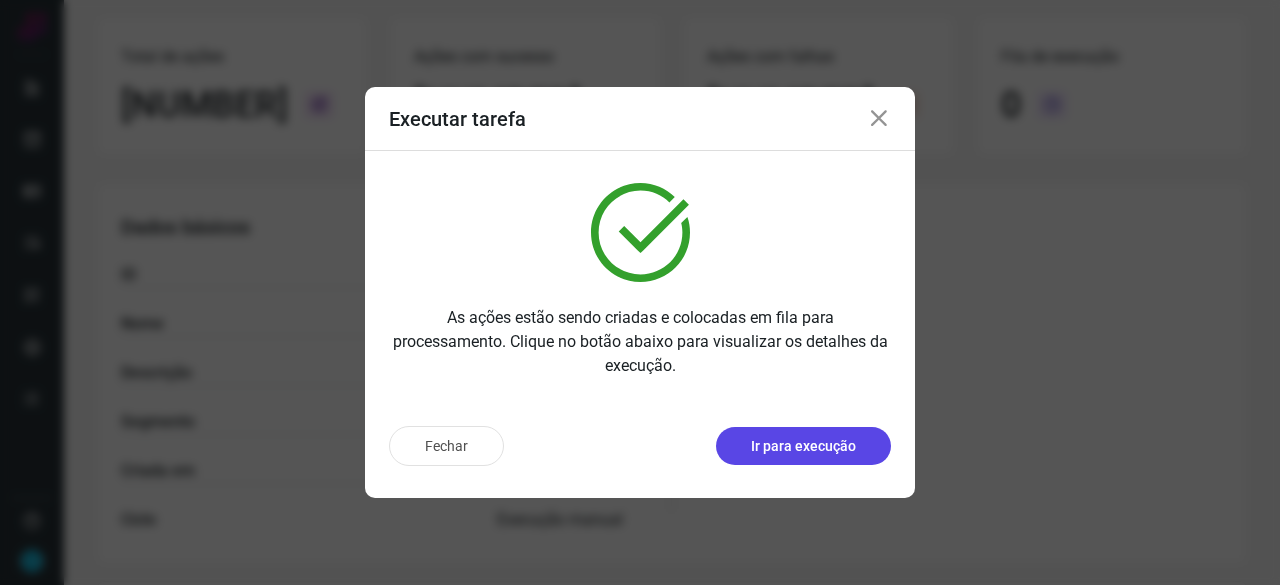 click on "Ir para execução" at bounding box center (803, 446) 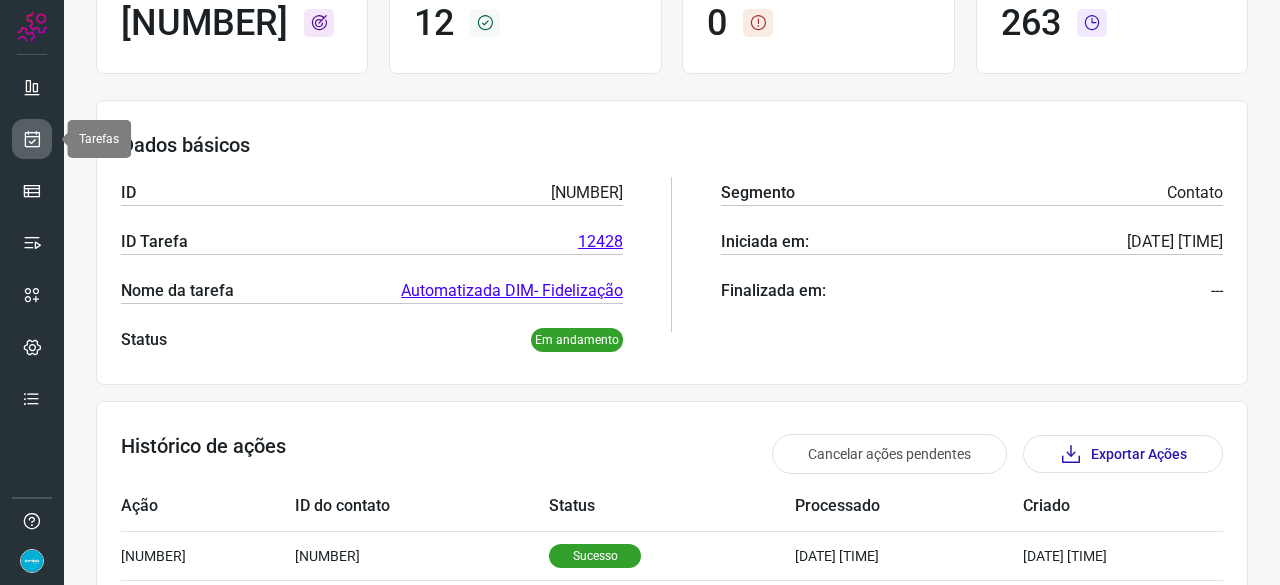 click at bounding box center (32, 139) 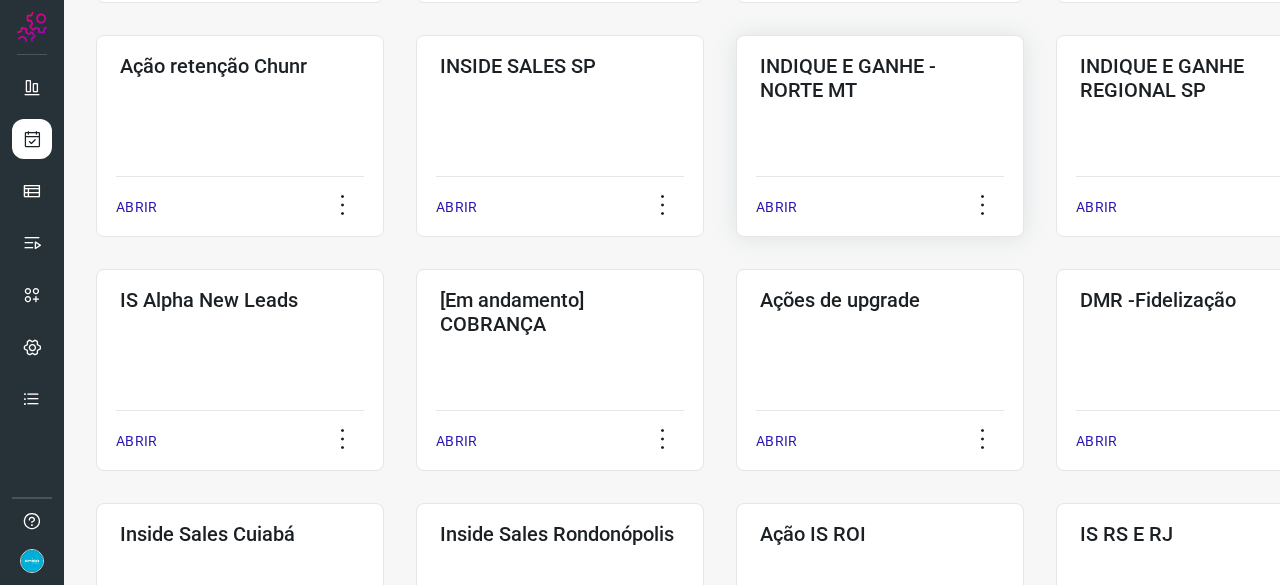 scroll, scrollTop: 600, scrollLeft: 0, axis: vertical 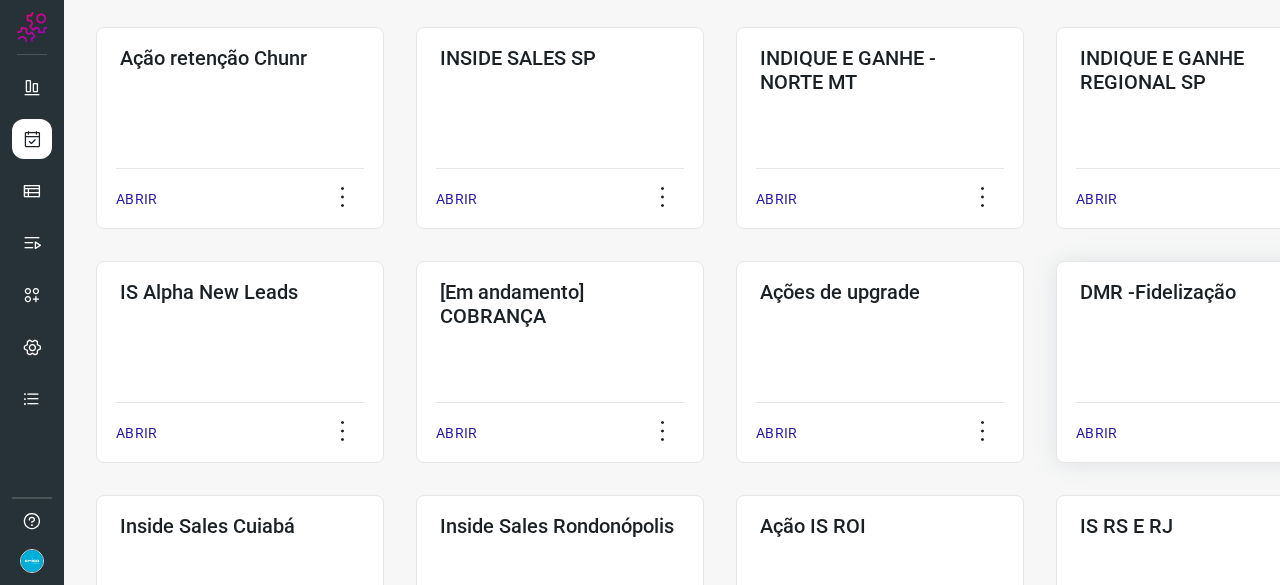 click on "ABRIR" at bounding box center (1096, 433) 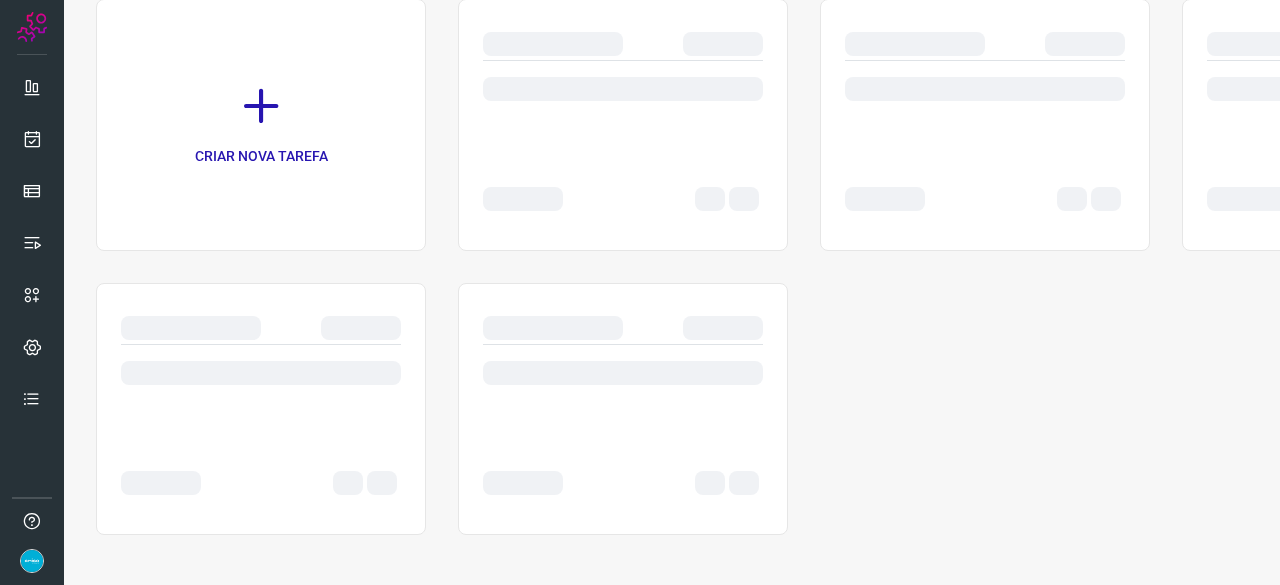 scroll, scrollTop: 0, scrollLeft: 0, axis: both 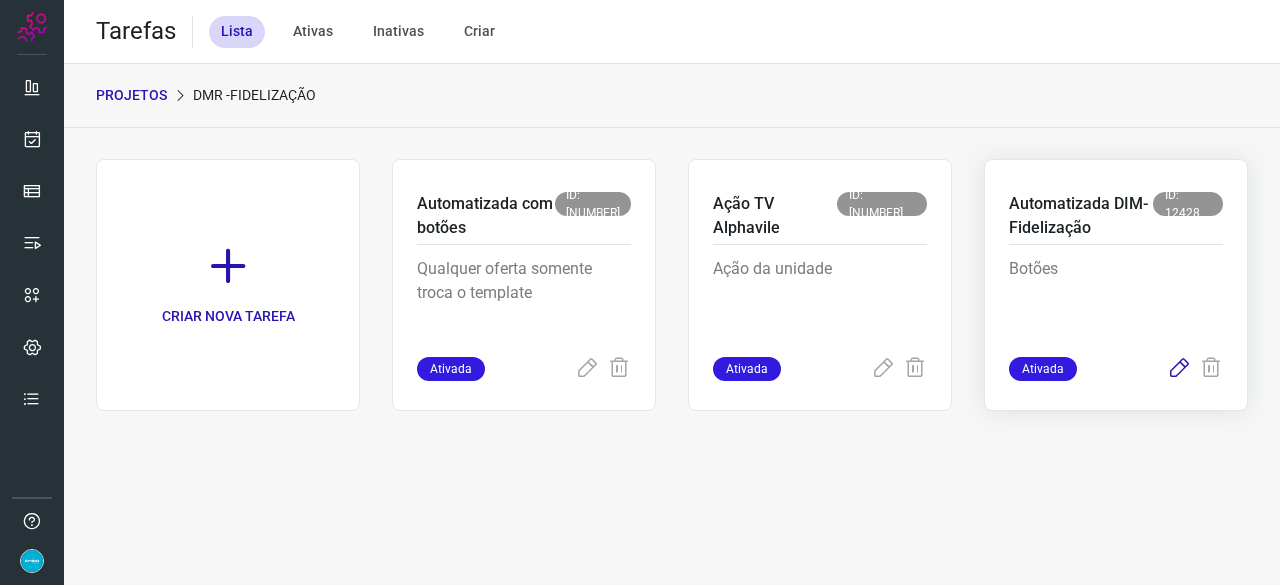 click at bounding box center (1179, 369) 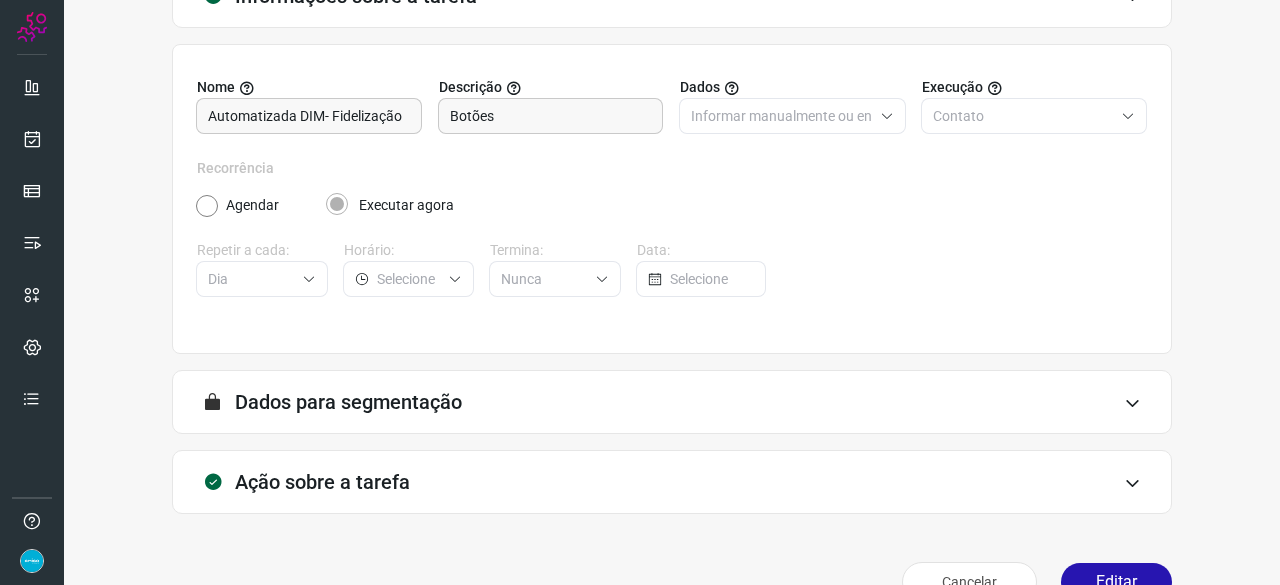 scroll, scrollTop: 195, scrollLeft: 0, axis: vertical 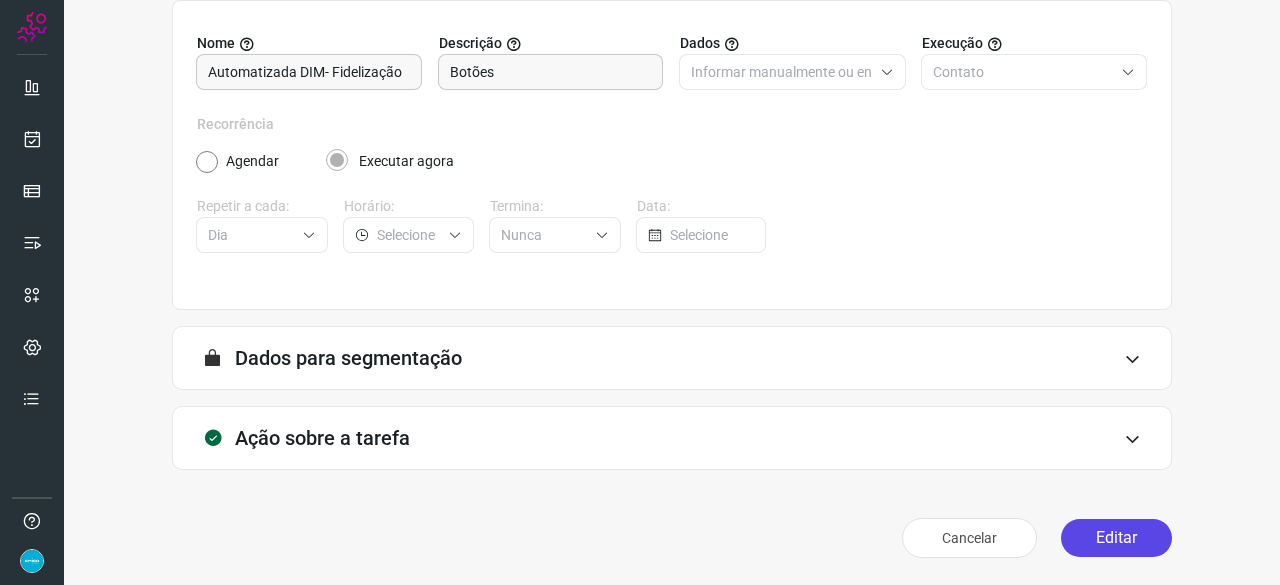 click on "Editar" at bounding box center (1116, 538) 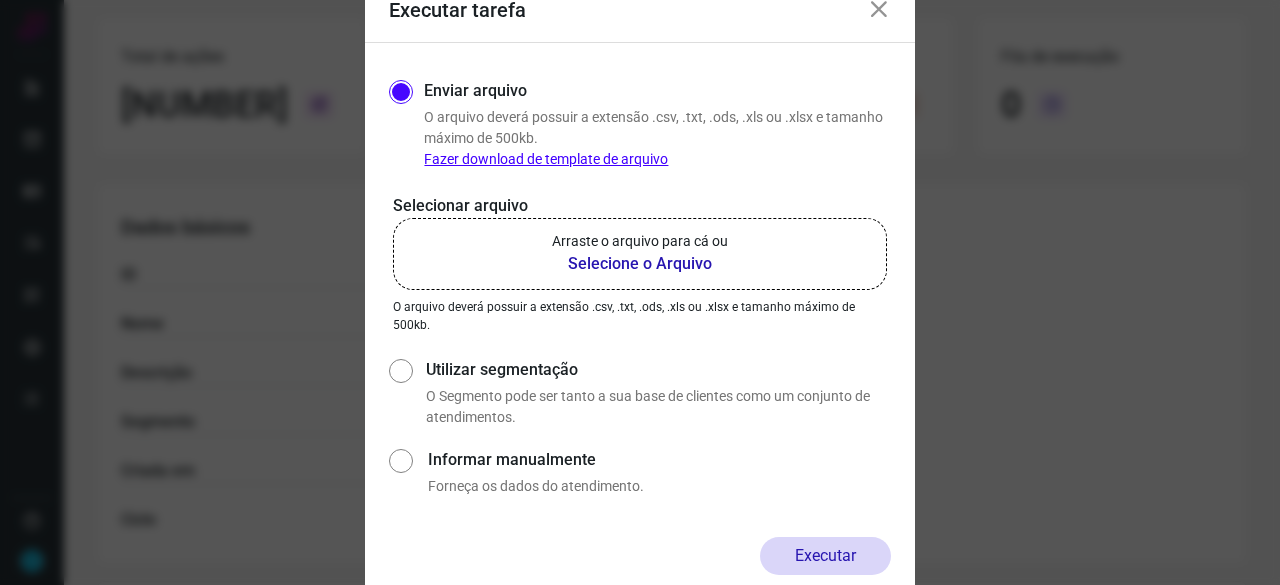 click on "Selecione o Arquivo" at bounding box center (640, 264) 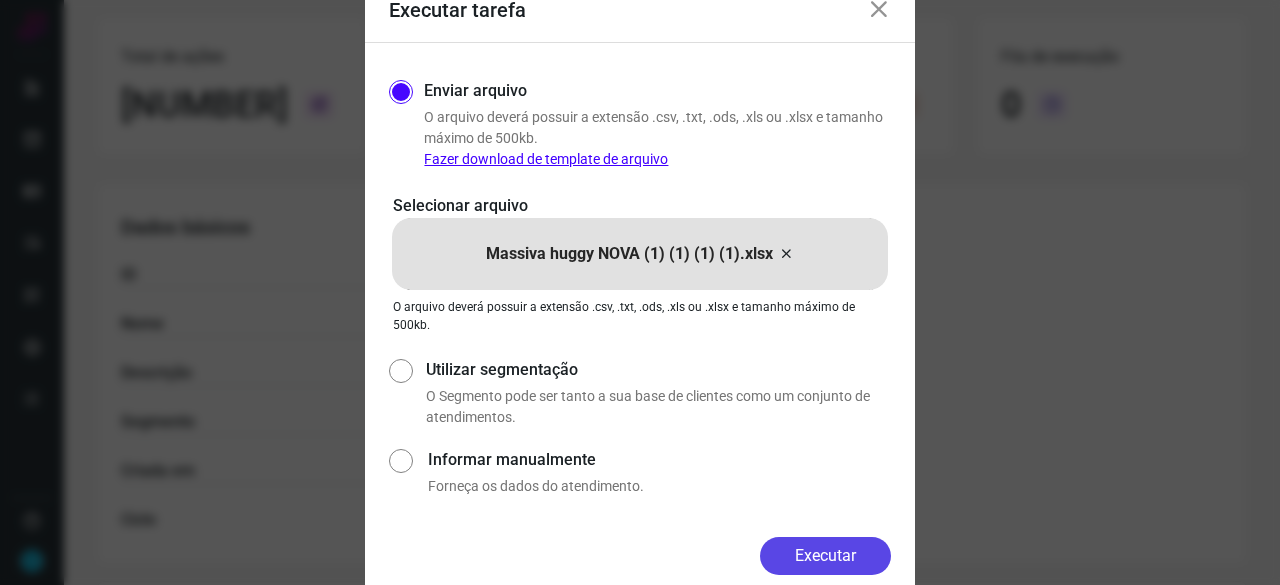 click on "Executar" at bounding box center (825, 556) 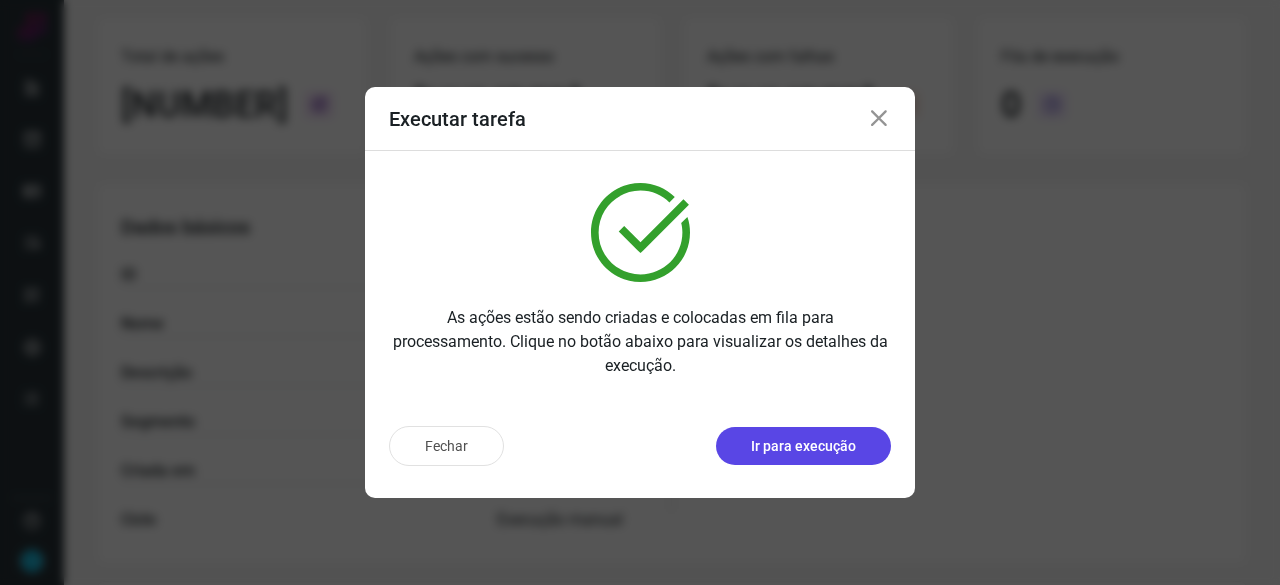 click on "Ir para execução" at bounding box center [803, 446] 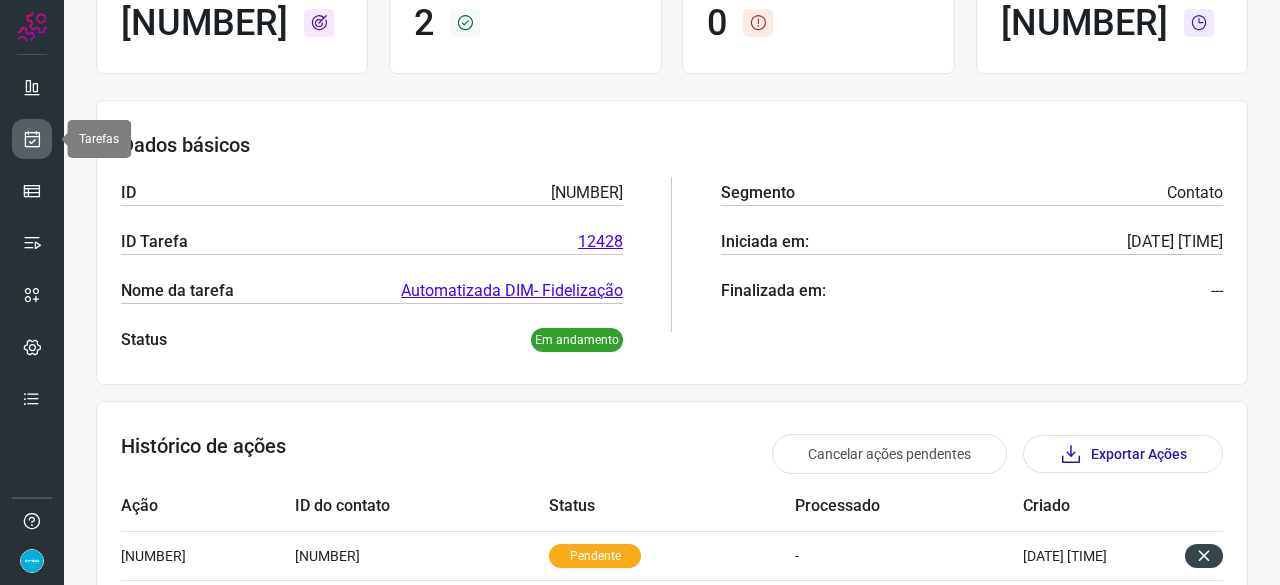 click at bounding box center [32, 139] 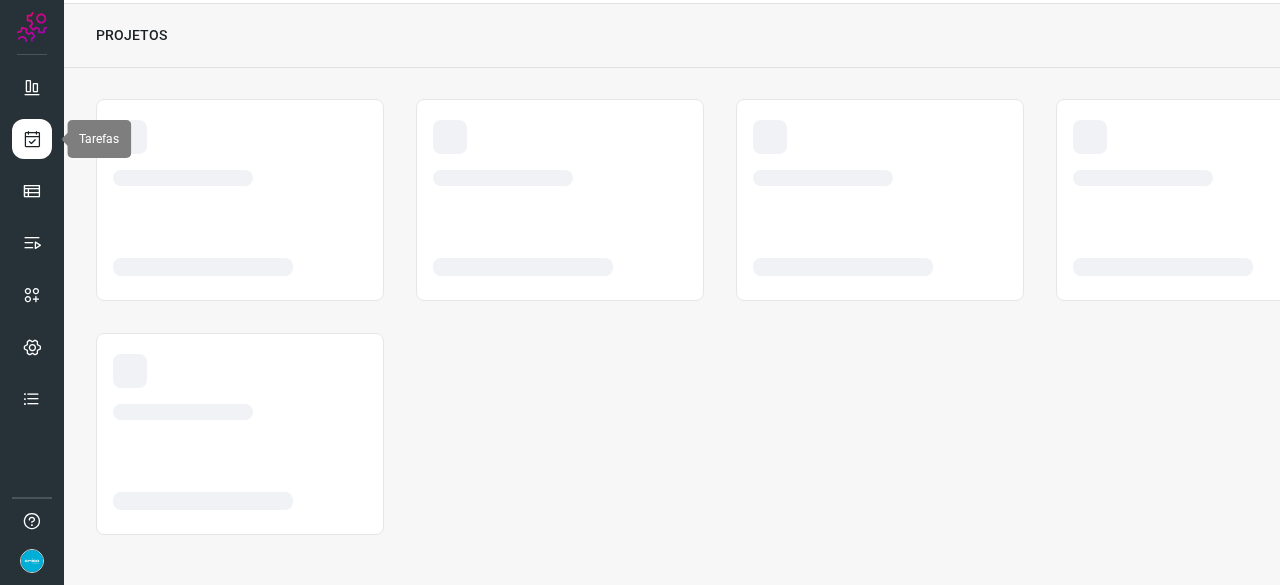 scroll, scrollTop: 60, scrollLeft: 0, axis: vertical 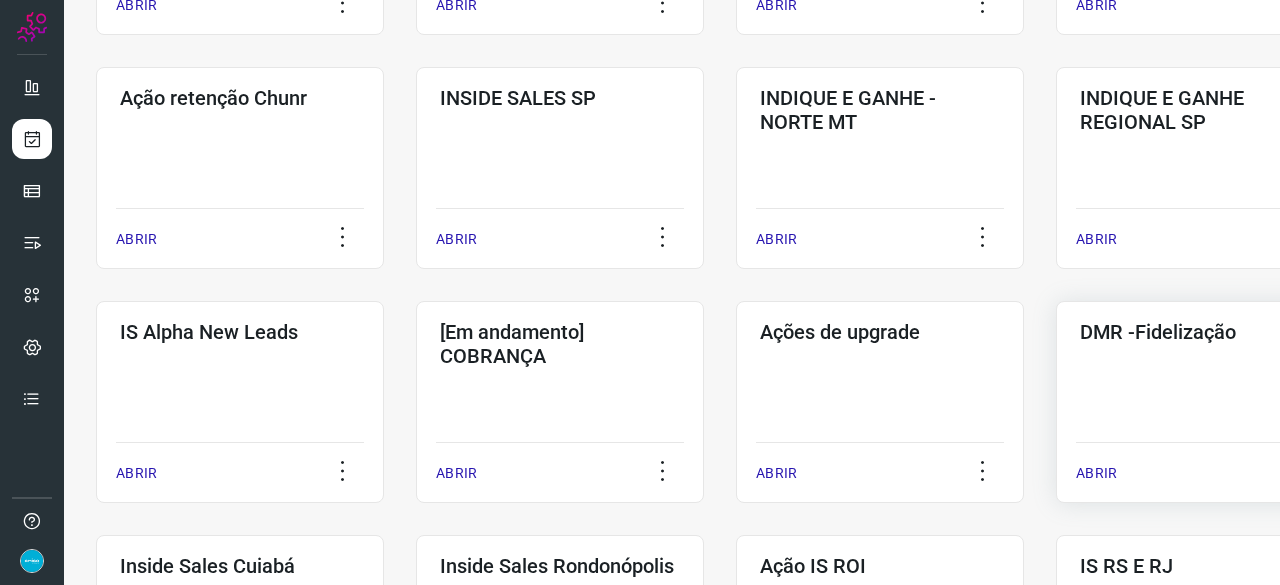 click on "ABRIR" at bounding box center (1096, 473) 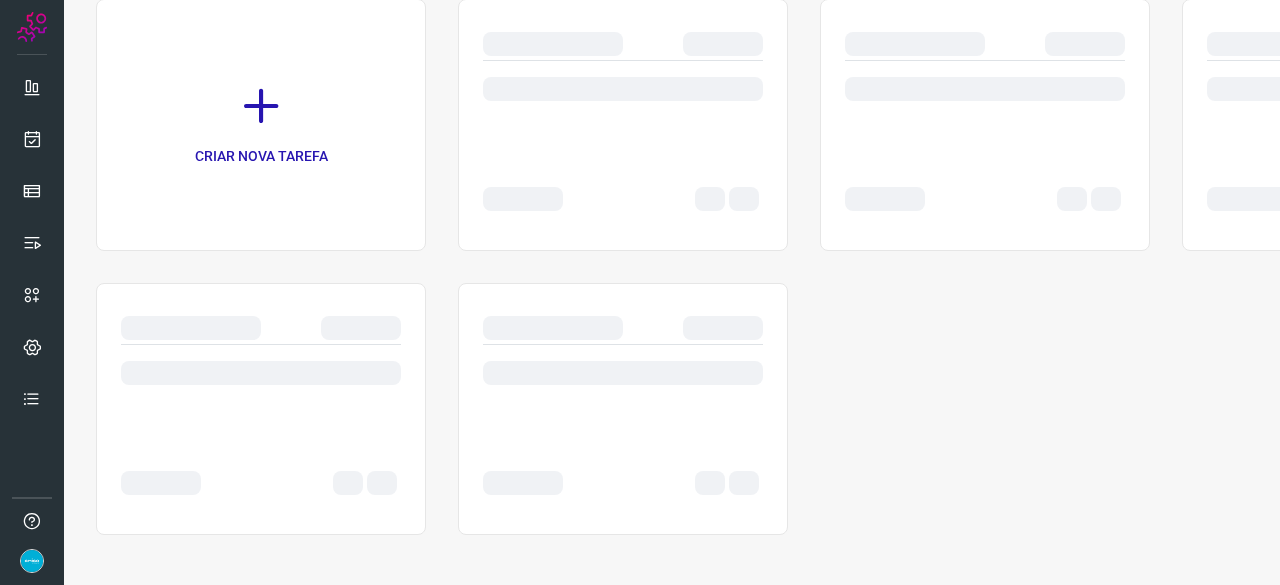 scroll, scrollTop: 0, scrollLeft: 0, axis: both 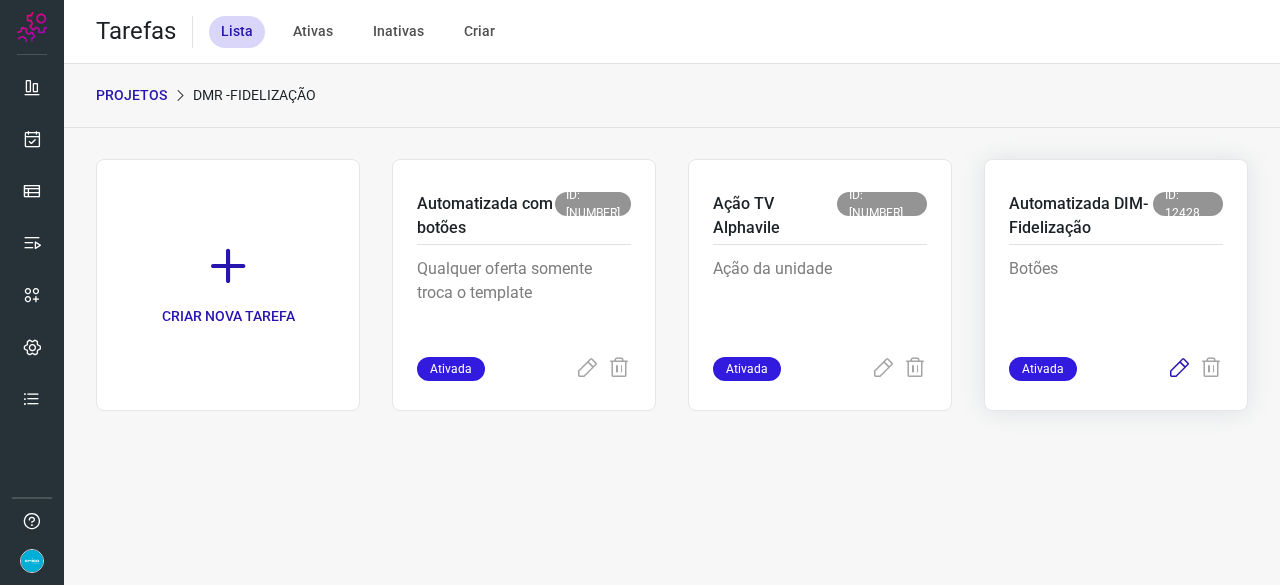 click at bounding box center [1179, 369] 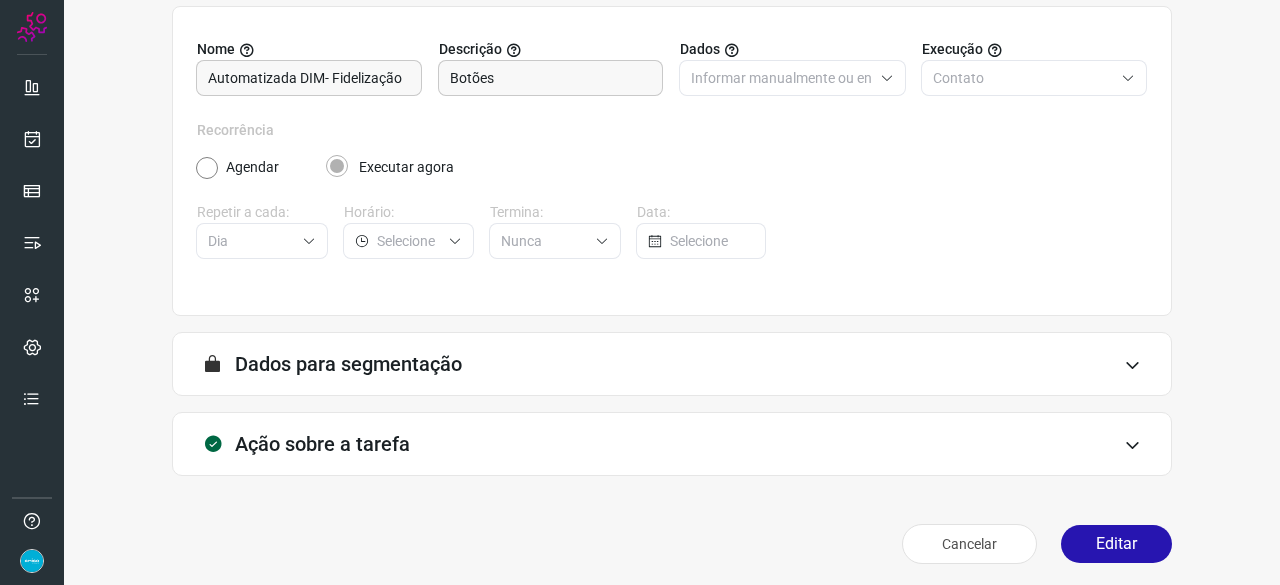 scroll, scrollTop: 195, scrollLeft: 0, axis: vertical 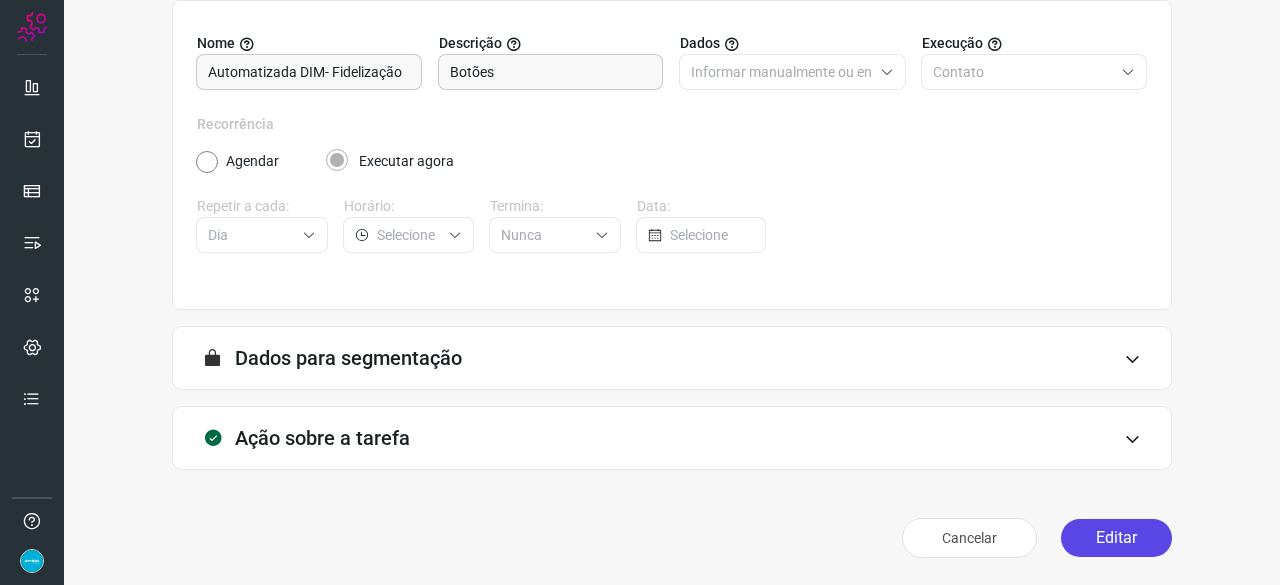 click on "Editar" at bounding box center [1116, 538] 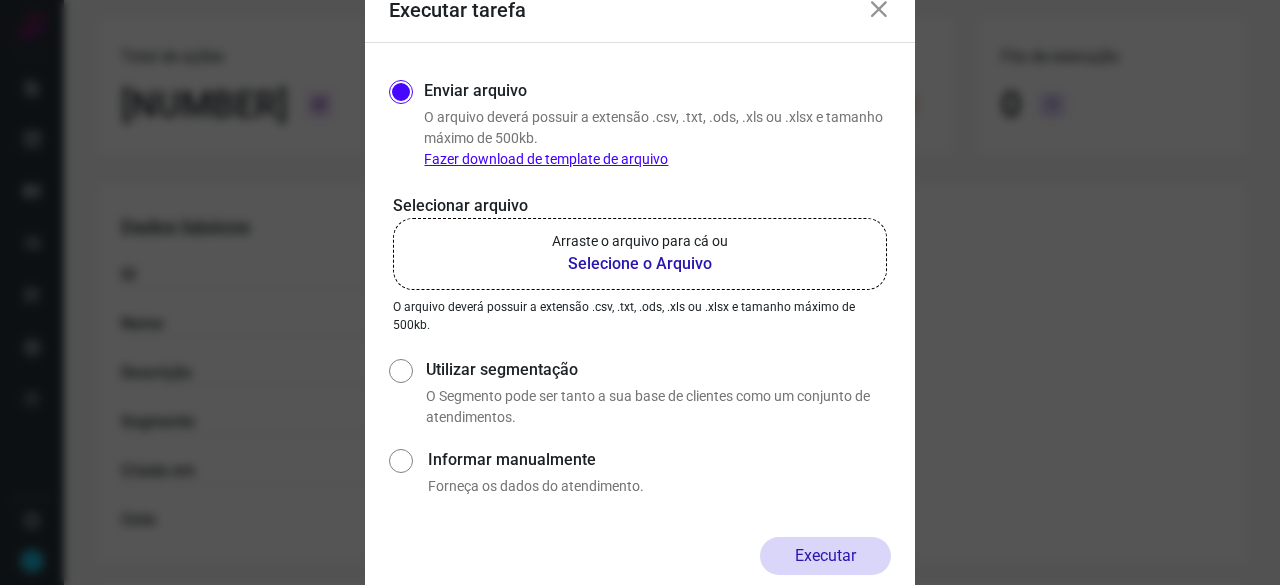 click on "Selecione o Arquivo" at bounding box center (640, 264) 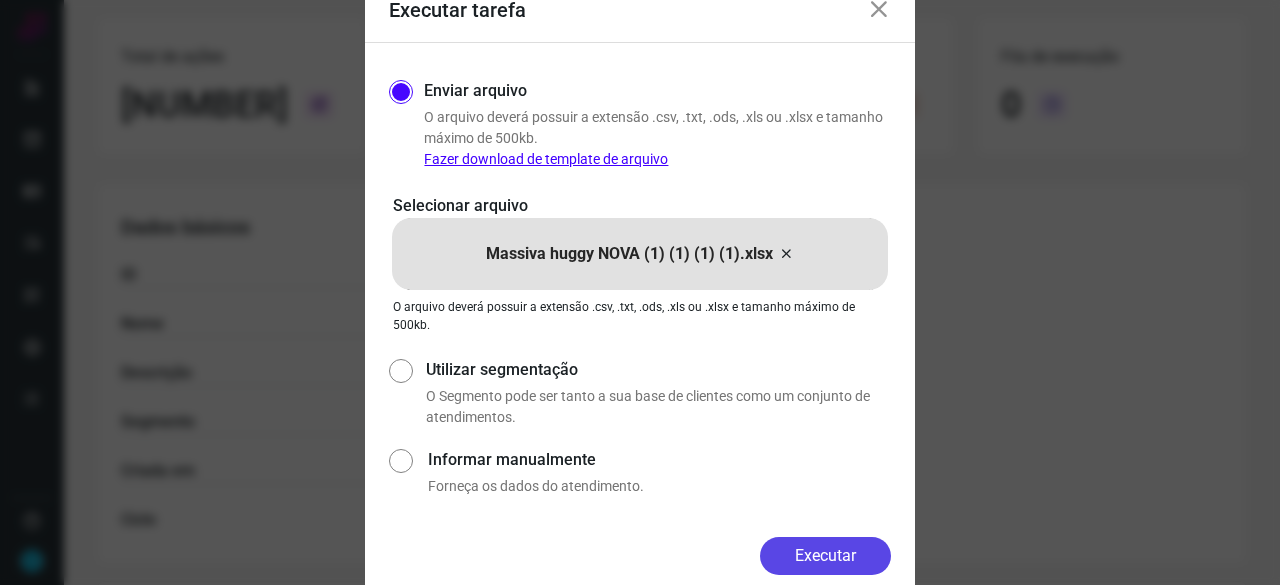 click on "Executar" at bounding box center (825, 556) 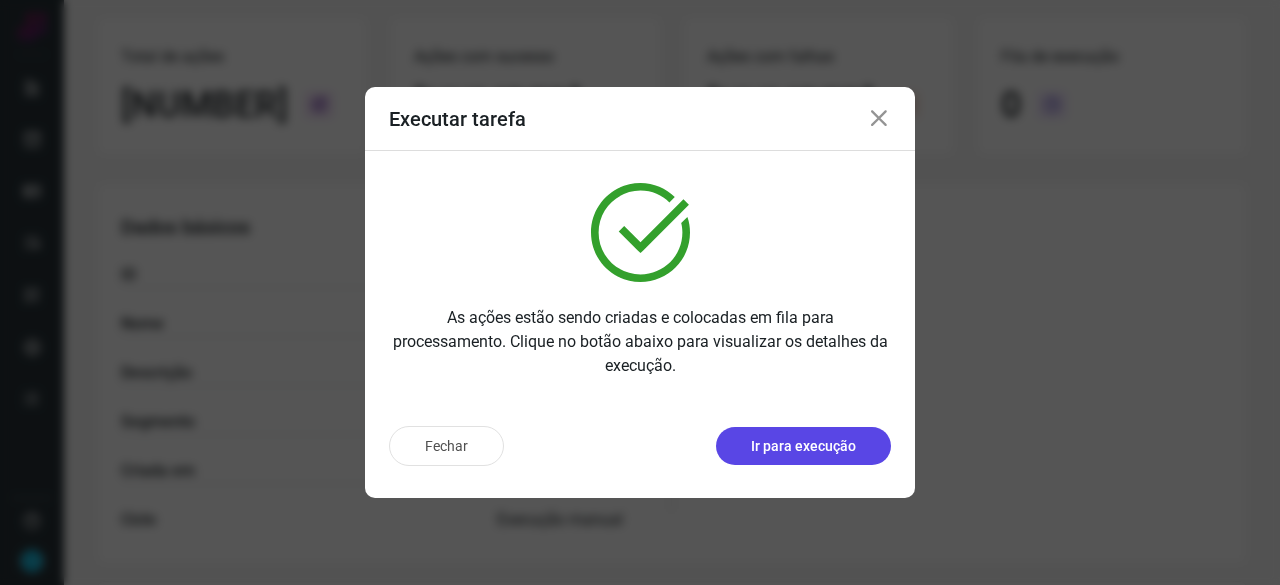 click on "Ir para execução" at bounding box center (803, 446) 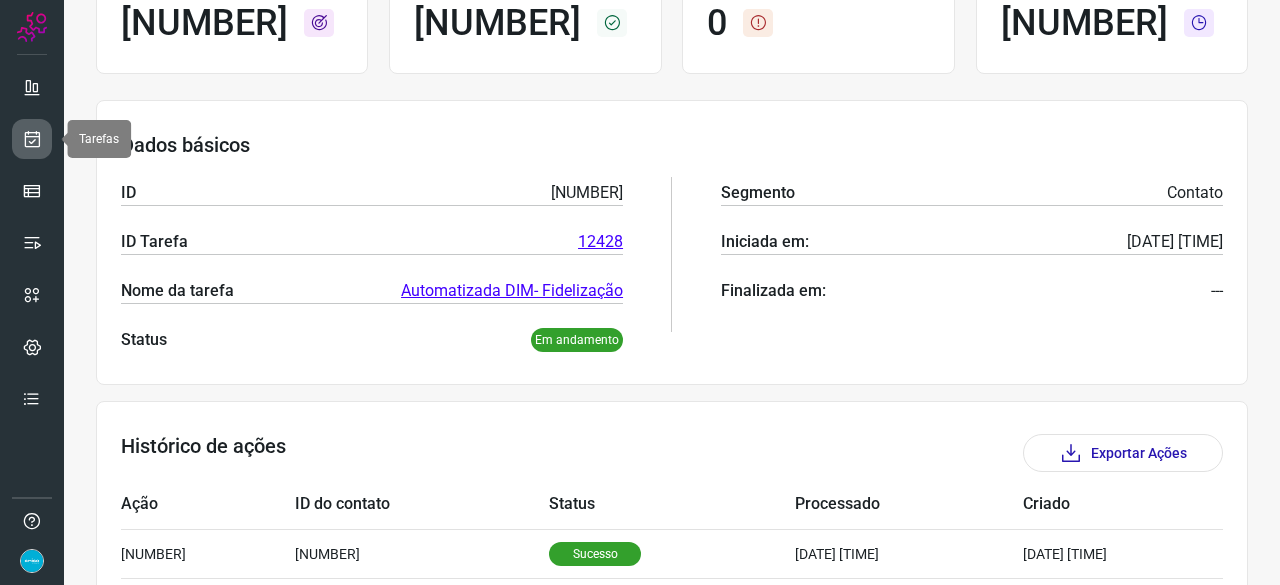 click at bounding box center [32, 139] 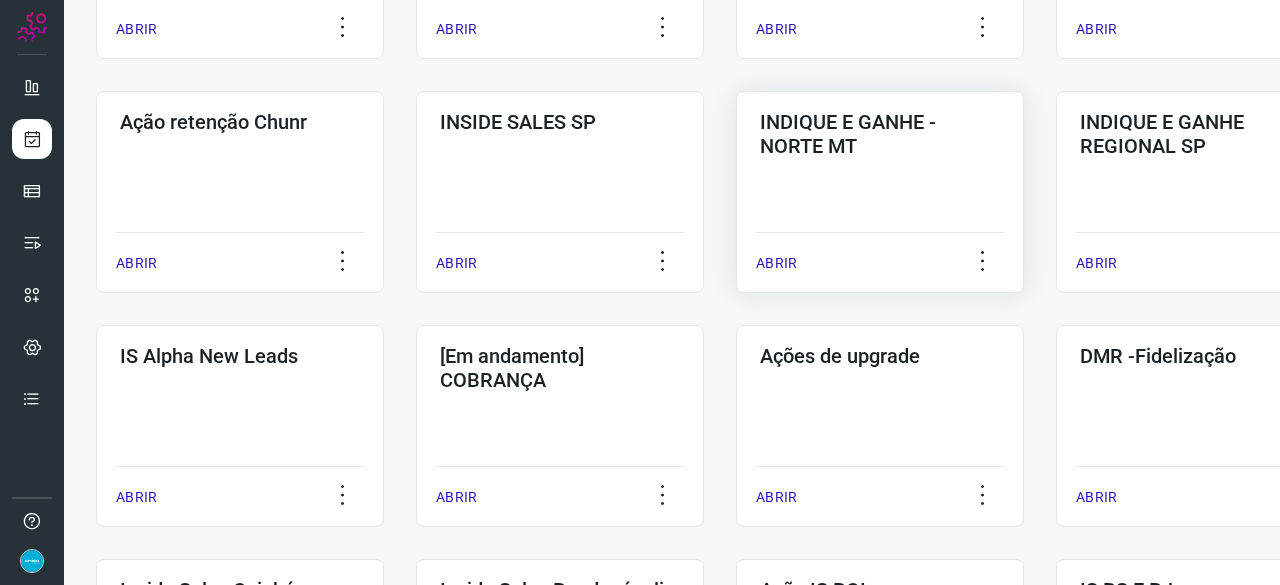 scroll, scrollTop: 660, scrollLeft: 0, axis: vertical 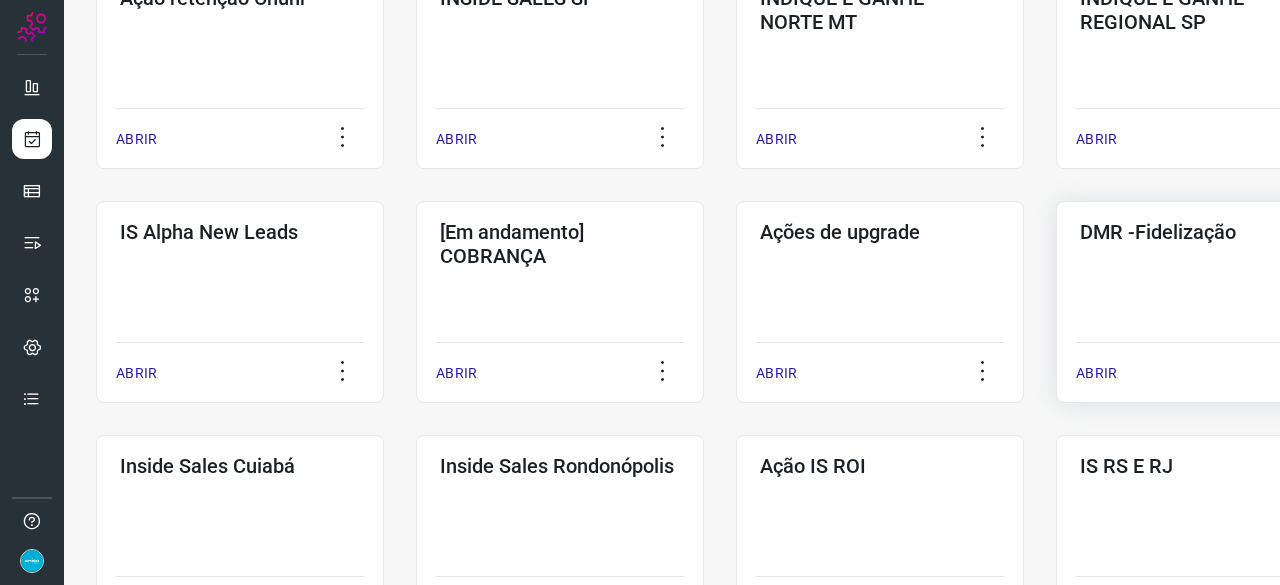click on "ABRIR" at bounding box center [1096, 373] 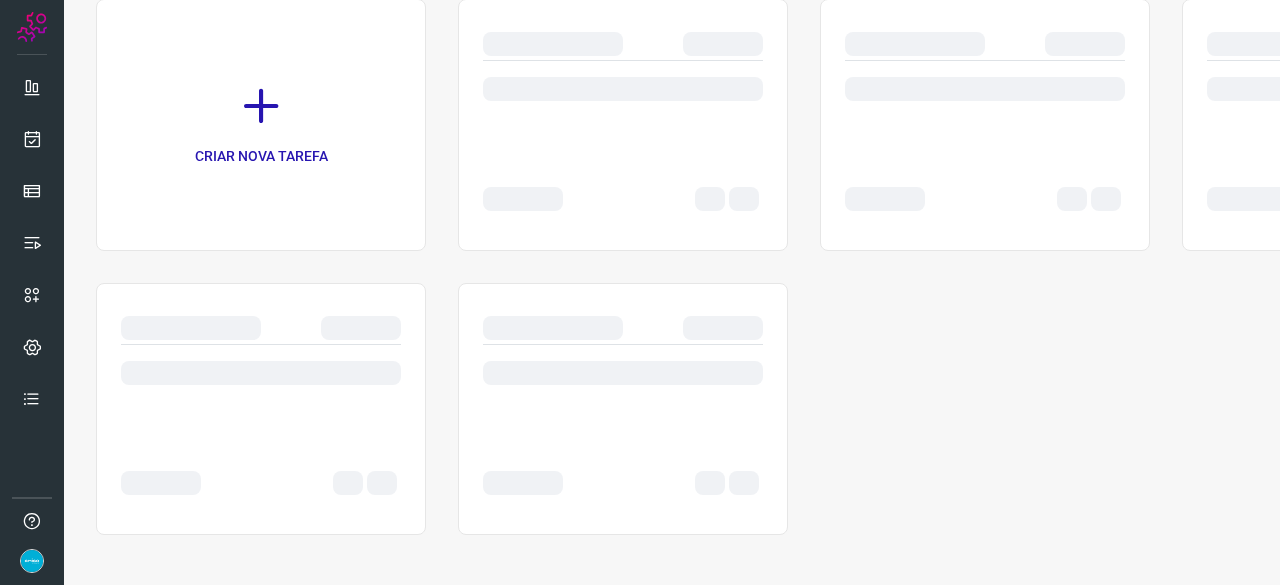 scroll, scrollTop: 0, scrollLeft: 0, axis: both 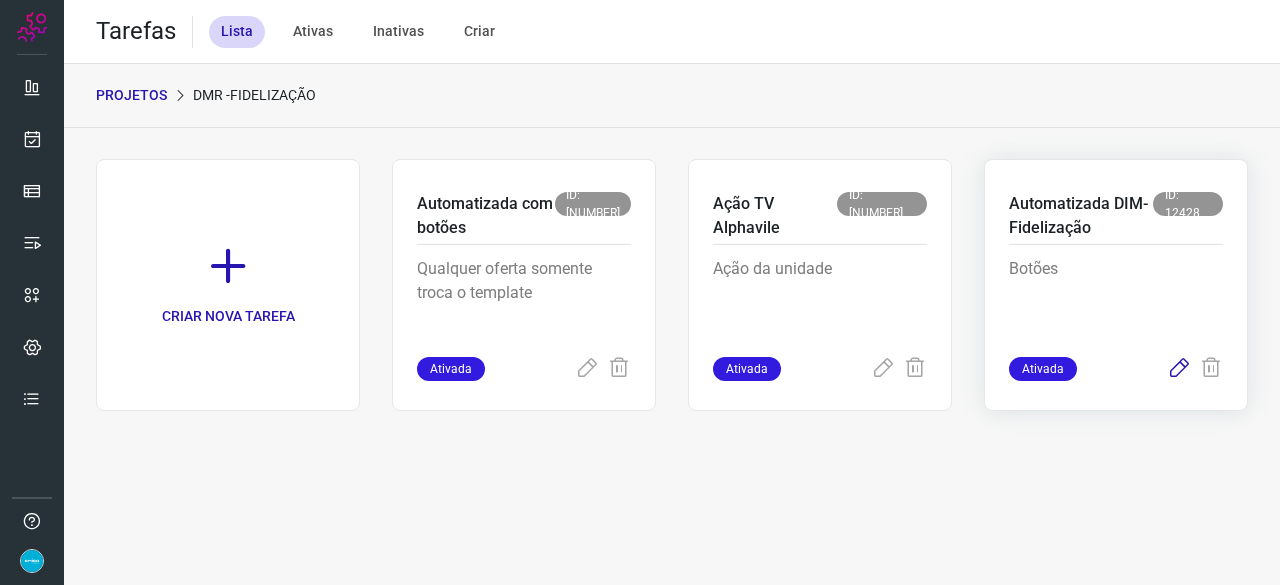 click at bounding box center [1179, 369] 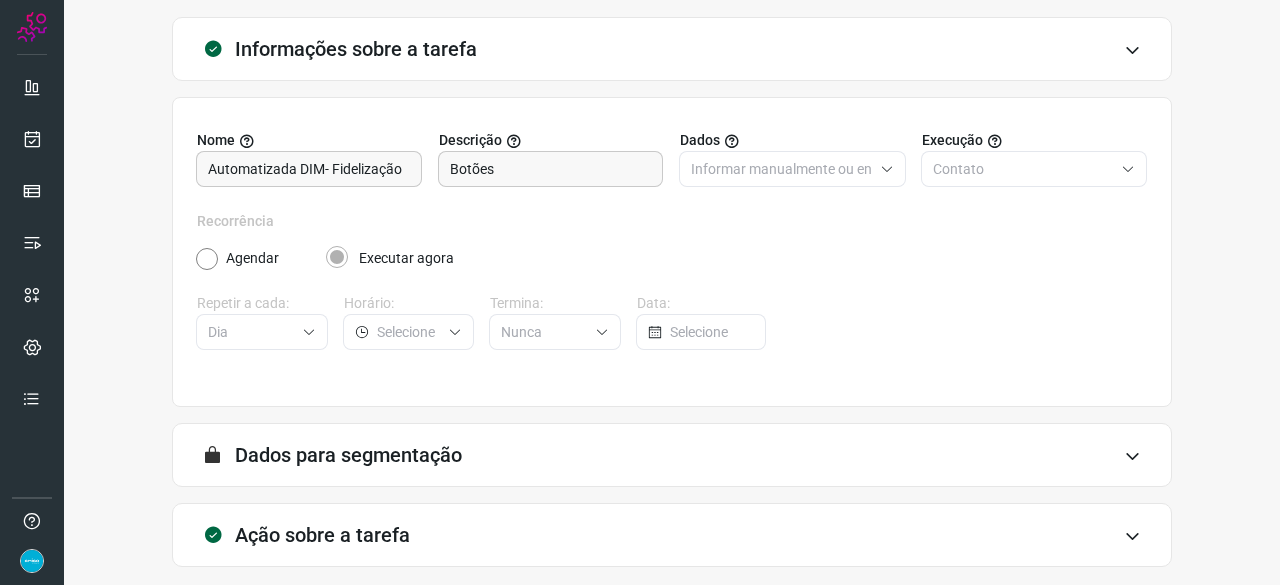 scroll, scrollTop: 195, scrollLeft: 0, axis: vertical 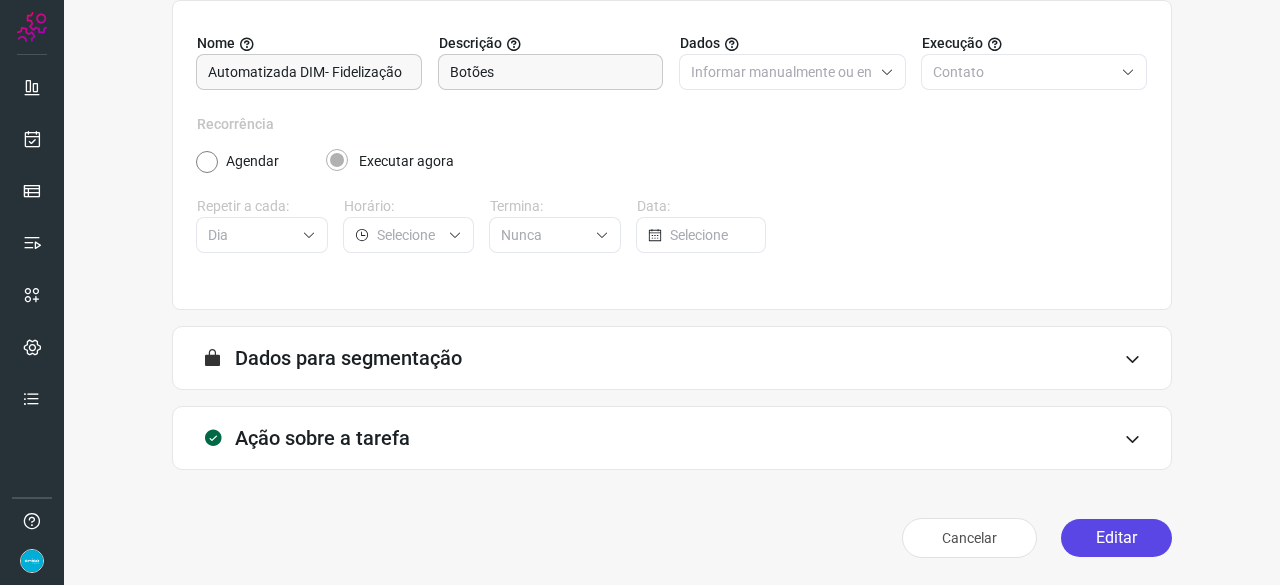 click on "Editar" at bounding box center [1116, 538] 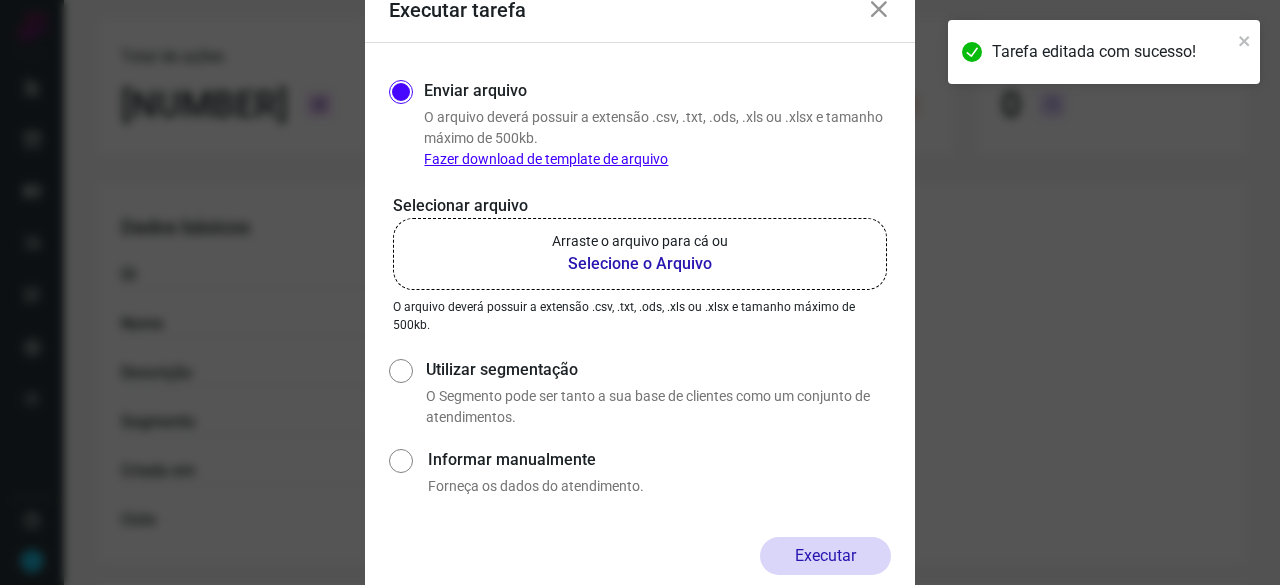 click on "Selecione o Arquivo" at bounding box center (640, 264) 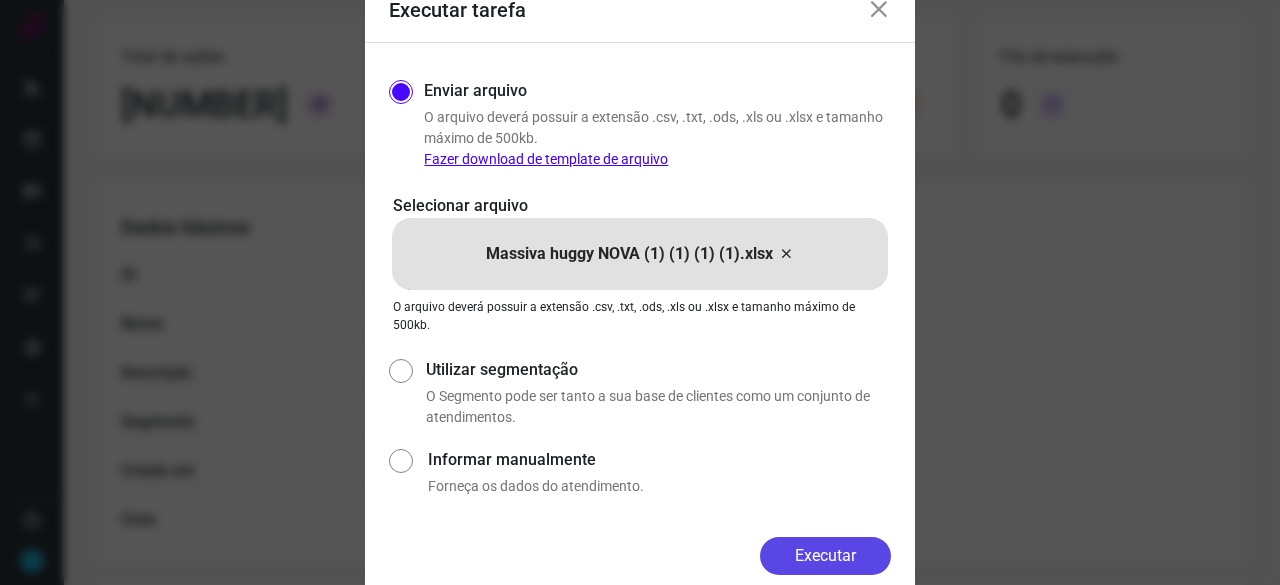 click on "Executar" at bounding box center (825, 556) 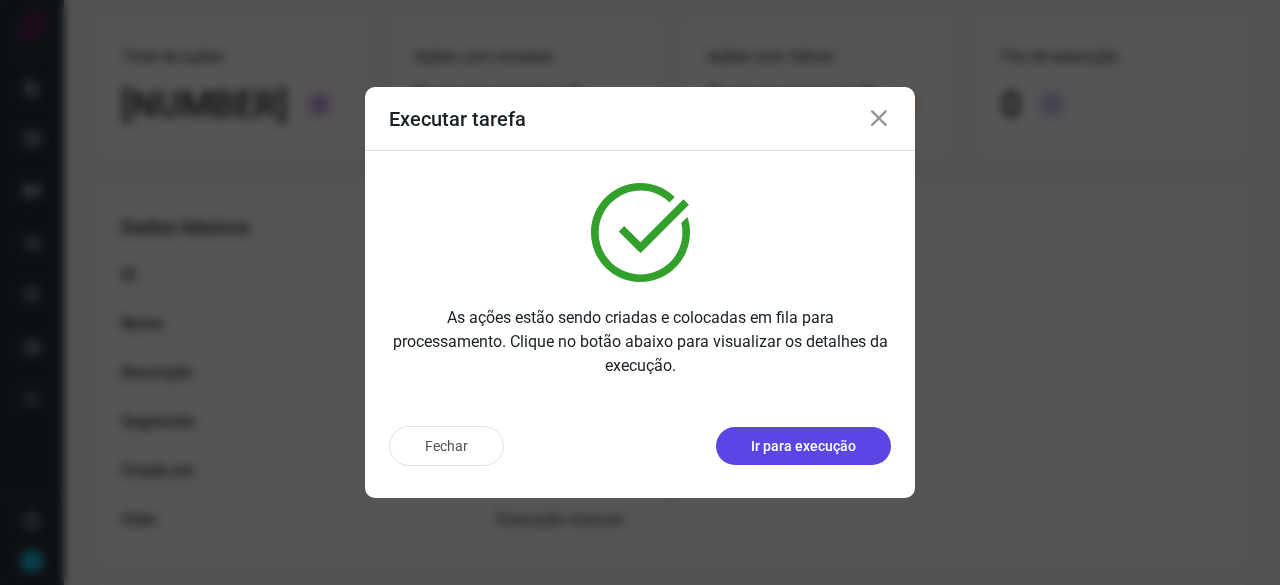 click on "Ir para execução" at bounding box center (803, 446) 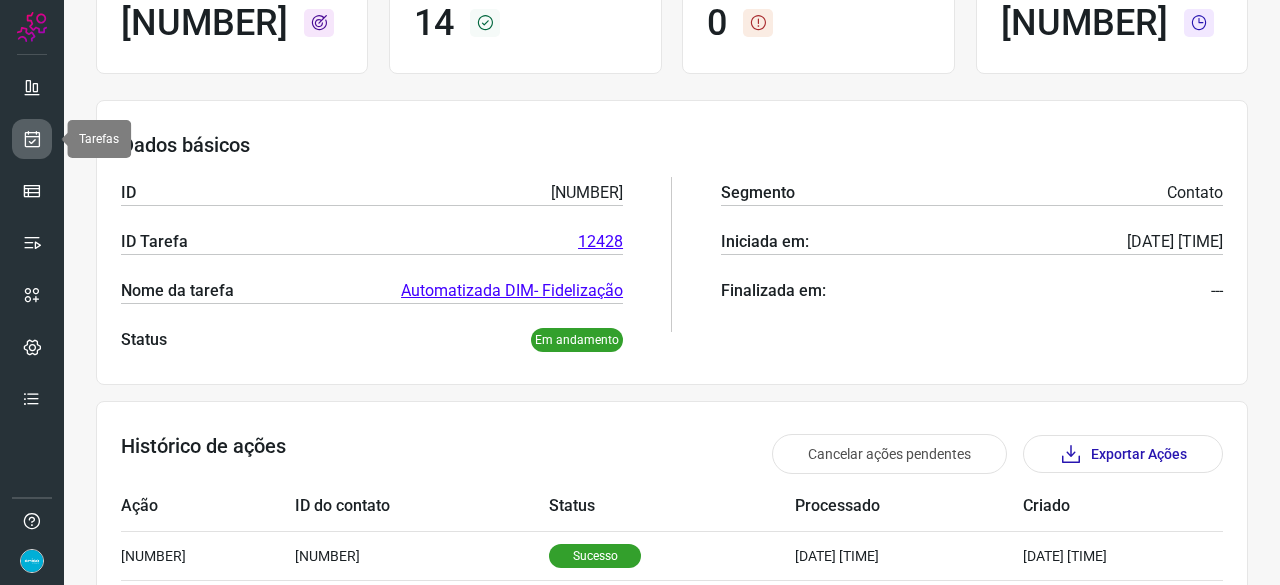 click at bounding box center [32, 139] 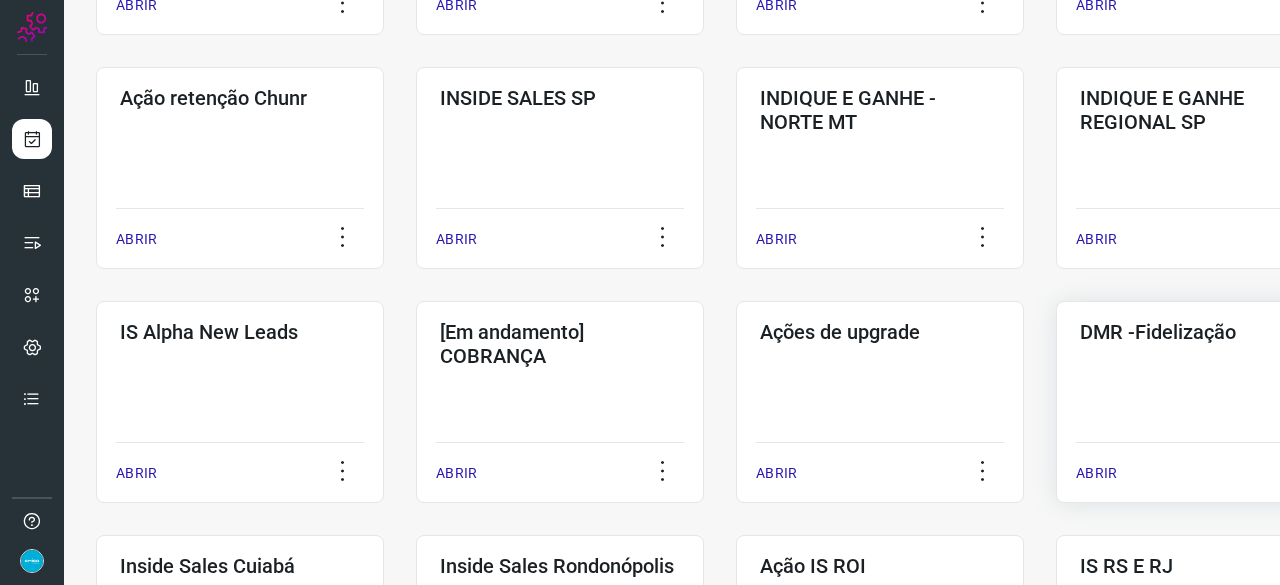 click on "ABRIR" at bounding box center [1096, 473] 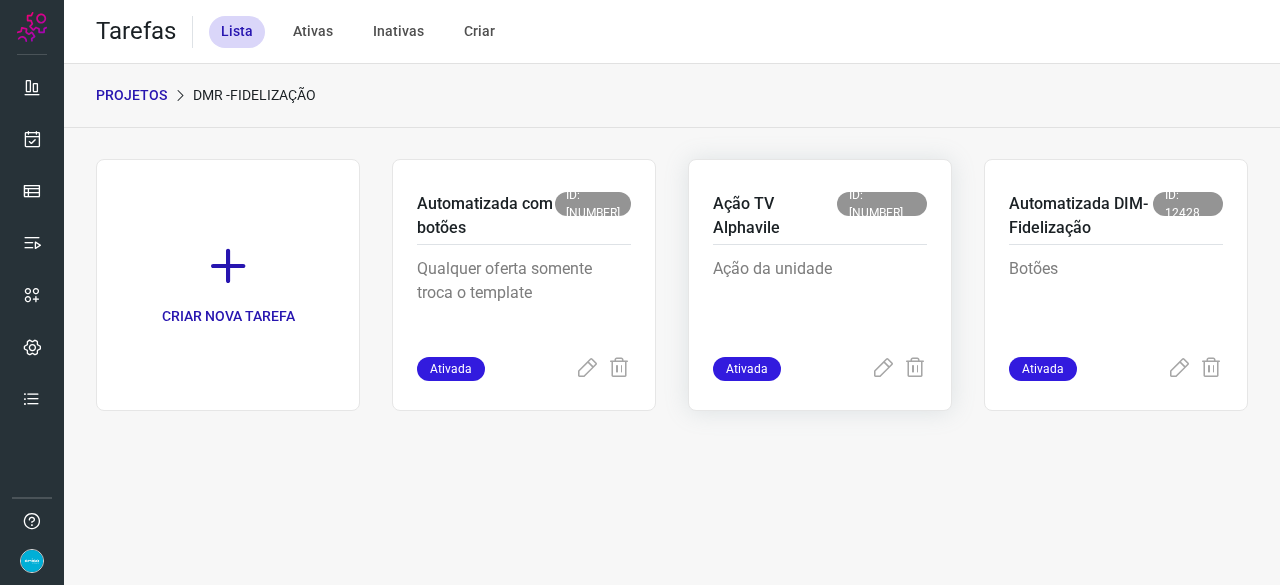 scroll, scrollTop: 0, scrollLeft: 0, axis: both 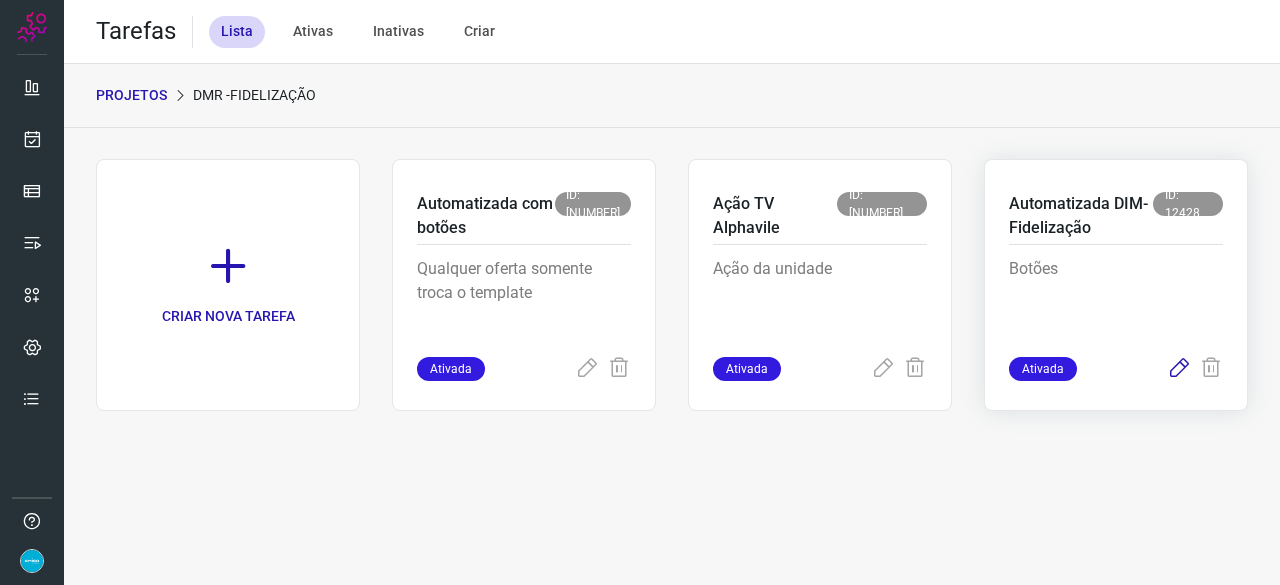 click at bounding box center (1179, 369) 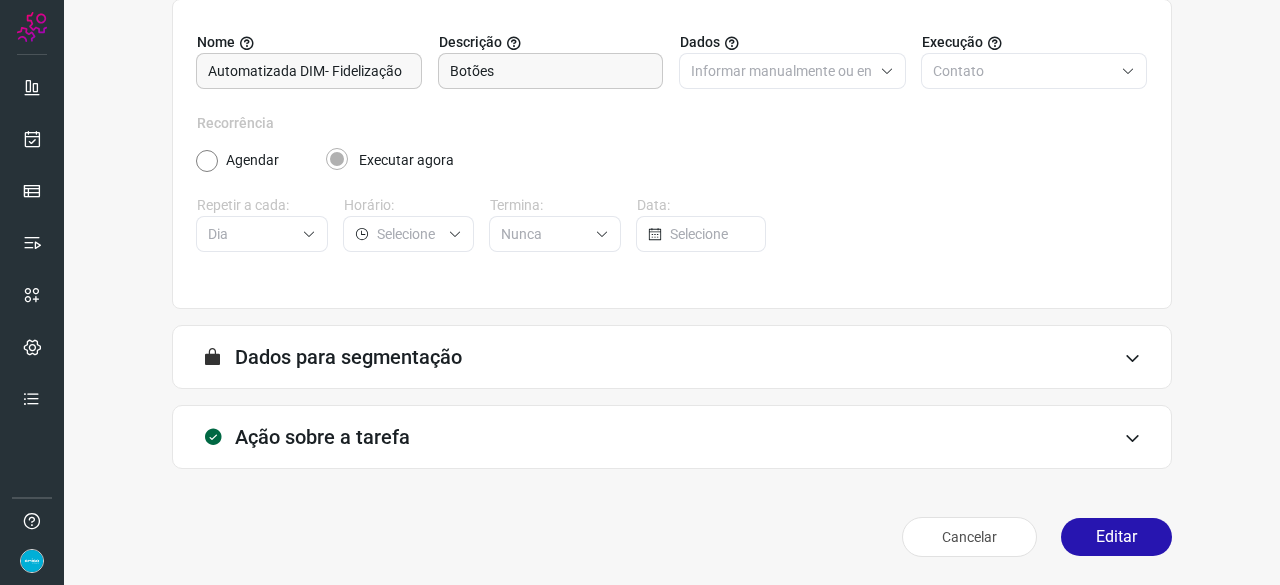 scroll, scrollTop: 195, scrollLeft: 0, axis: vertical 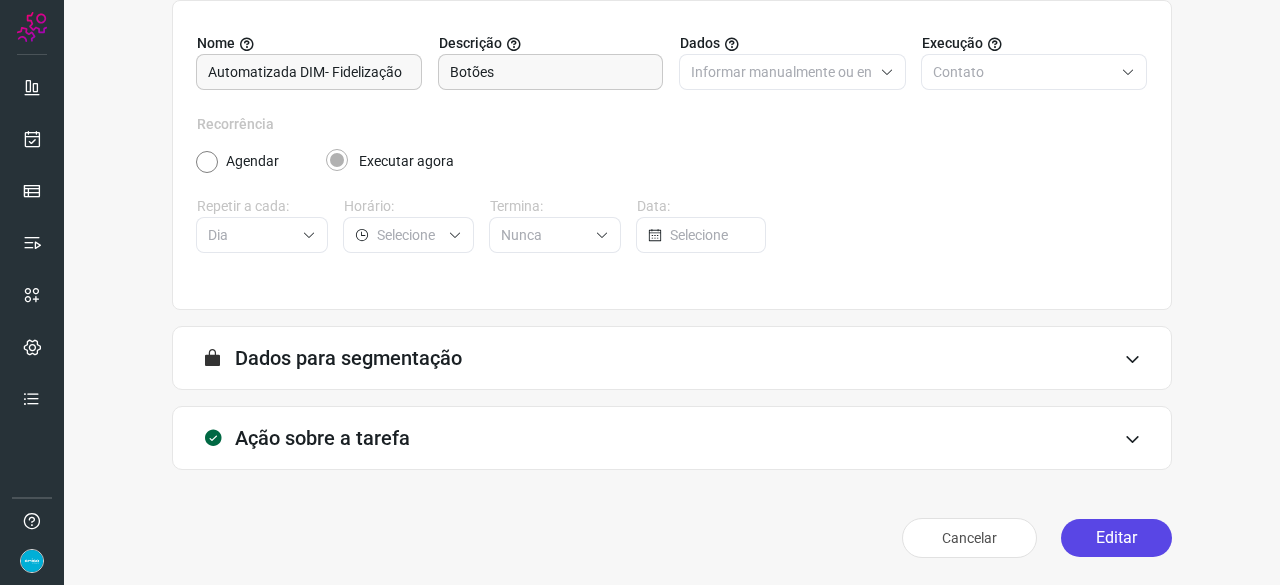 click on "Editar" at bounding box center (1116, 538) 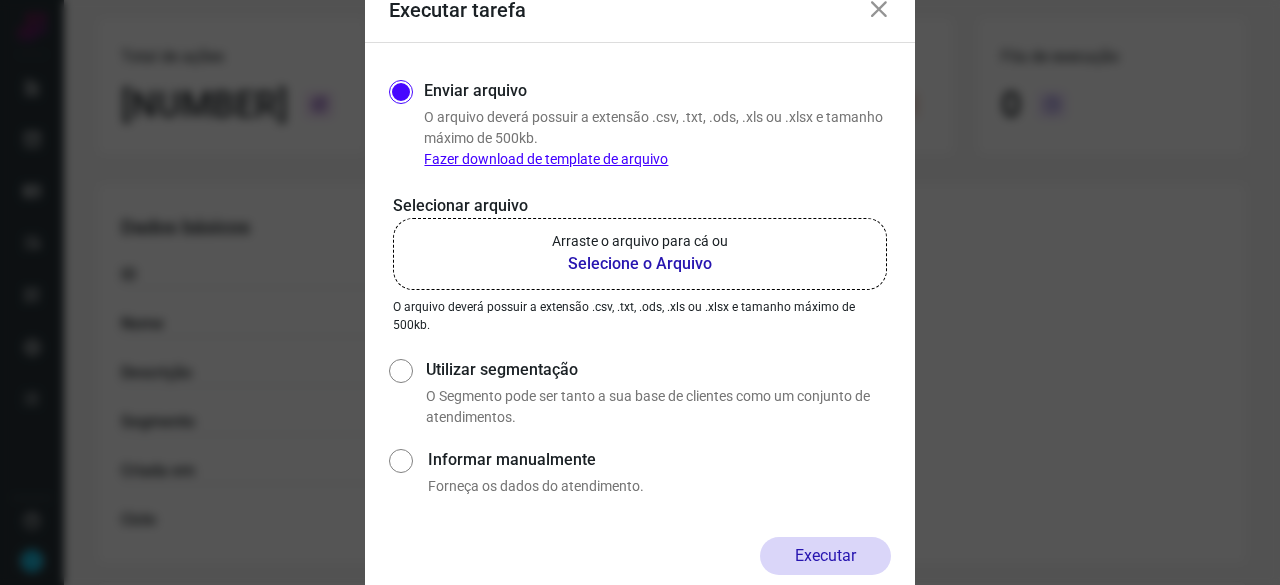 click on "Selecione o Arquivo" at bounding box center (640, 264) 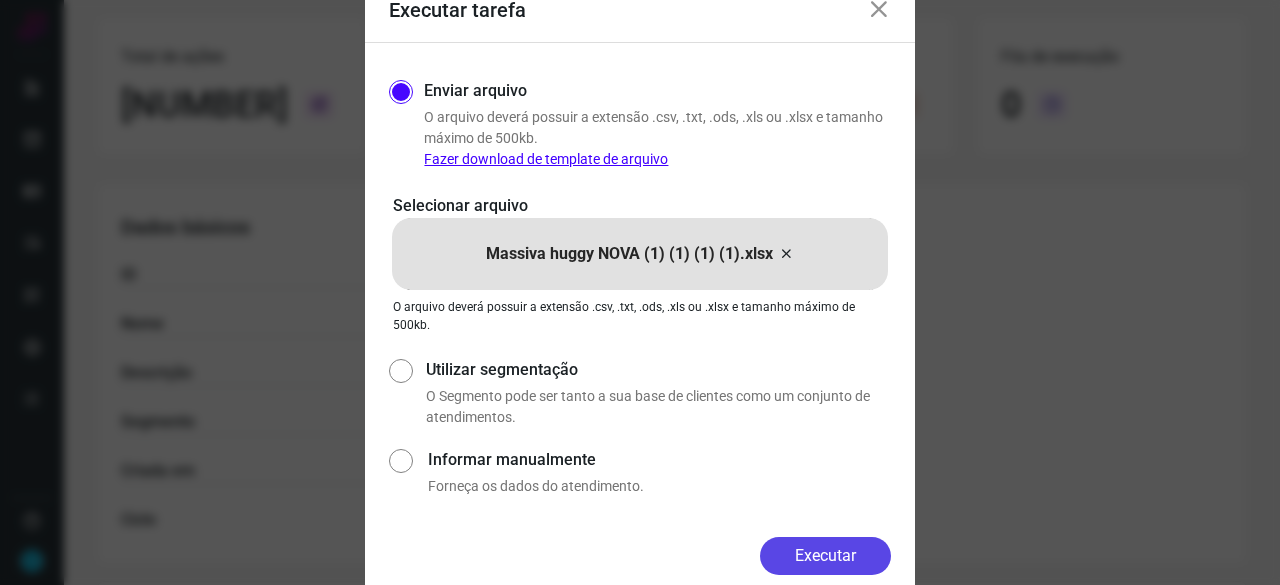 drag, startPoint x: 838, startPoint y: 556, endPoint x: 860, endPoint y: 556, distance: 22 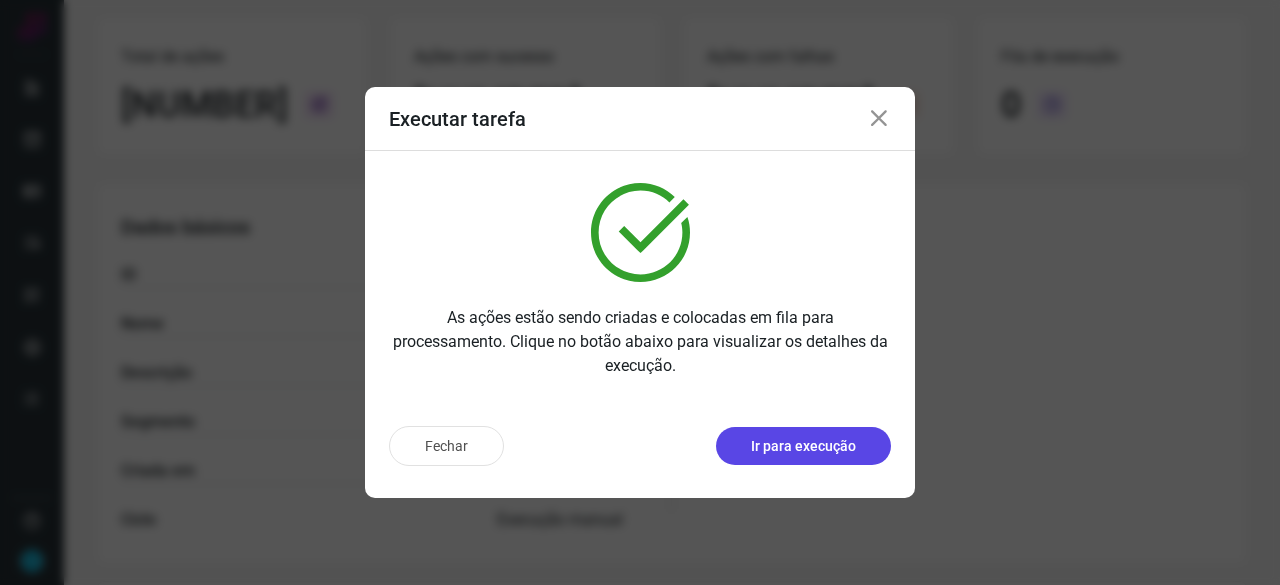 click on "Ir para execução" at bounding box center (803, 446) 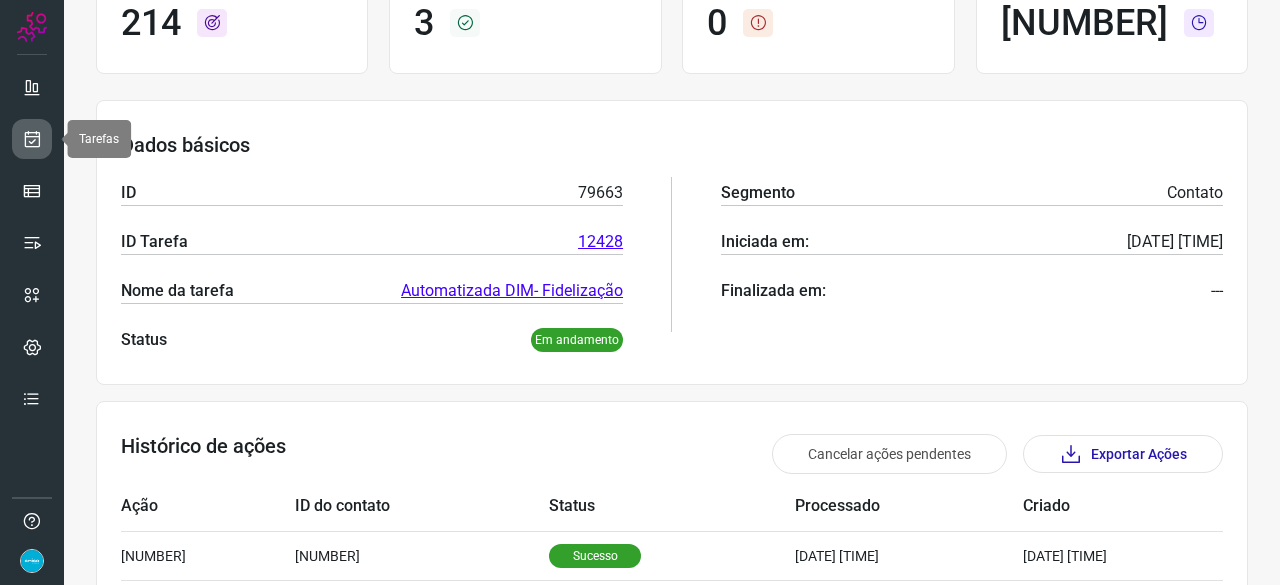 click at bounding box center [32, 139] 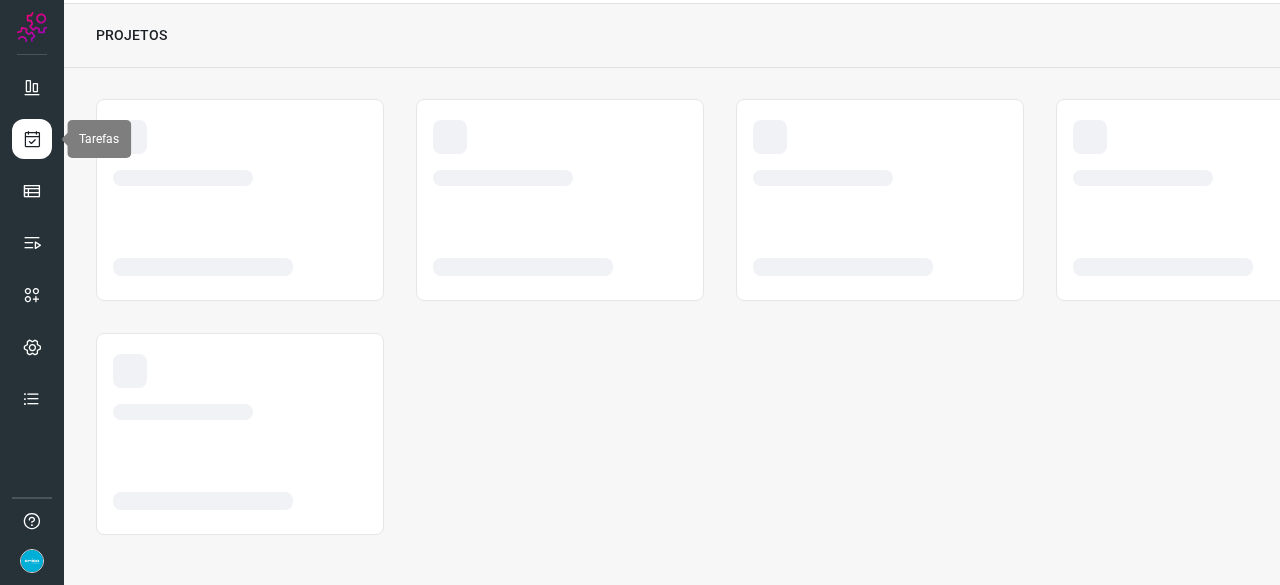 scroll, scrollTop: 60, scrollLeft: 0, axis: vertical 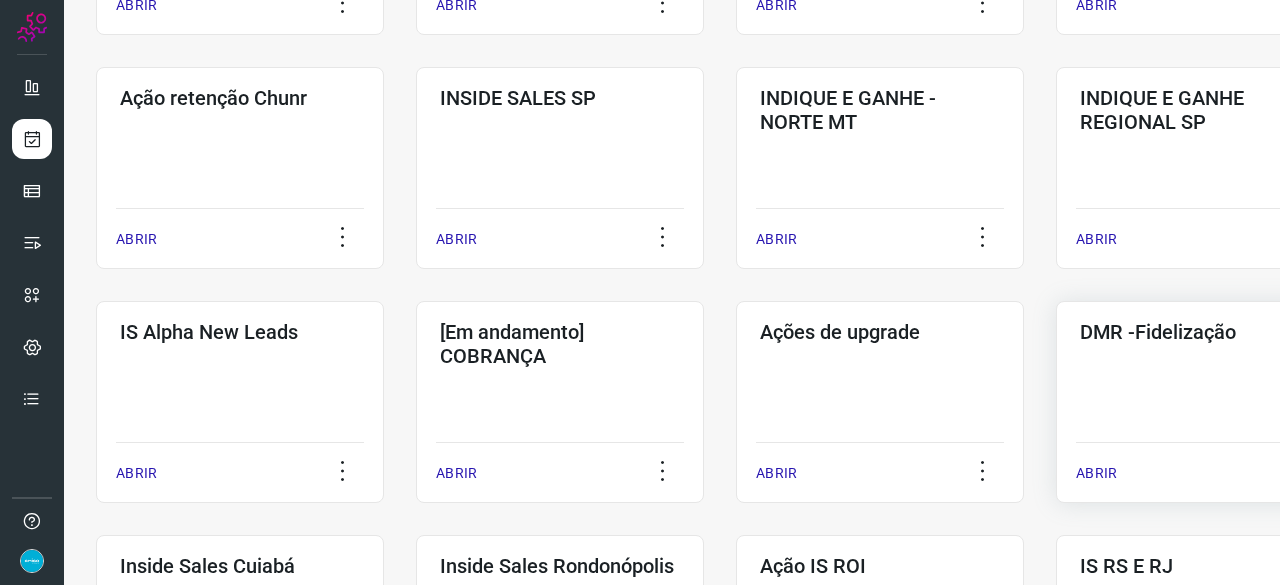 click on "ABRIR" at bounding box center (1096, 473) 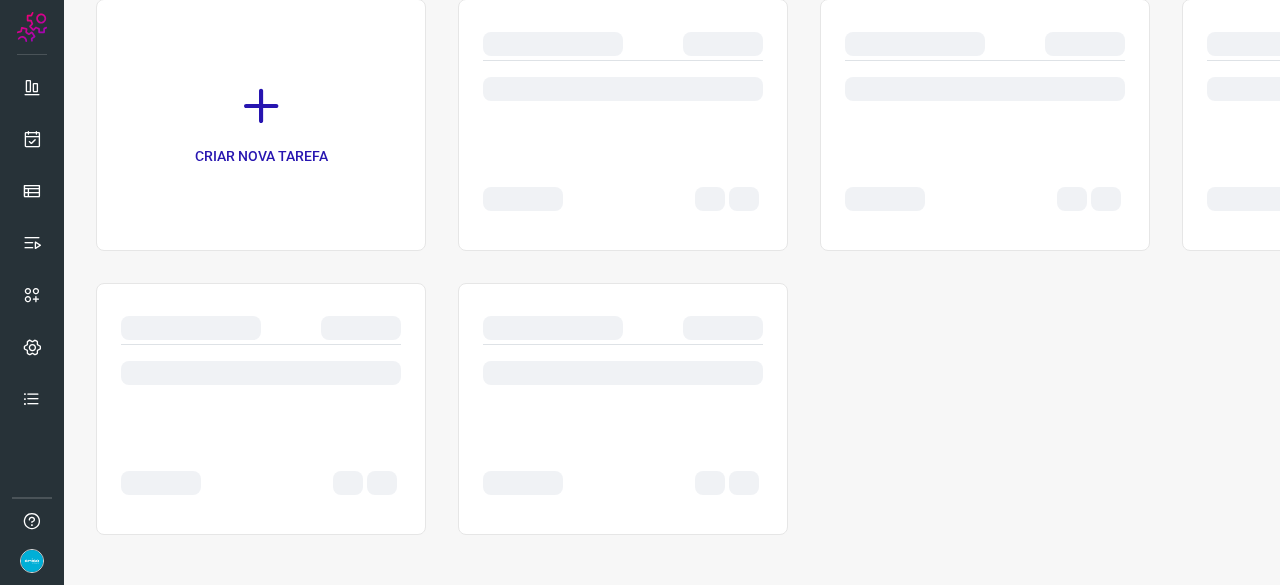 scroll, scrollTop: 0, scrollLeft: 0, axis: both 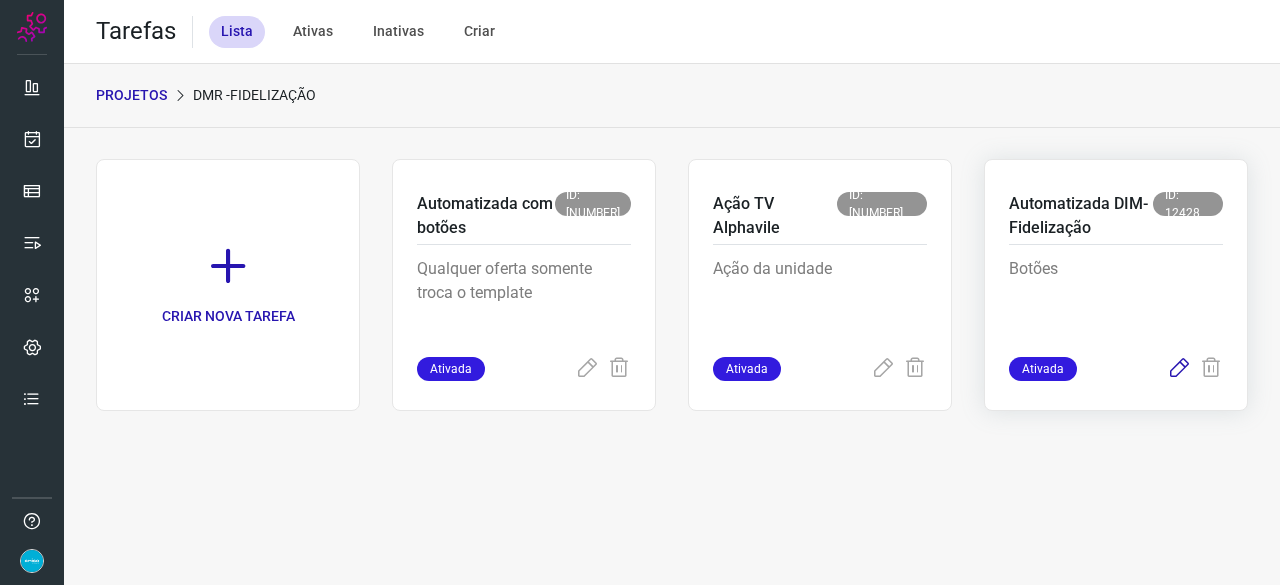 click at bounding box center [1179, 369] 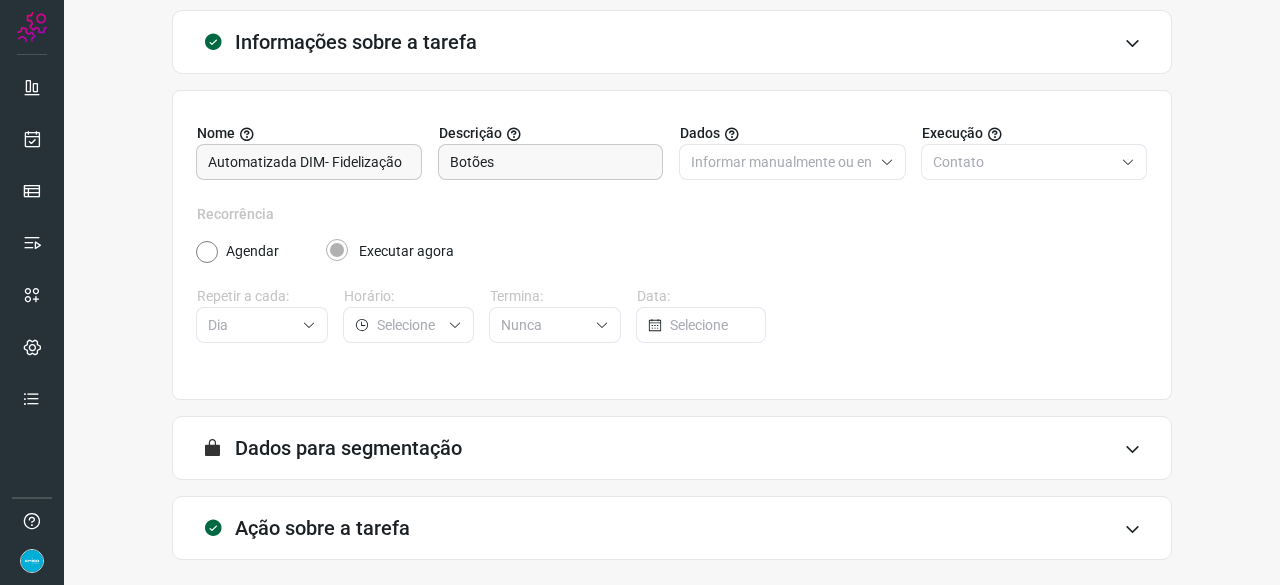 scroll, scrollTop: 195, scrollLeft: 0, axis: vertical 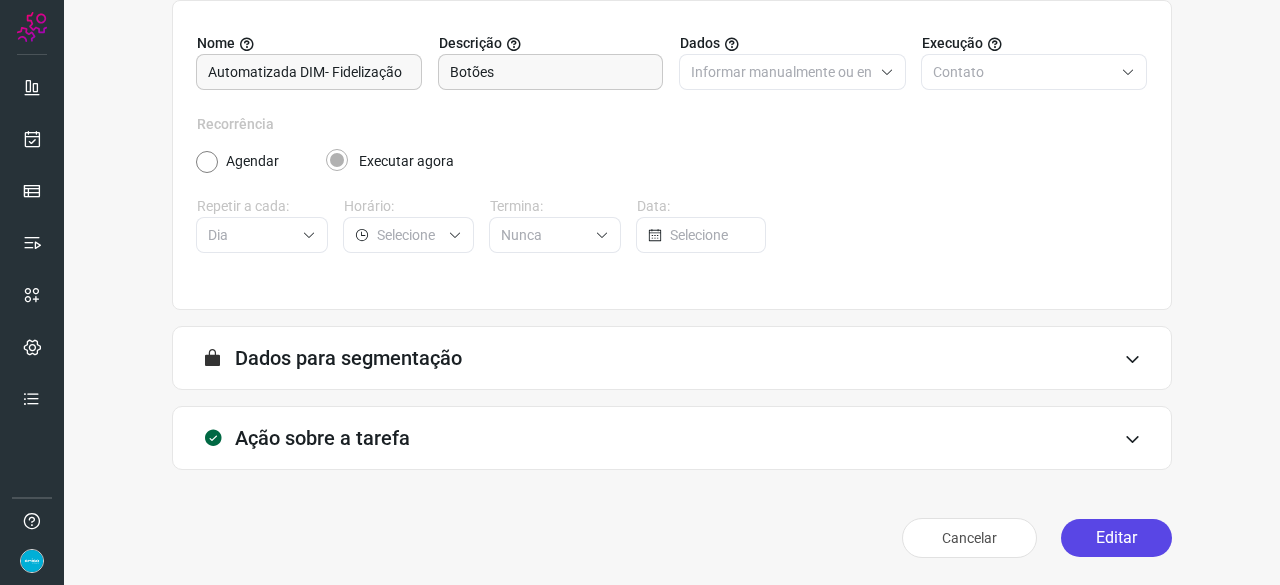 click on "Editar" at bounding box center (1116, 538) 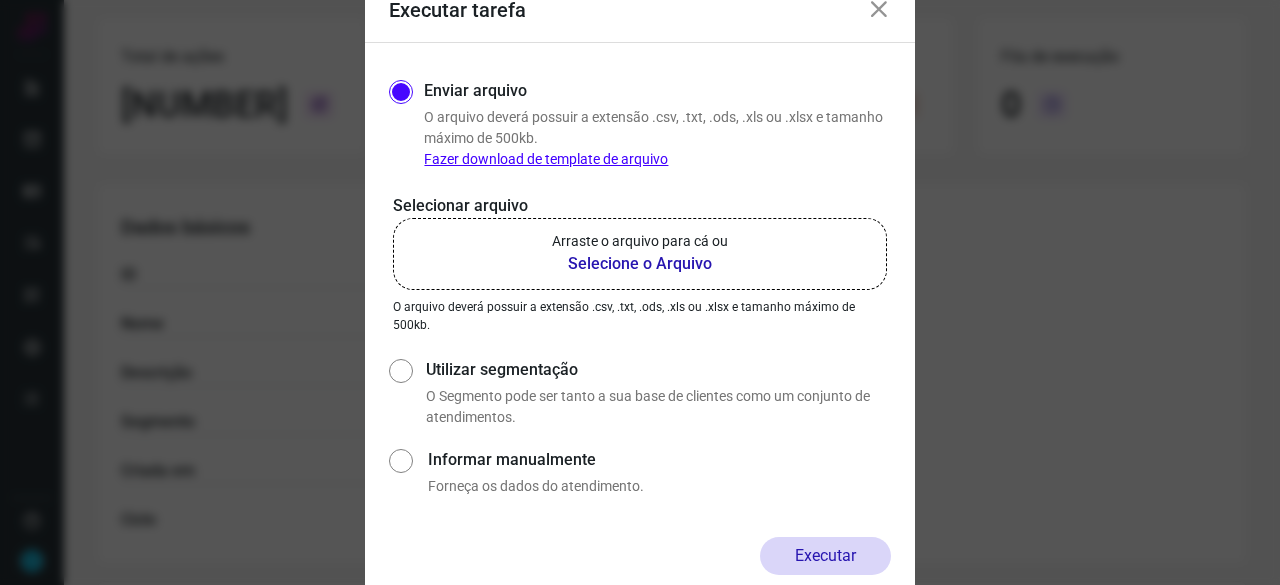 click on "Selecione o Arquivo" at bounding box center [640, 264] 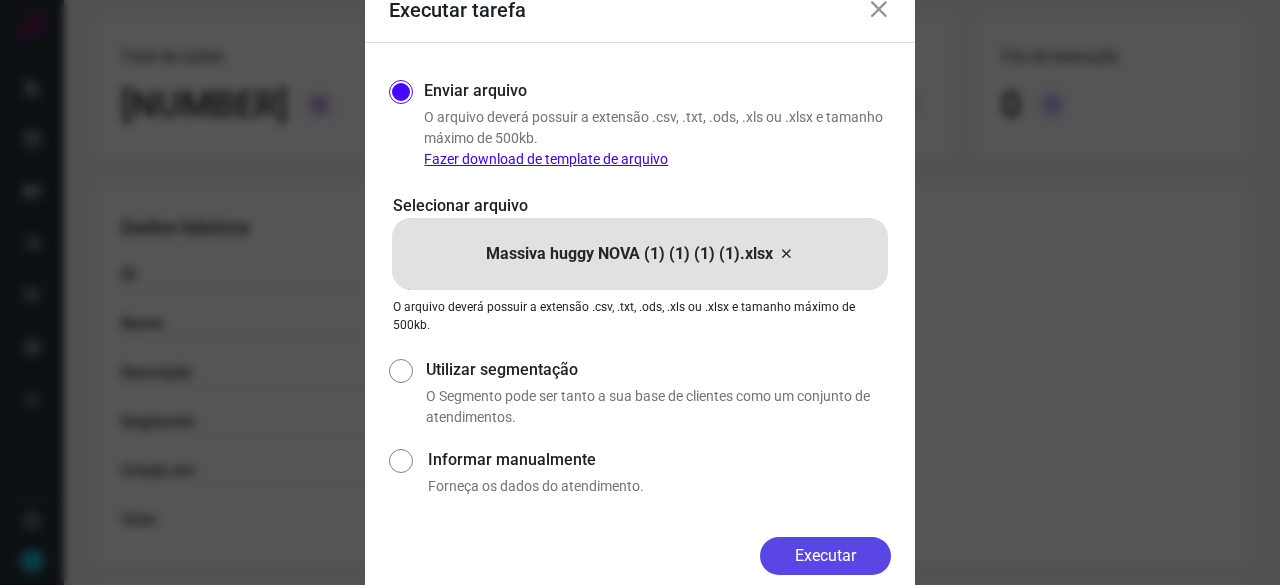 click on "Executar" at bounding box center [825, 556] 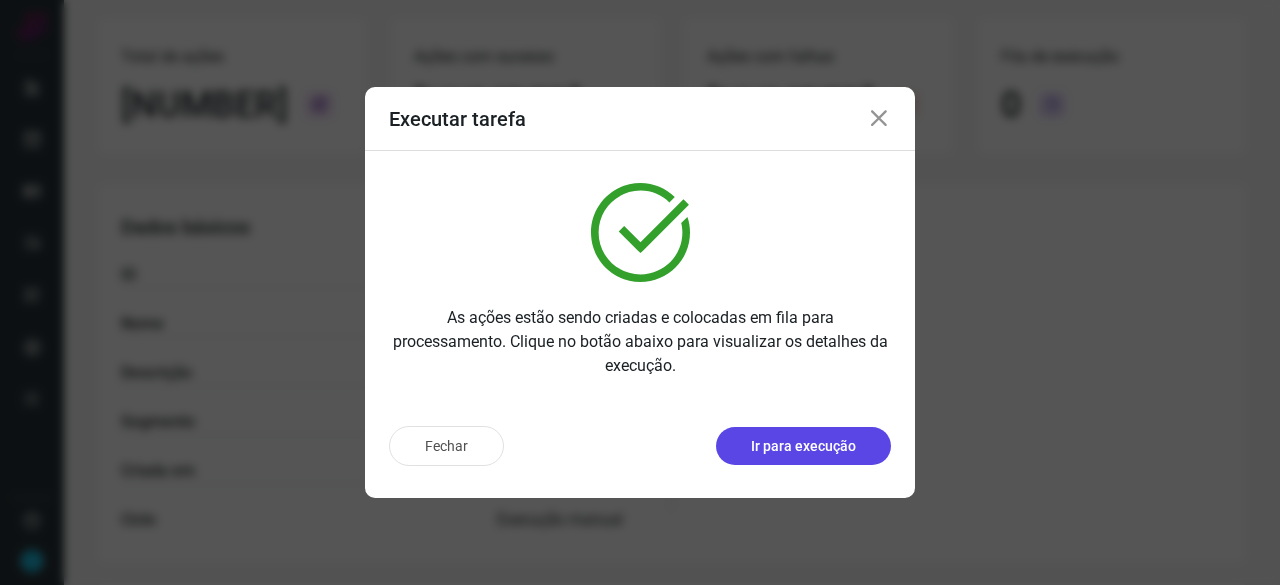 click on "Ir para execução" at bounding box center (803, 446) 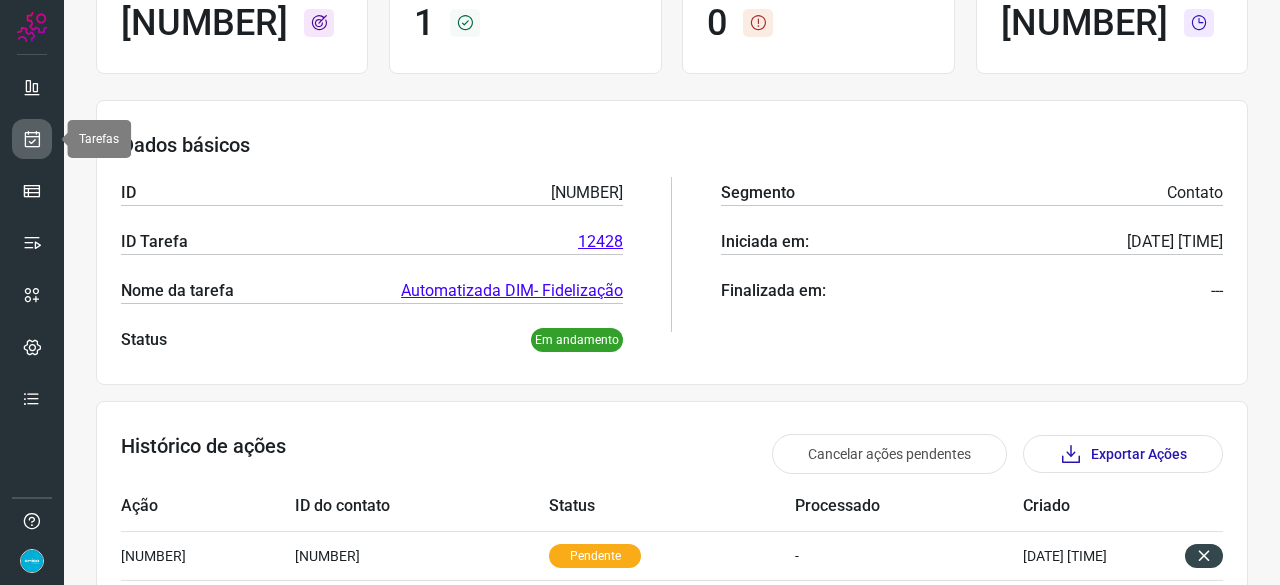 click at bounding box center [32, 139] 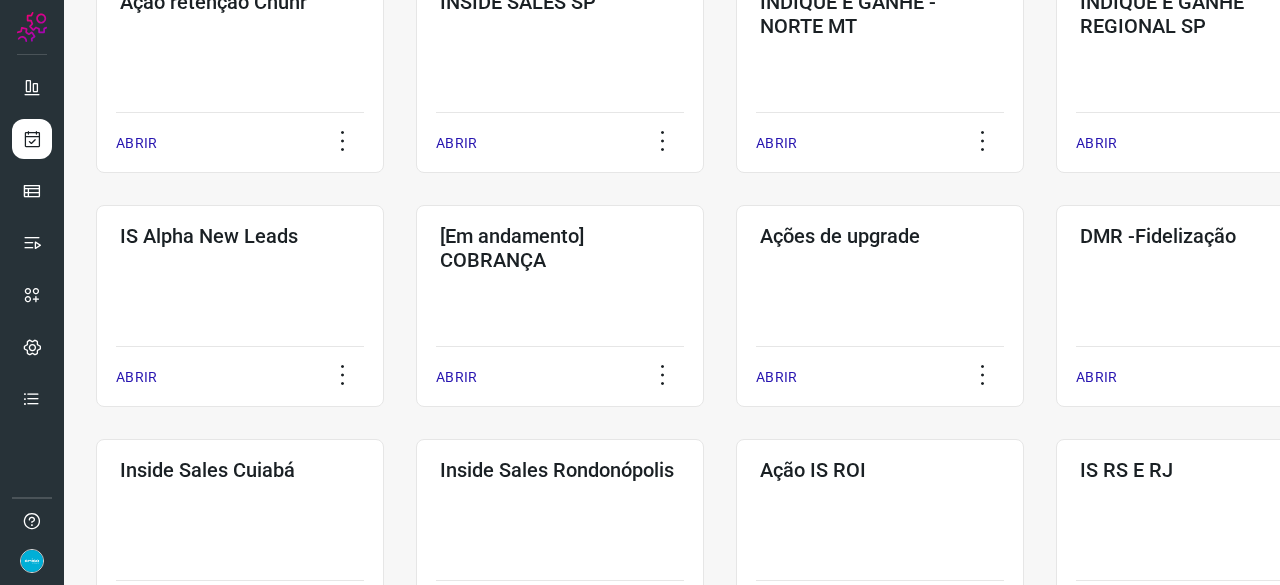 scroll, scrollTop: 660, scrollLeft: 0, axis: vertical 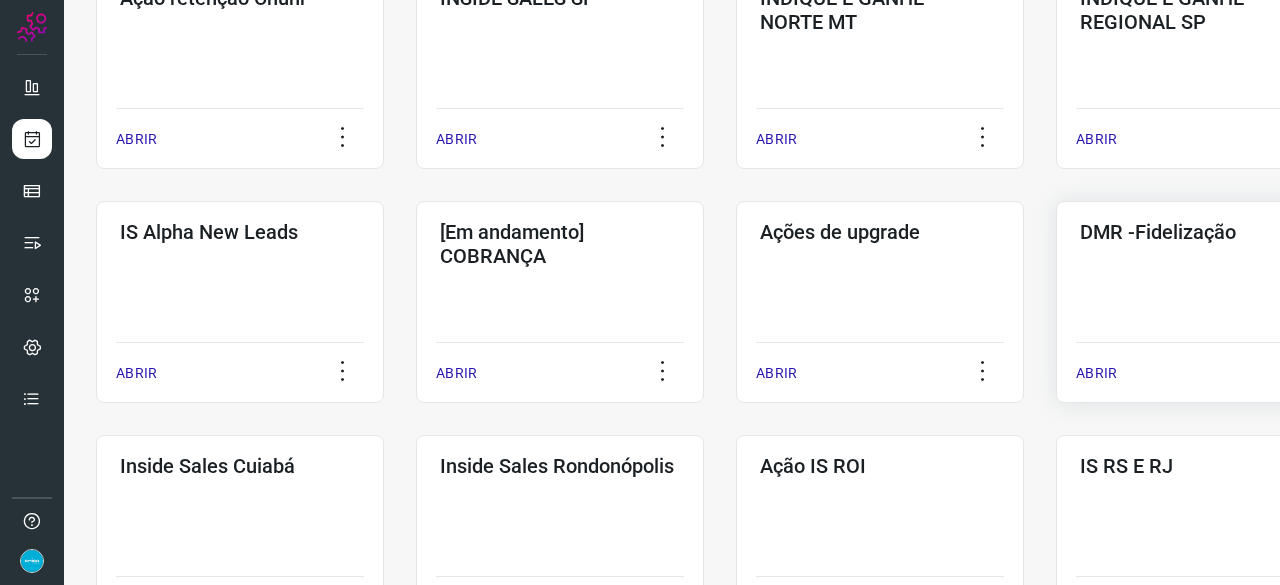 click on "ABRIR" at bounding box center (1096, 373) 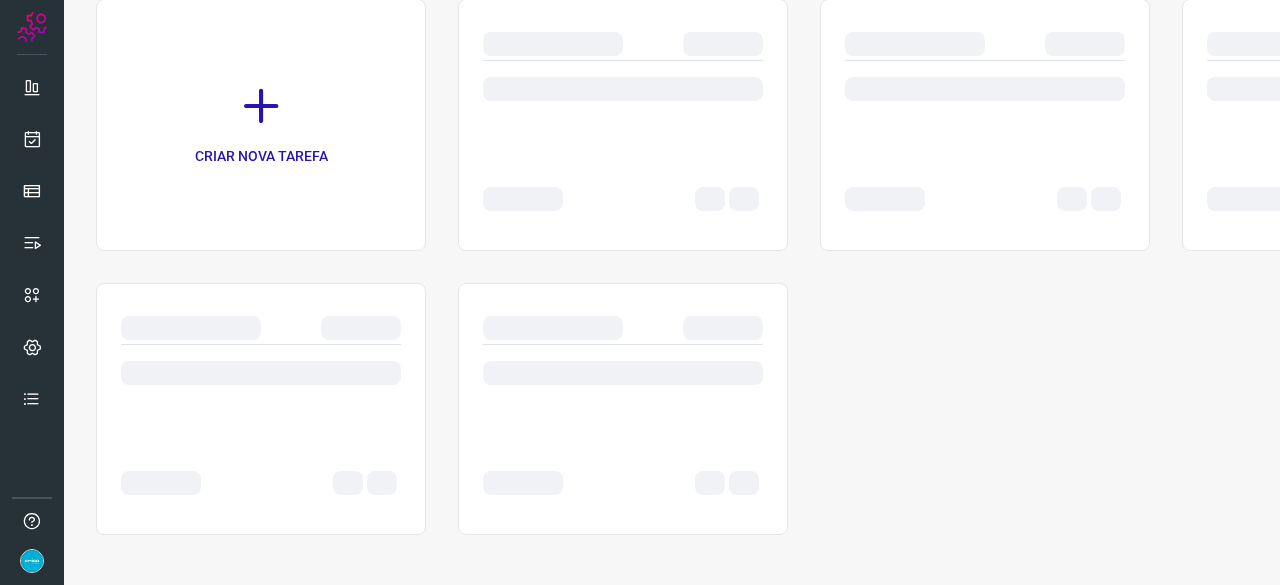 scroll, scrollTop: 0, scrollLeft: 0, axis: both 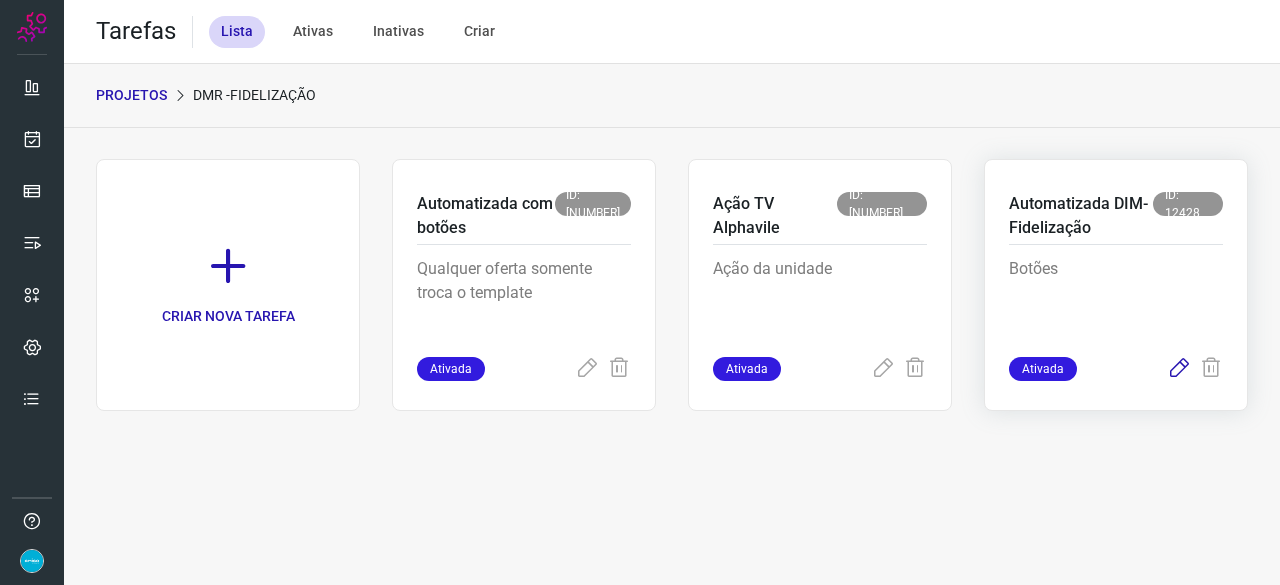 click at bounding box center [1179, 369] 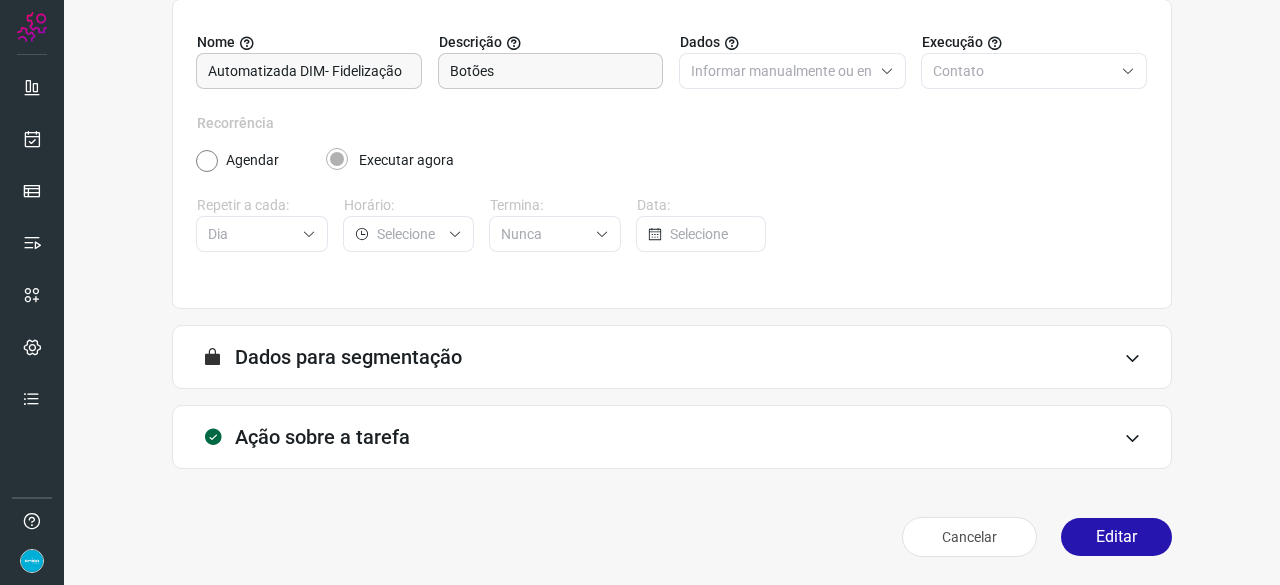 scroll, scrollTop: 195, scrollLeft: 0, axis: vertical 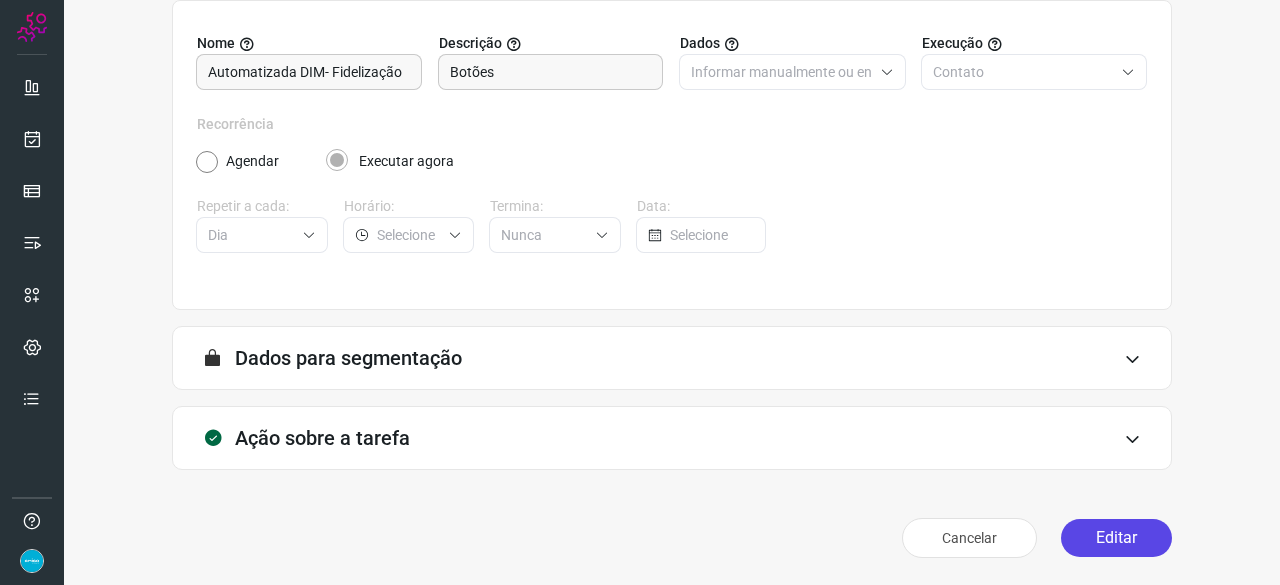 click on "Editar" at bounding box center (1116, 538) 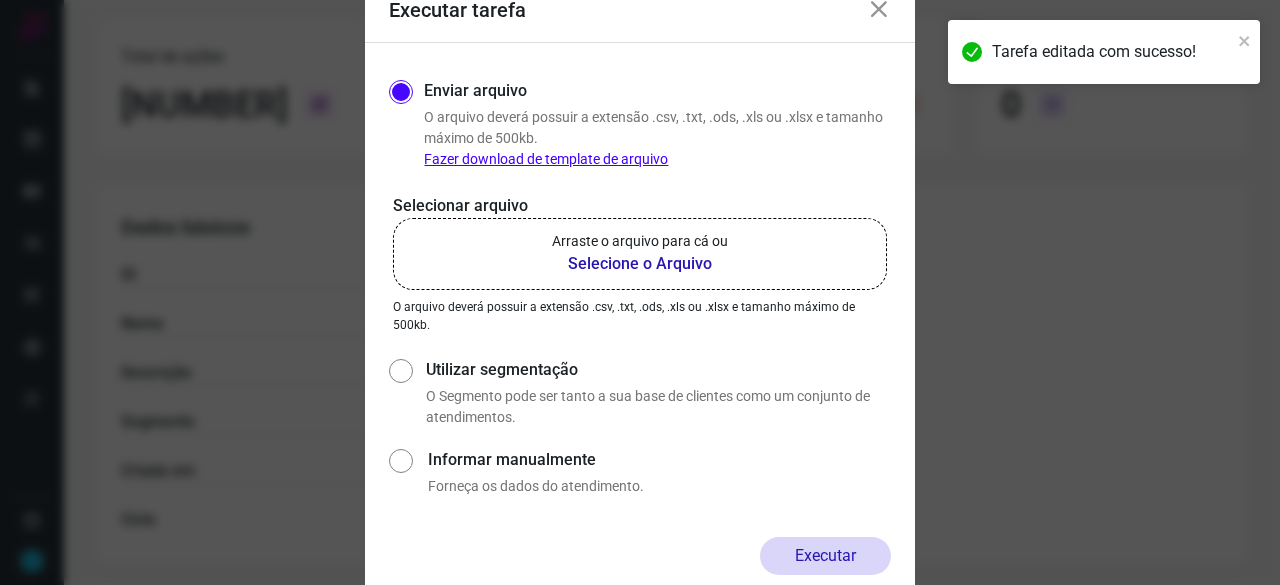 click on "Selecione o Arquivo" at bounding box center [640, 264] 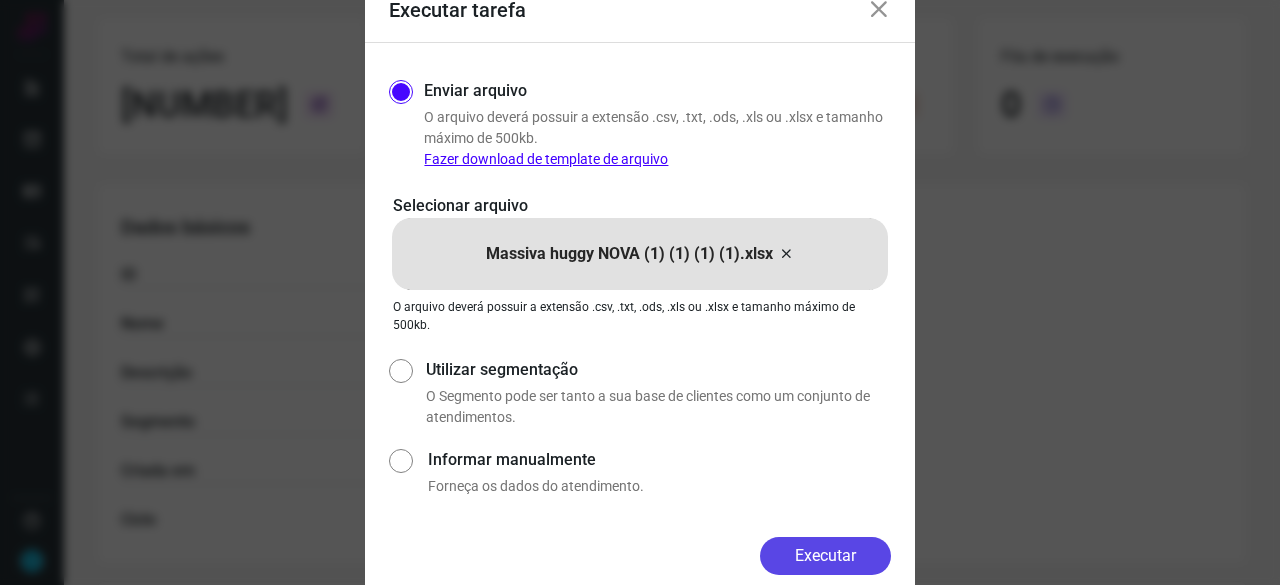 click on "Executar" at bounding box center [825, 556] 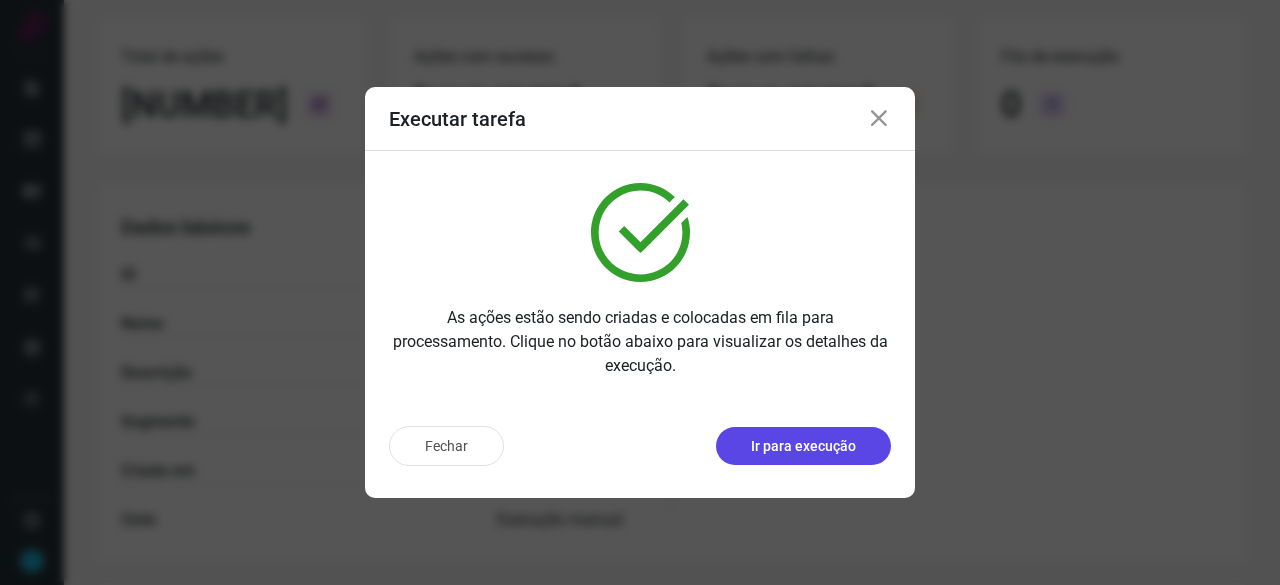 click on "Ir para execução" at bounding box center [803, 446] 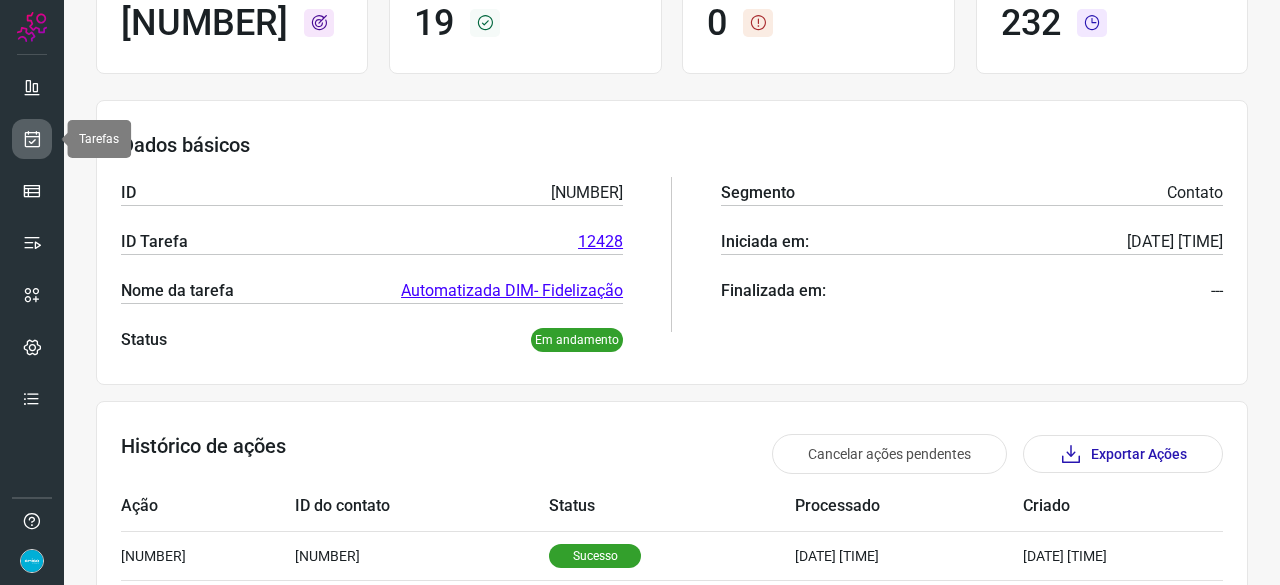 click at bounding box center [32, 139] 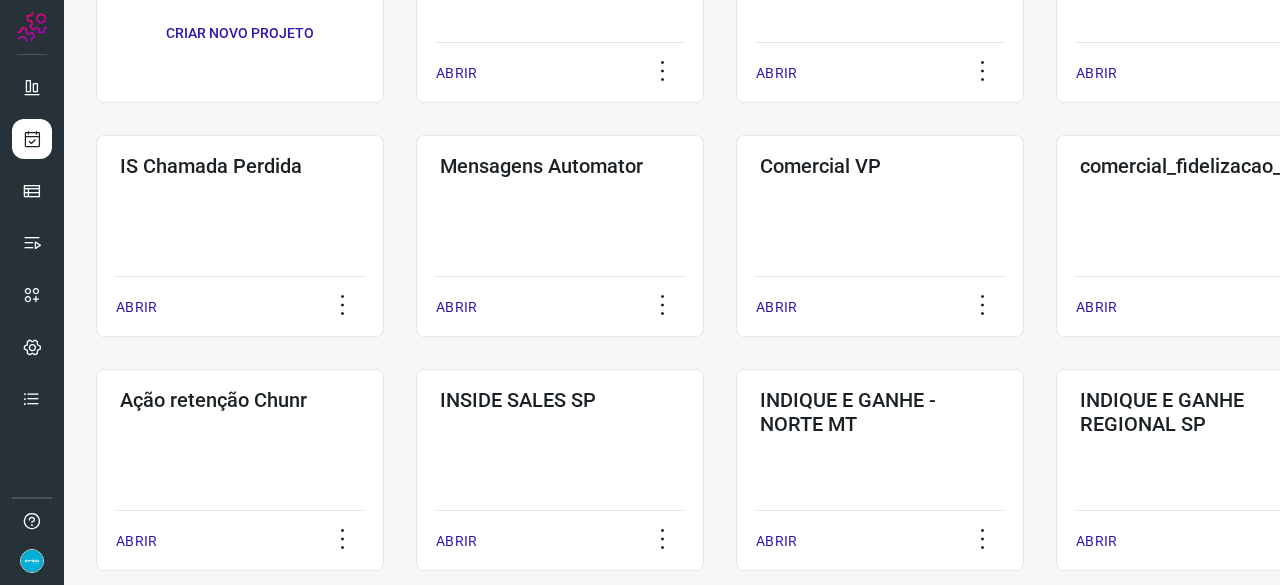 scroll, scrollTop: 260, scrollLeft: 0, axis: vertical 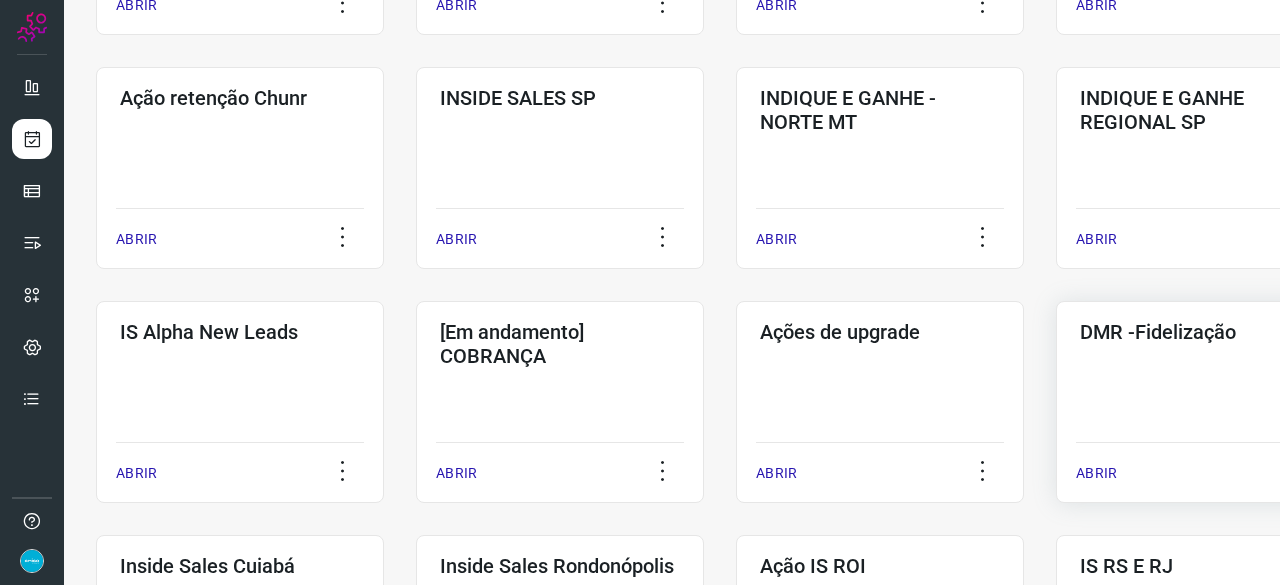 click on "ABRIR" at bounding box center (1096, 473) 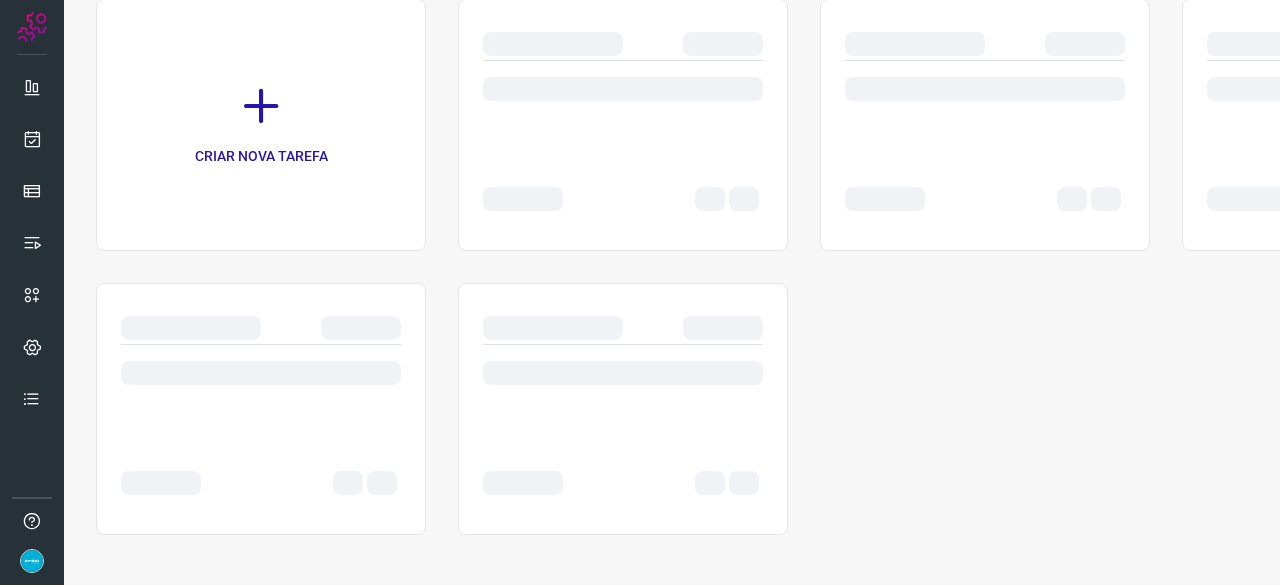 scroll, scrollTop: 0, scrollLeft: 0, axis: both 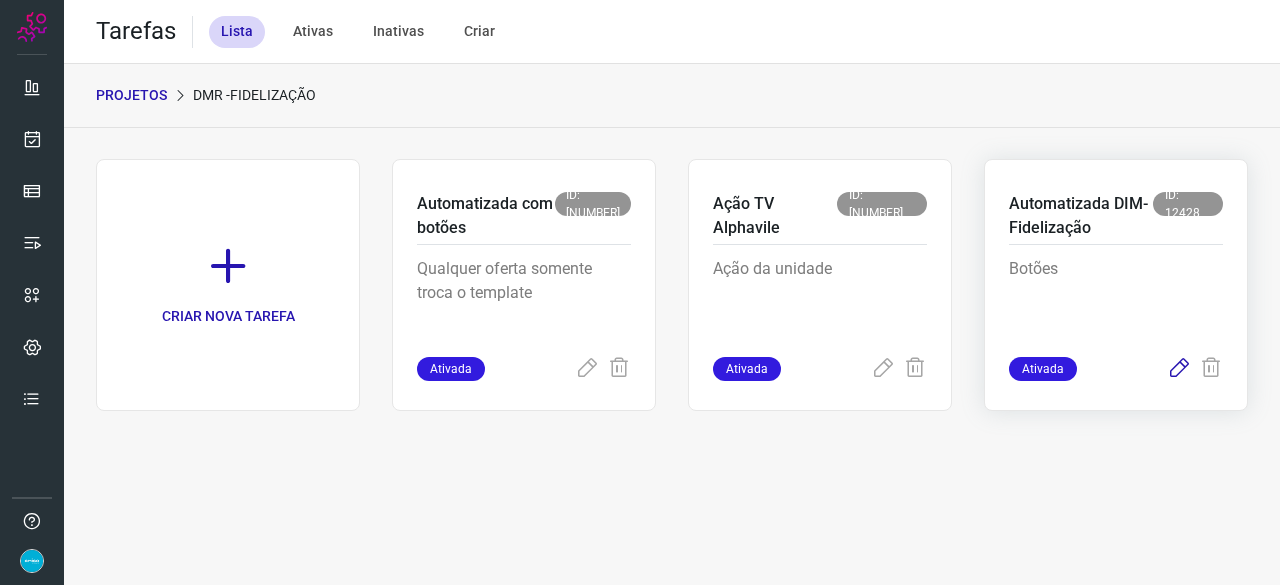 click at bounding box center [1179, 369] 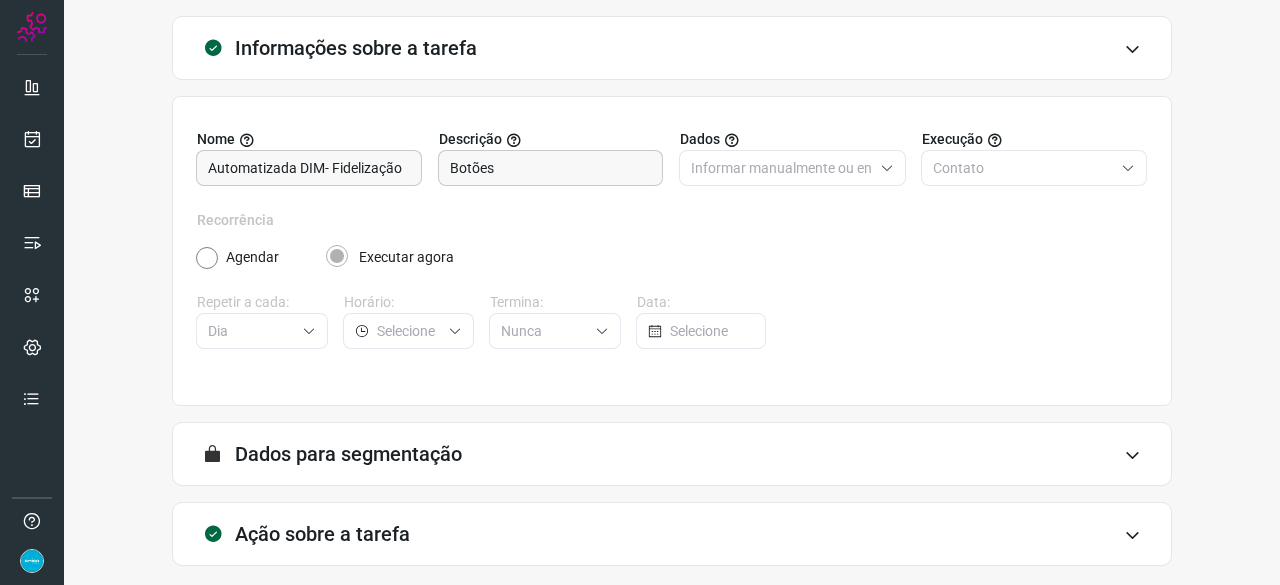scroll, scrollTop: 195, scrollLeft: 0, axis: vertical 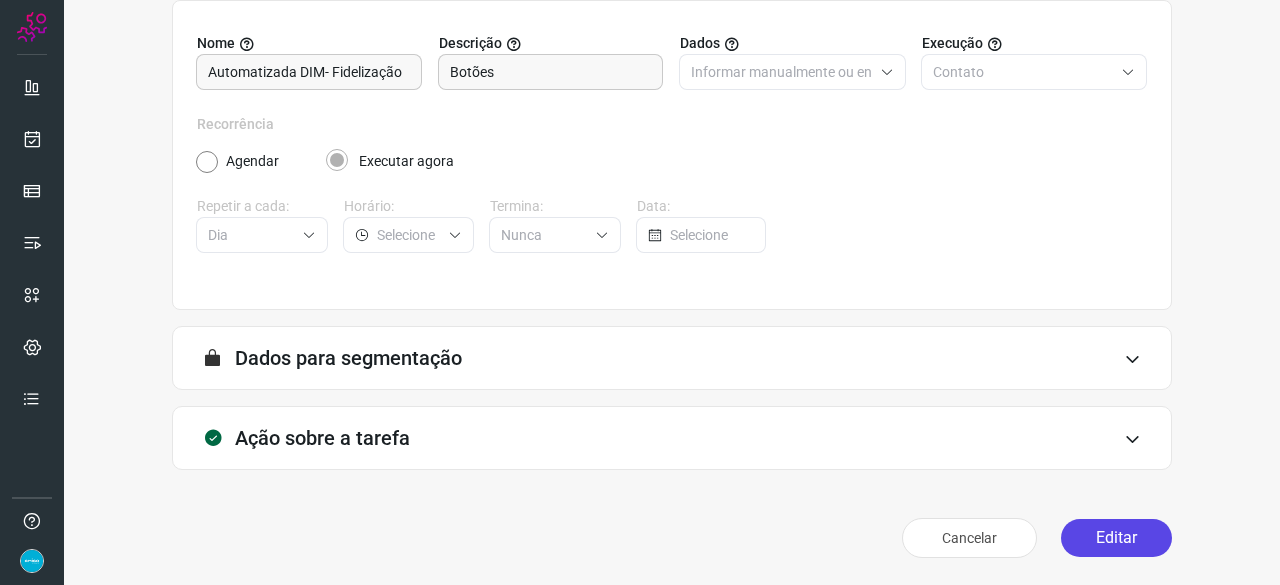 click on "Editar" at bounding box center (1116, 538) 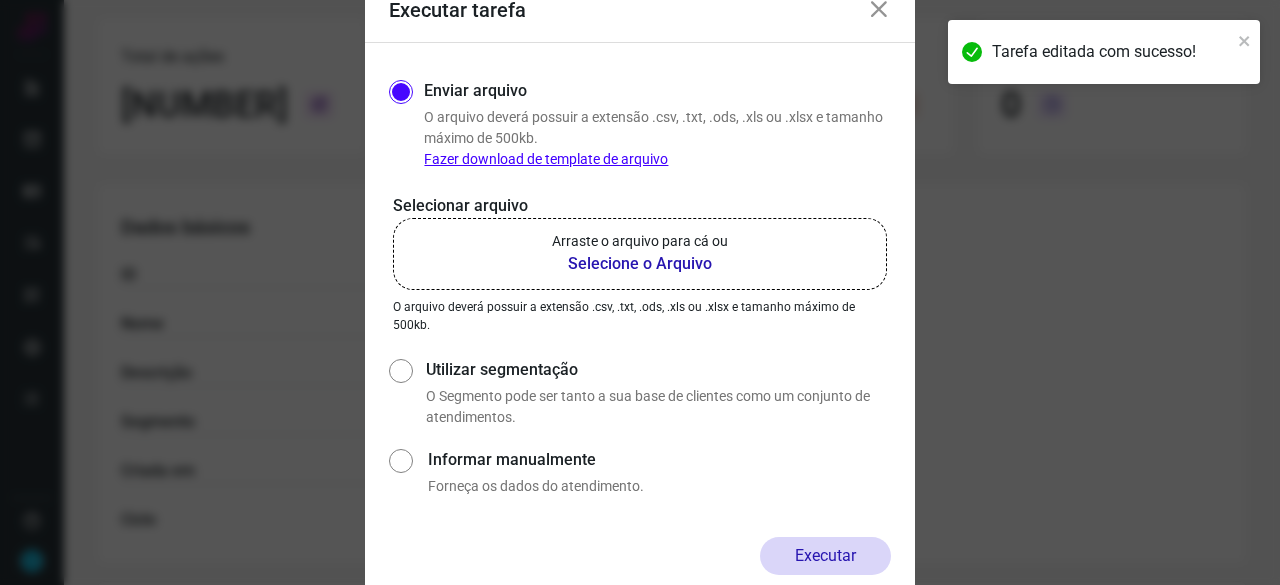click on "Selecione o Arquivo" at bounding box center [640, 264] 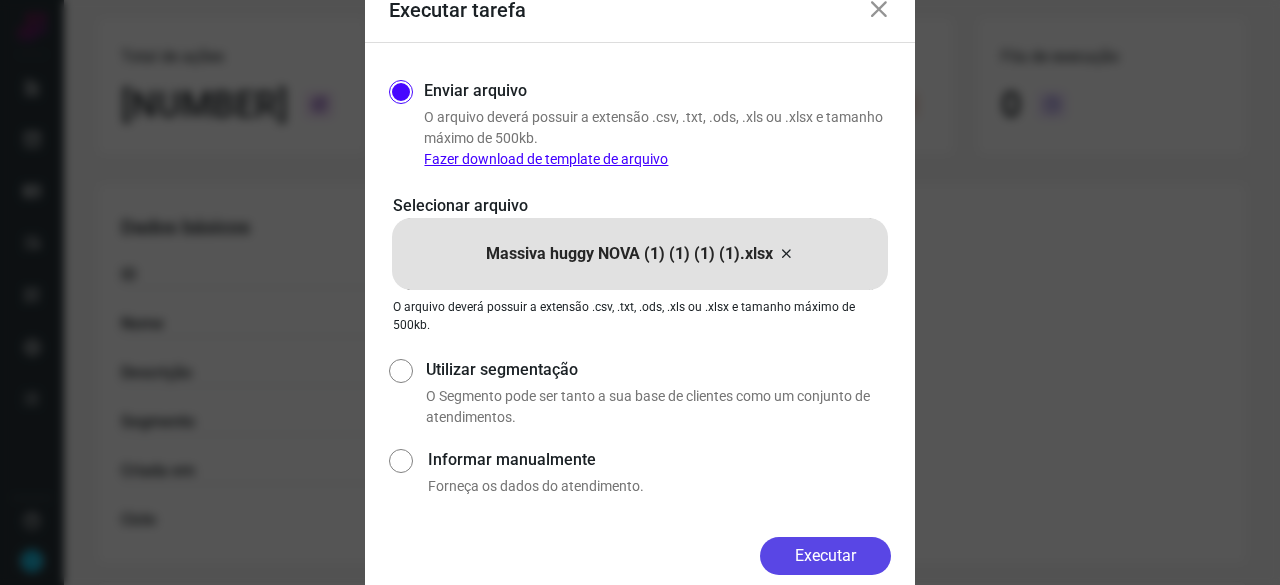 click on "Executar" at bounding box center [825, 556] 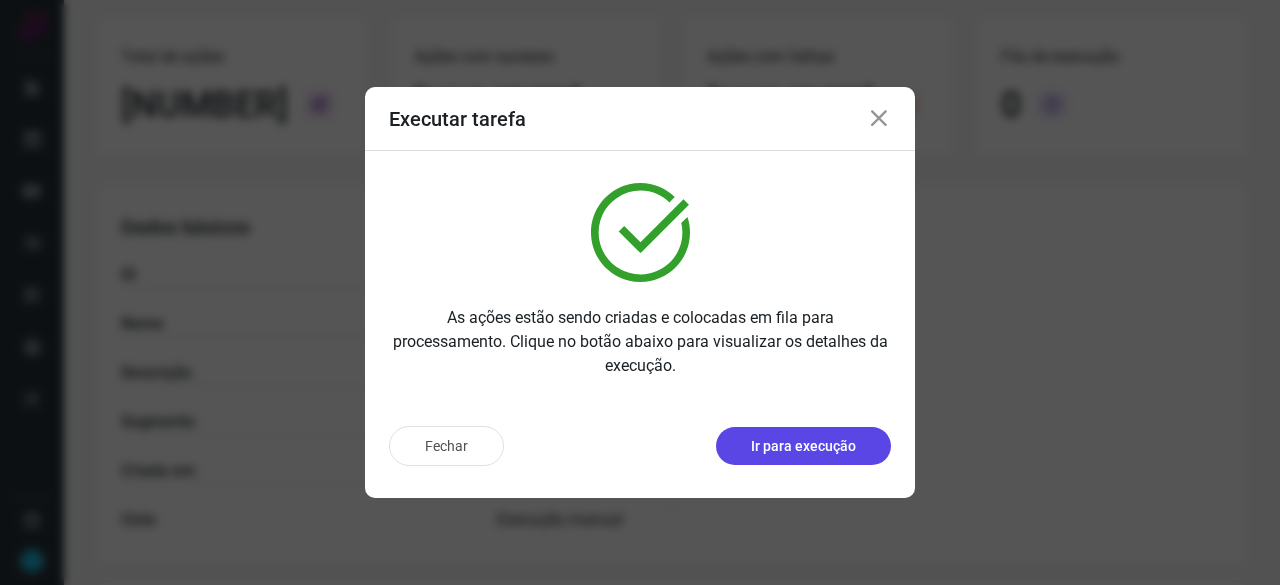 click on "Ir para execução" at bounding box center [803, 446] 